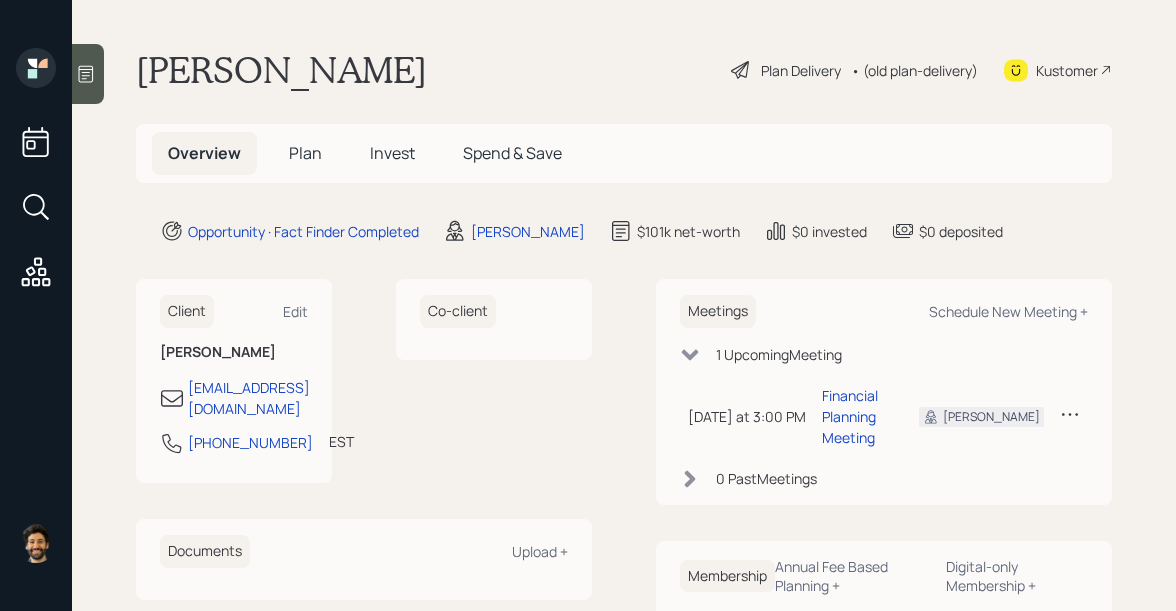 scroll, scrollTop: 0, scrollLeft: 0, axis: both 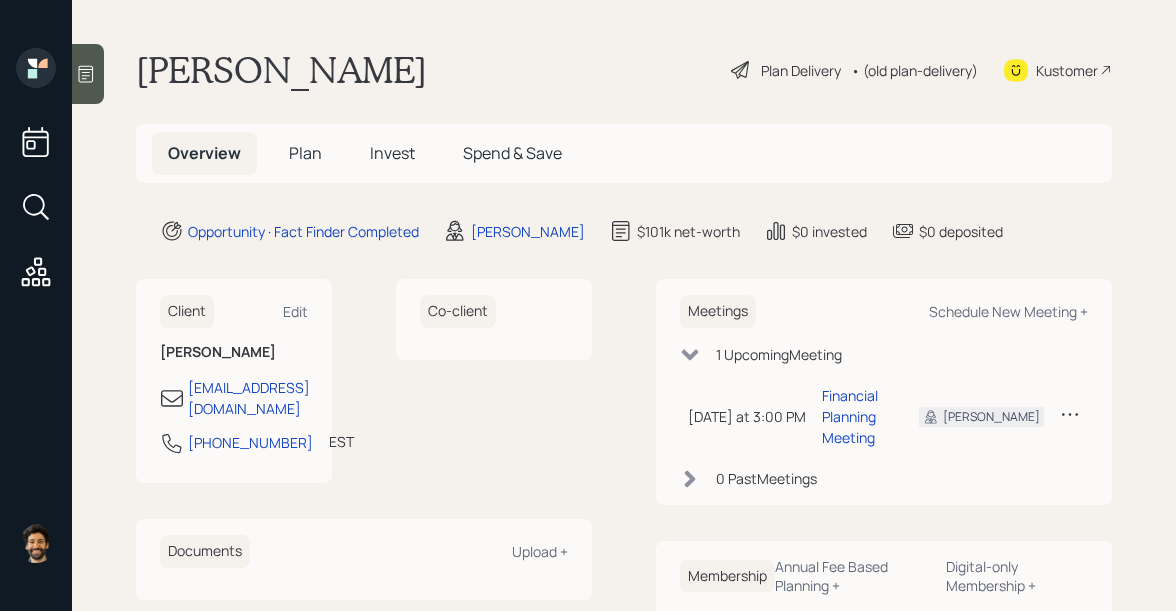 click at bounding box center (88, 74) 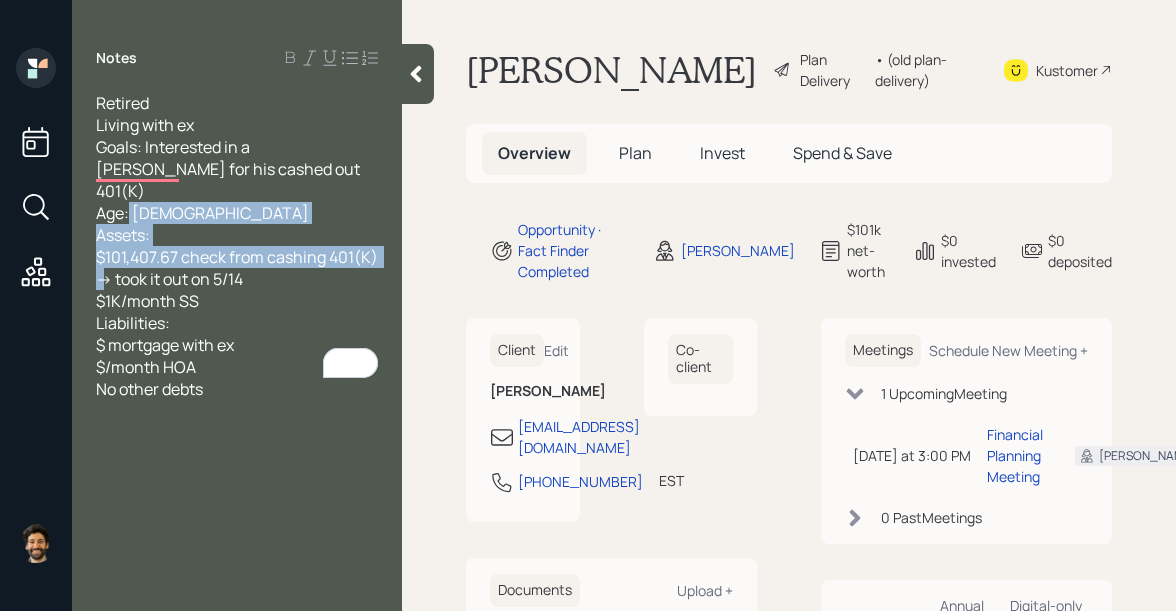 drag, startPoint x: 249, startPoint y: 253, endPoint x: 101, endPoint y: 220, distance: 151.63443 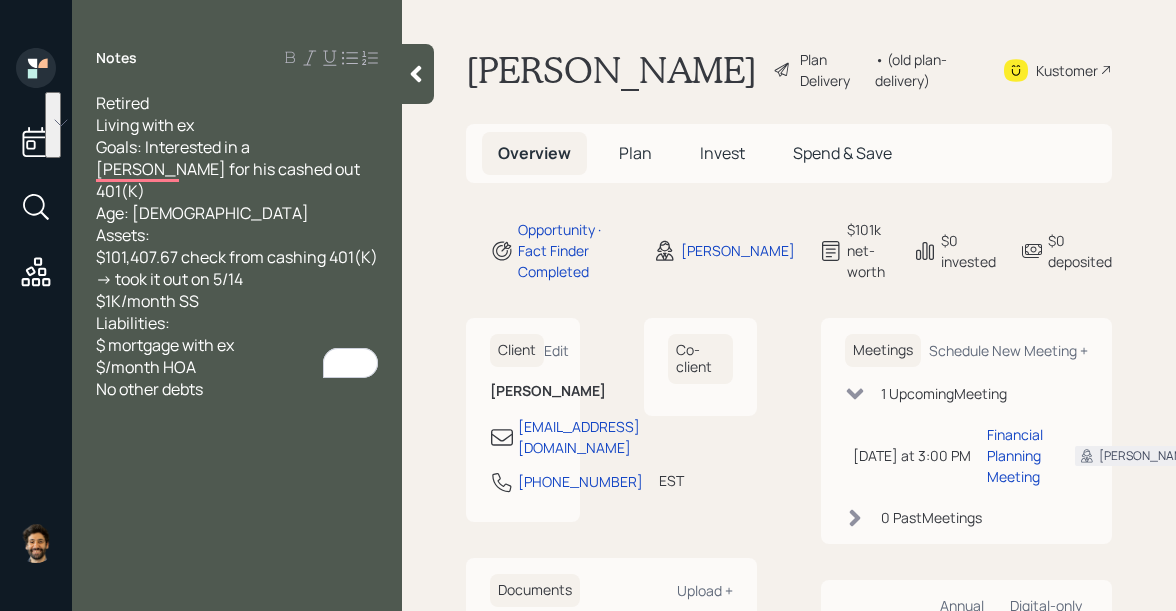 click on "Retired
Living with ex
Goals: Interested in a Roth IRA for his cashed out 401(K)
Age: 70
Assets:
$101,407.67 check from cashing 401(K) -> took it out on 5/14
$1K/month SS
Liabilities:
$ mortgage with ex
$/month HOA
No other debts" at bounding box center (238, 246) 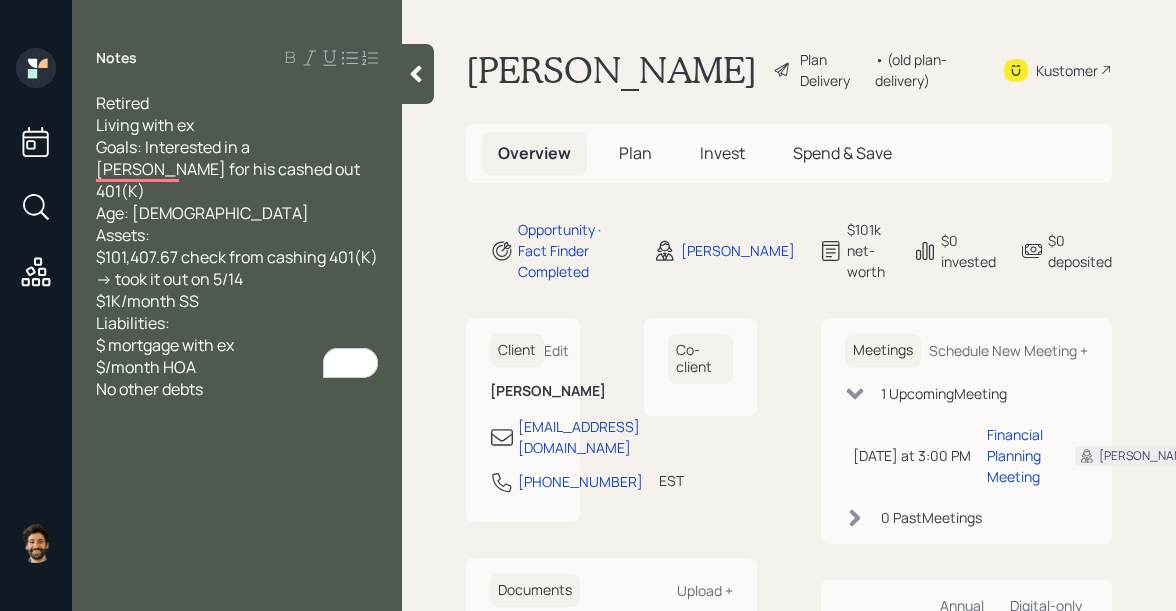 click 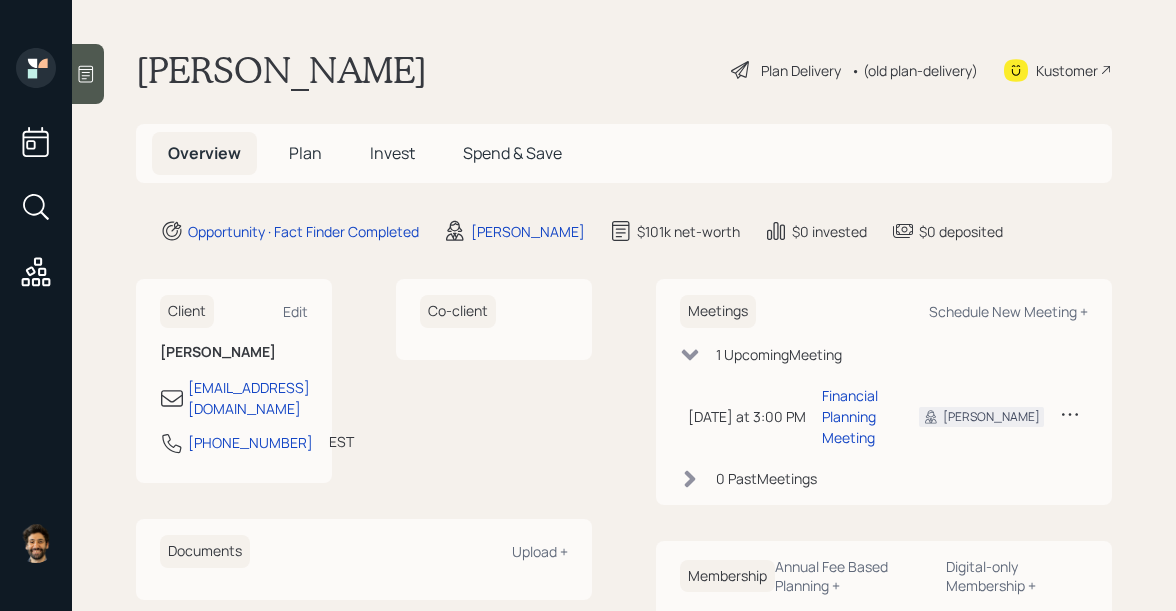 click on "Plan" at bounding box center [305, 153] 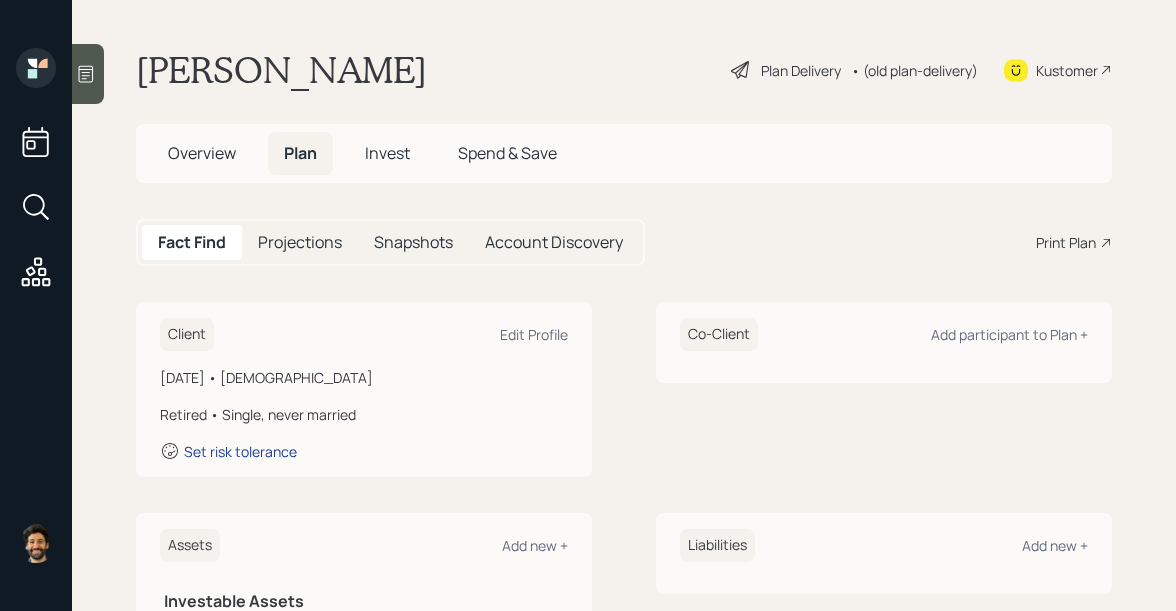 click on "Set risk tolerance" at bounding box center (240, 451) 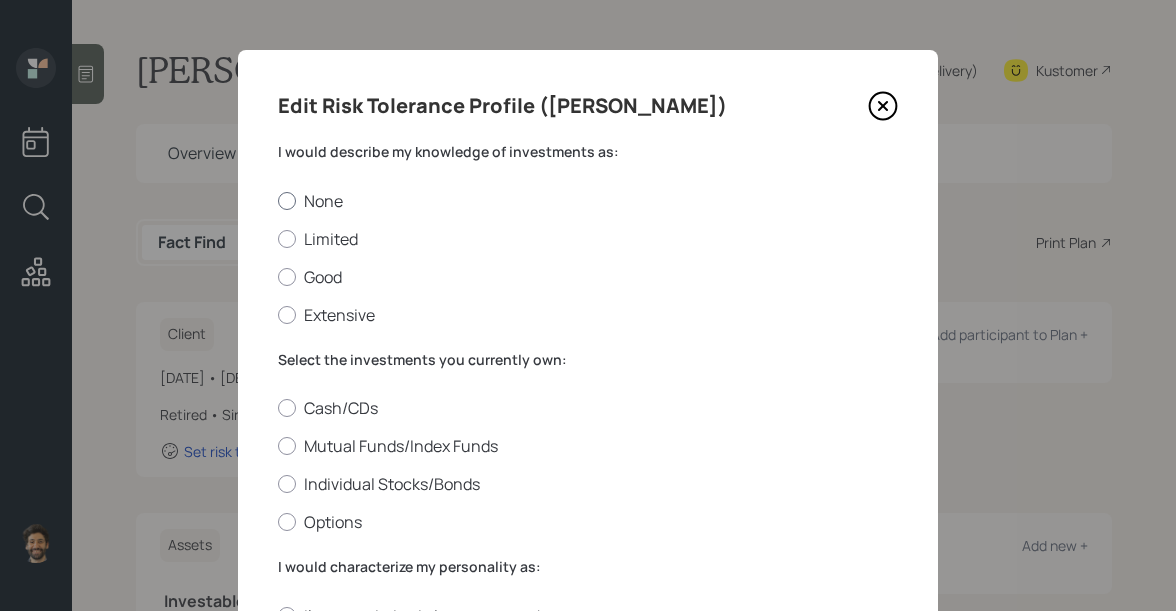 click on "None" at bounding box center (588, 201) 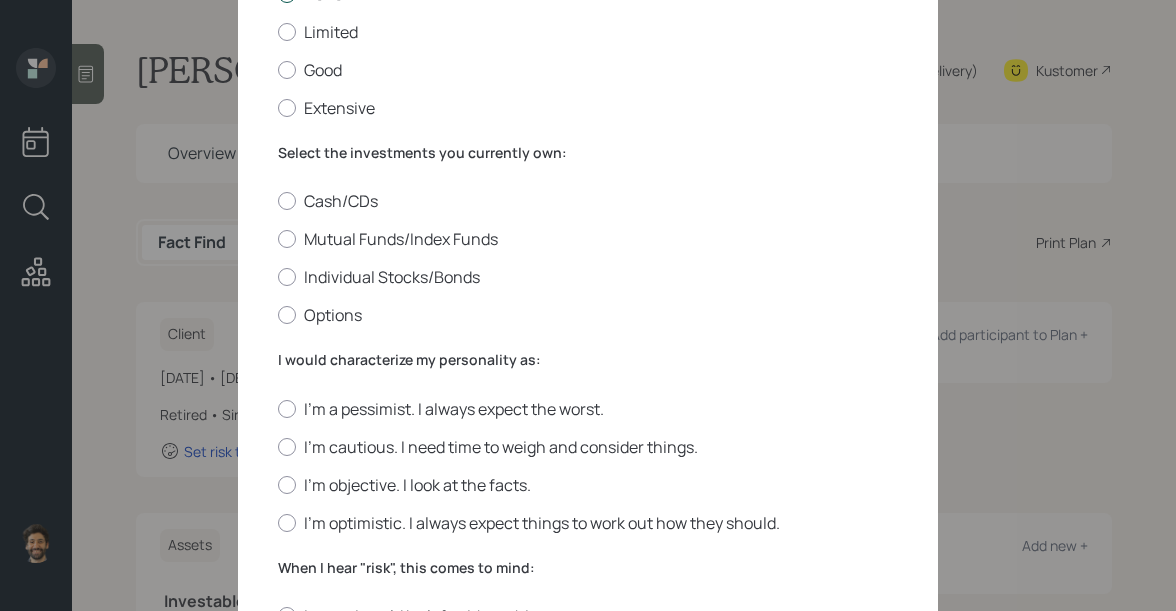 scroll, scrollTop: 217, scrollLeft: 0, axis: vertical 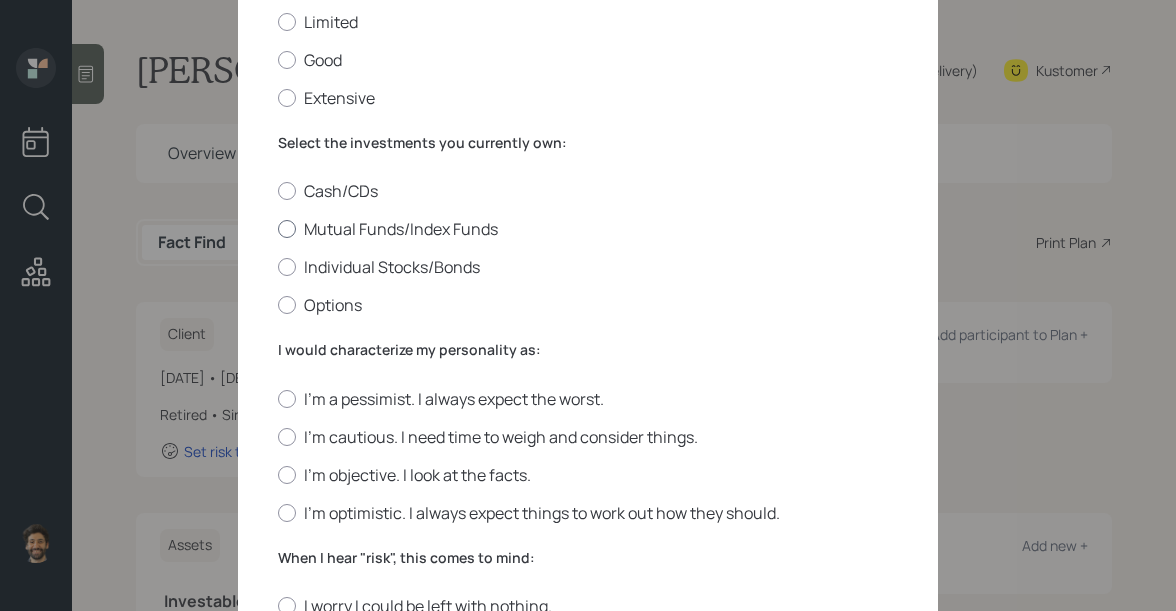 click on "Mutual Funds/Index Funds" at bounding box center [588, 229] 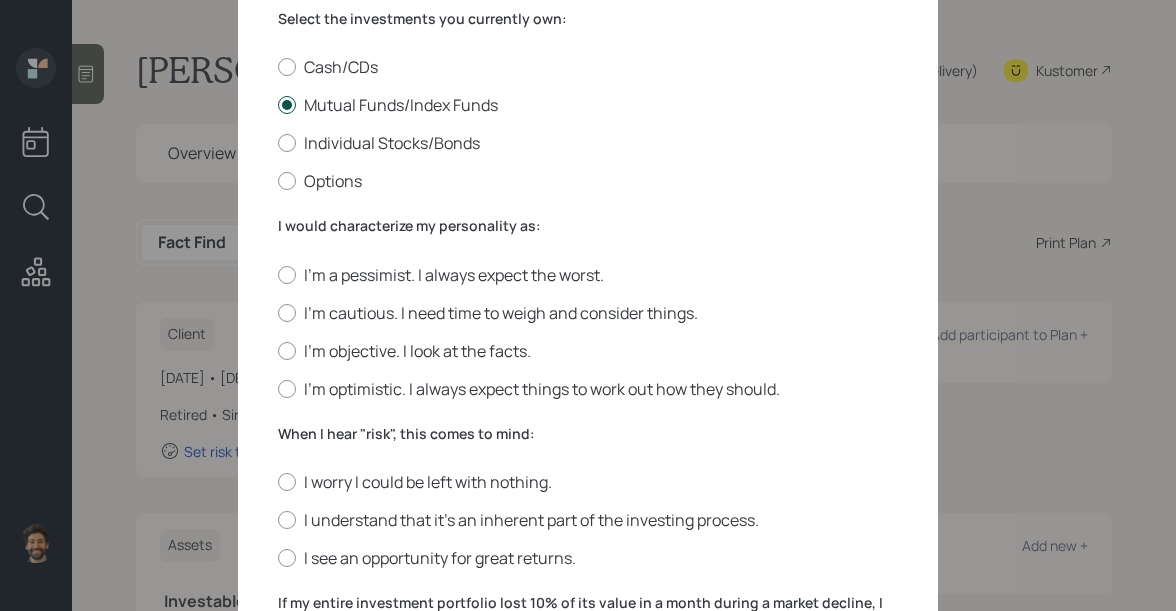 scroll, scrollTop: 427, scrollLeft: 0, axis: vertical 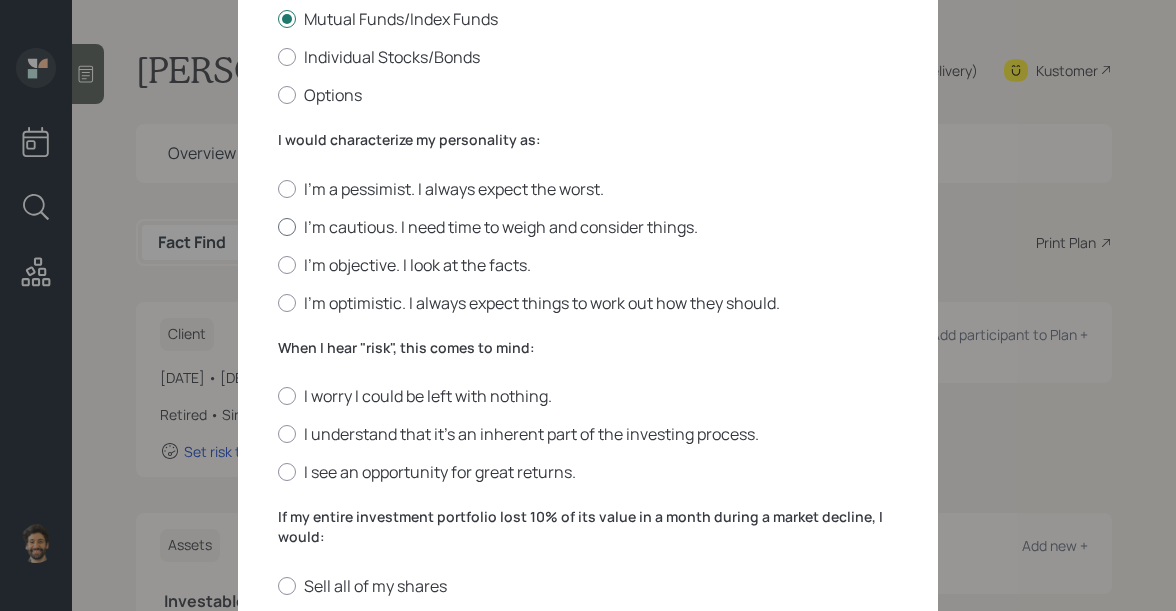 click on "I'm cautious. I need time to weigh and consider things." at bounding box center (588, 227) 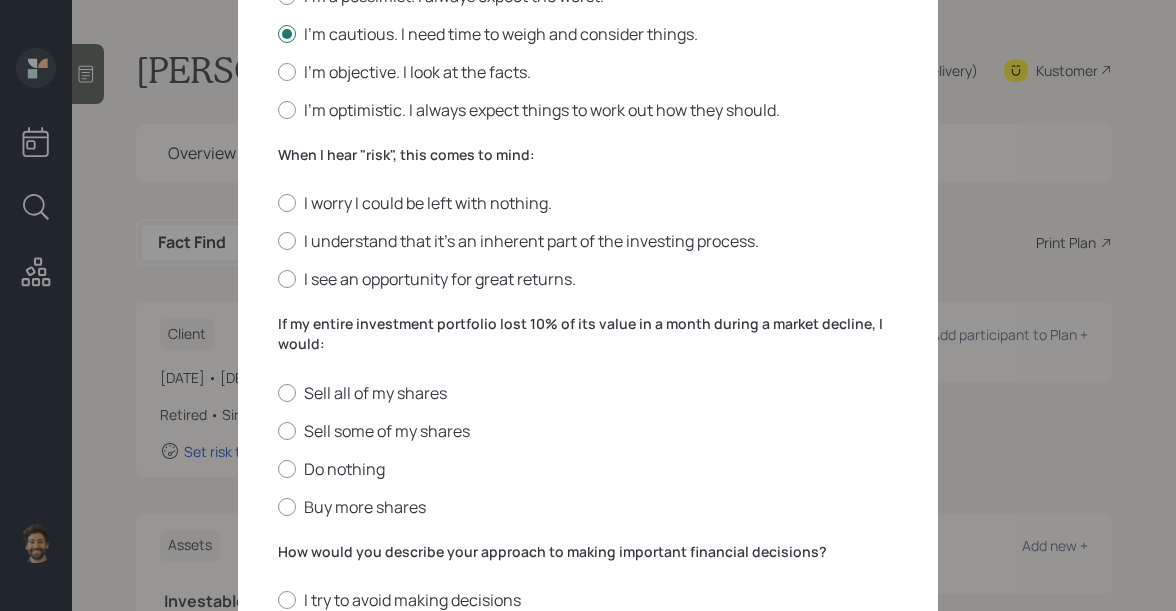 scroll, scrollTop: 626, scrollLeft: 0, axis: vertical 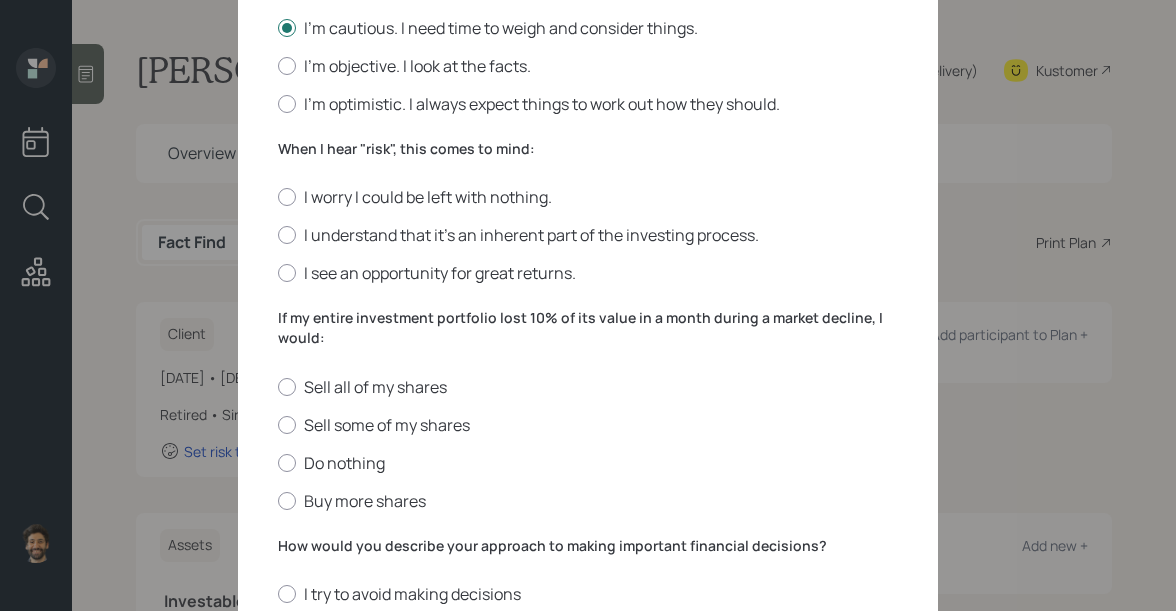 click on "When I hear "risk", this comes to mind:" at bounding box center (588, 149) 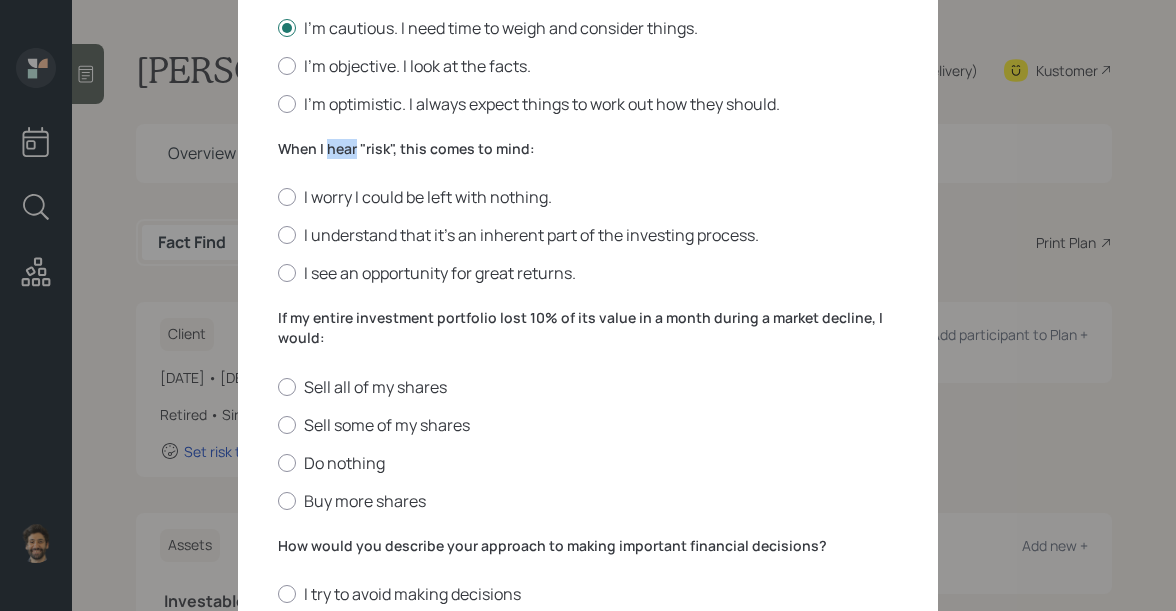 click on "When I hear "risk", this comes to mind:" at bounding box center (588, 149) 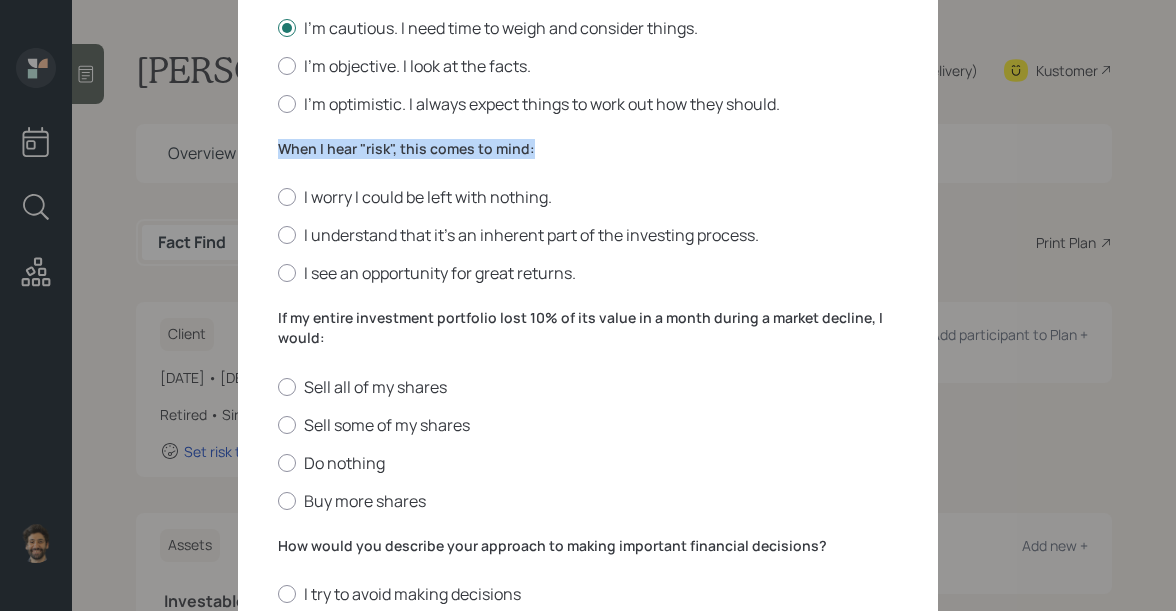 click on "When I hear "risk", this comes to mind:" at bounding box center (588, 149) 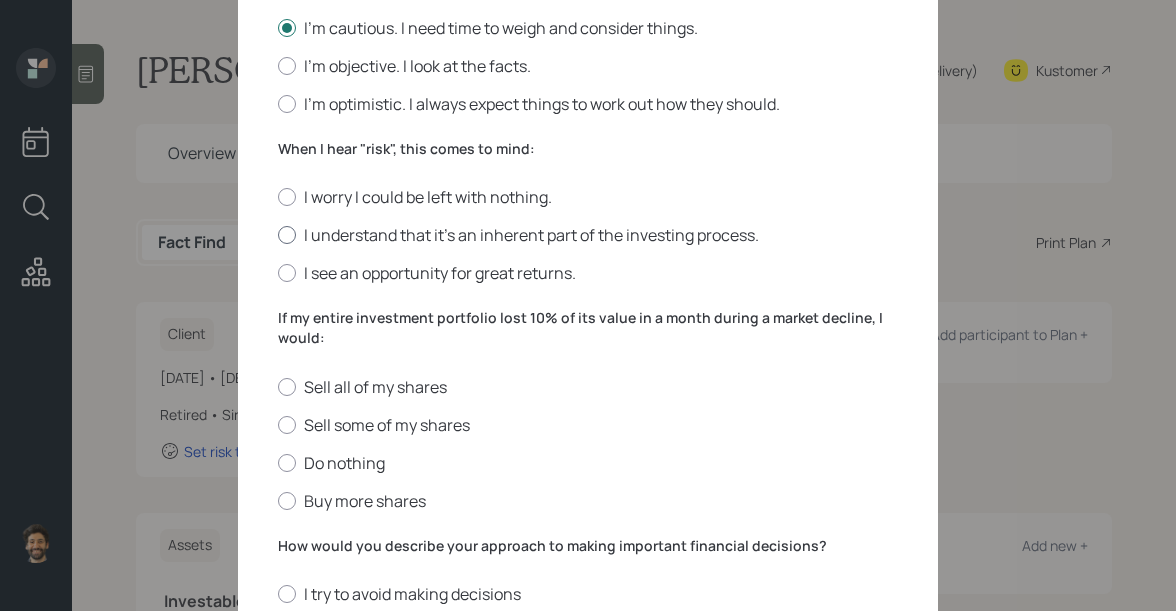 click at bounding box center (287, 235) 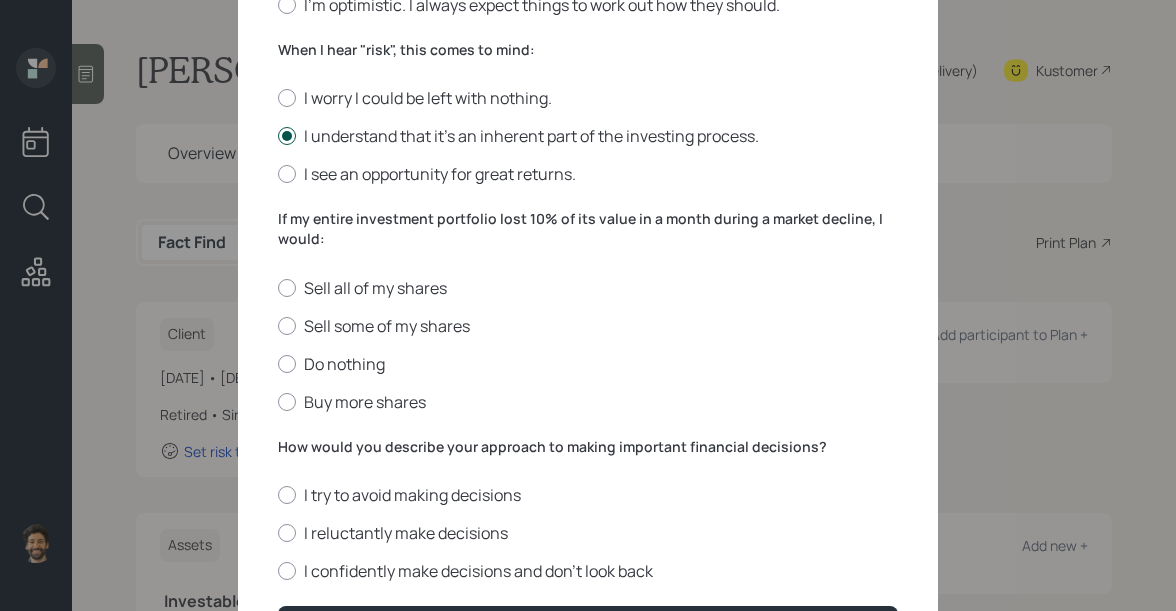 scroll, scrollTop: 744, scrollLeft: 0, axis: vertical 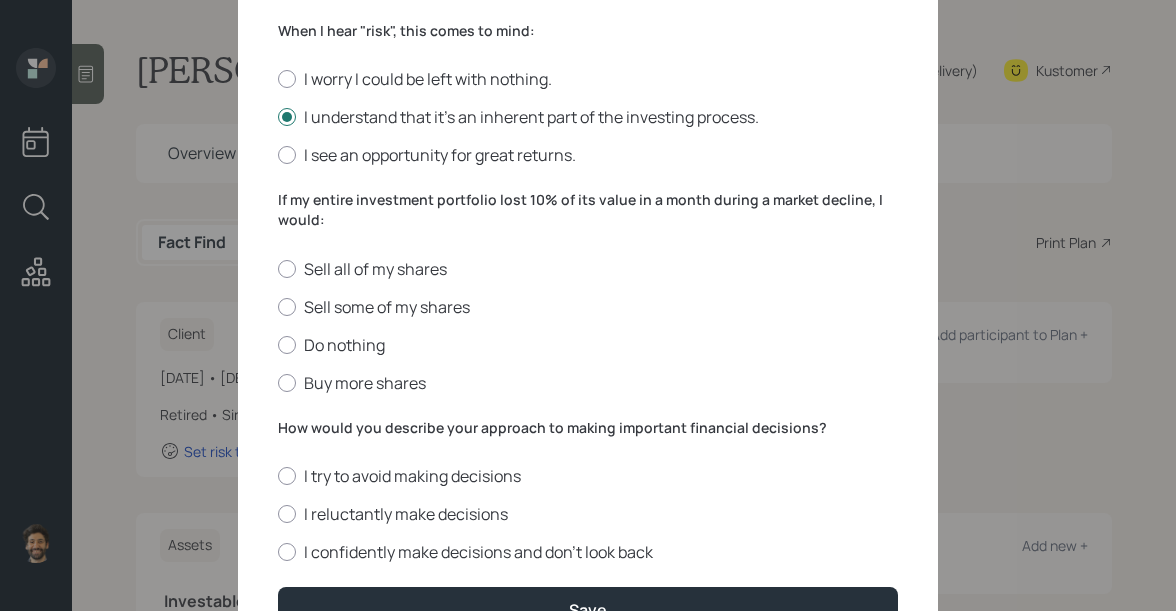 click on "If my entire investment portfolio lost 10% of its value in a month during a market decline, I would:" at bounding box center (588, 209) 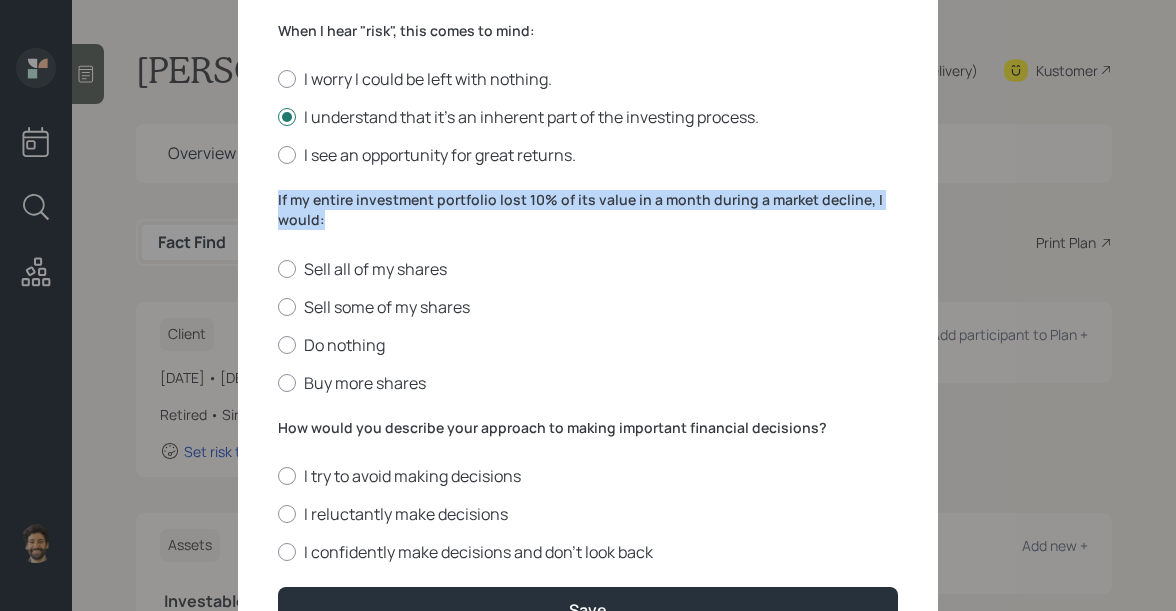 drag, startPoint x: 342, startPoint y: 220, endPoint x: 263, endPoint y: 202, distance: 81.02469 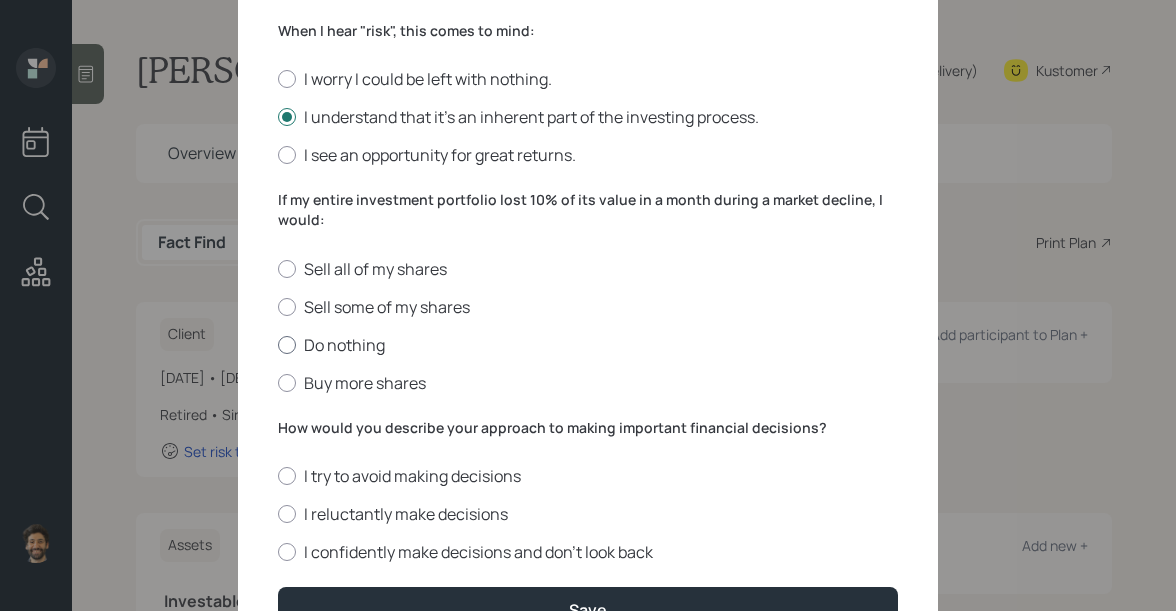 click at bounding box center [287, 345] 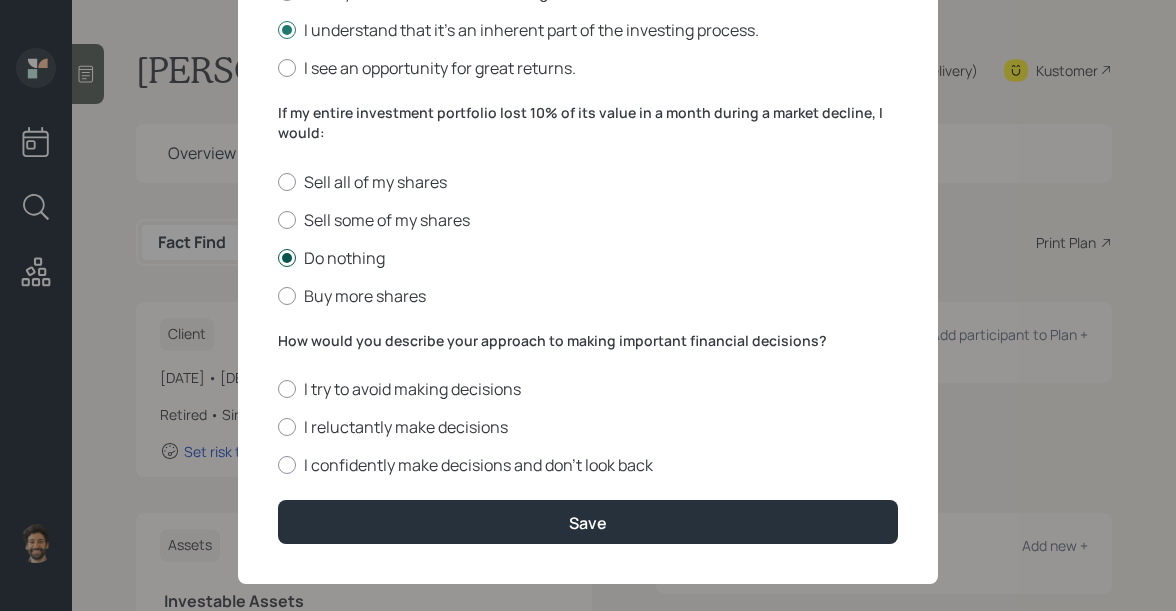 scroll, scrollTop: 854, scrollLeft: 0, axis: vertical 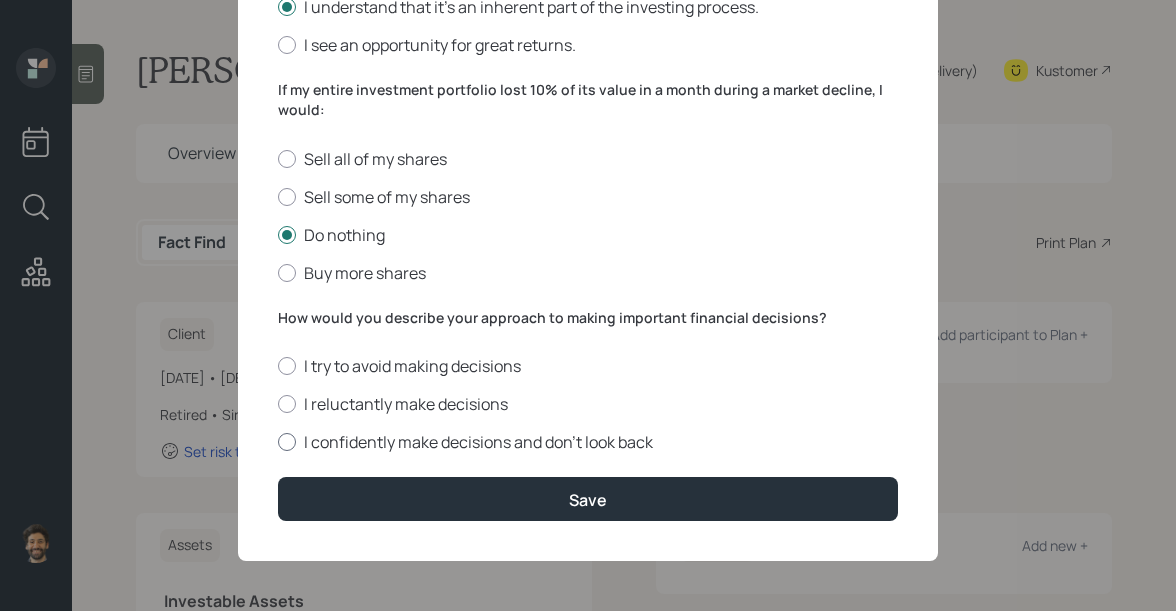 click on "I confidently make decisions and don’t look back" at bounding box center (588, 442) 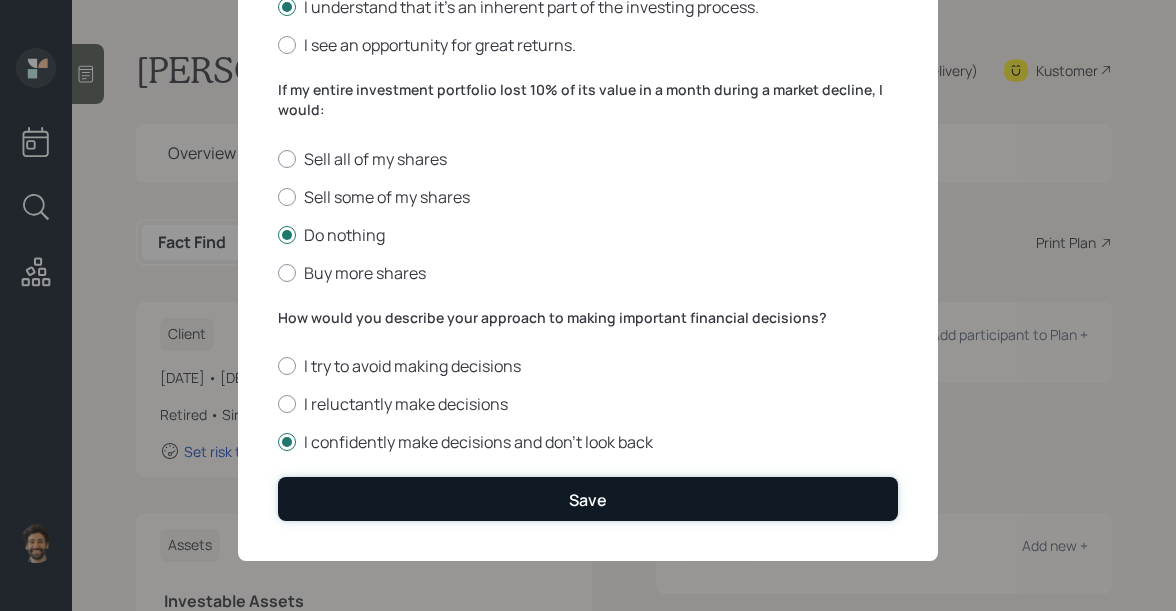 click on "Save" at bounding box center [588, 498] 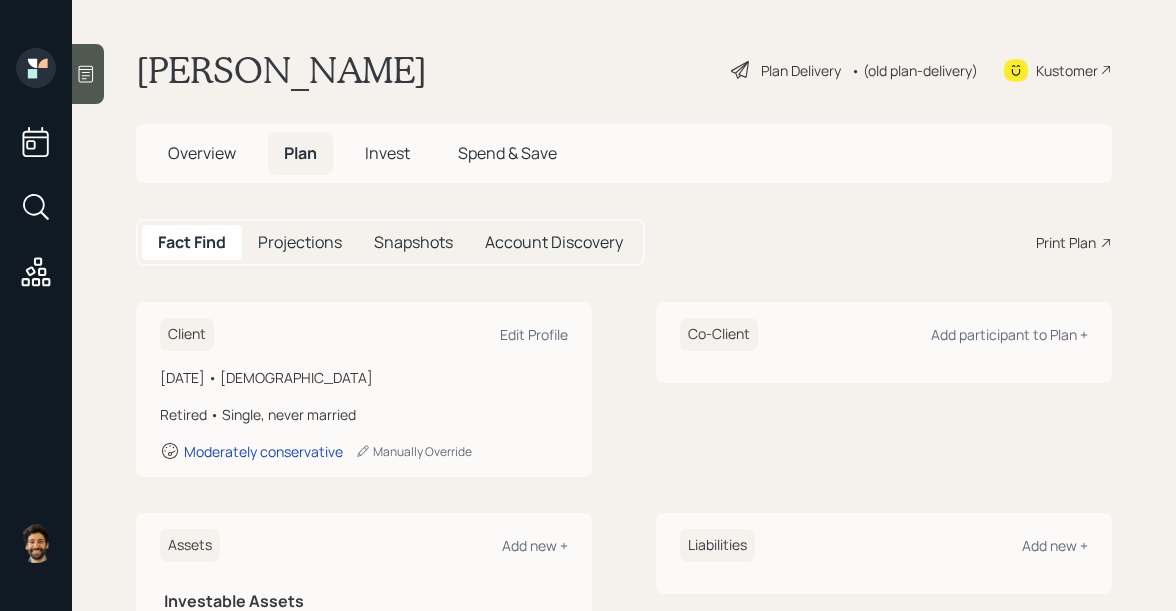click on "Invest" at bounding box center (387, 153) 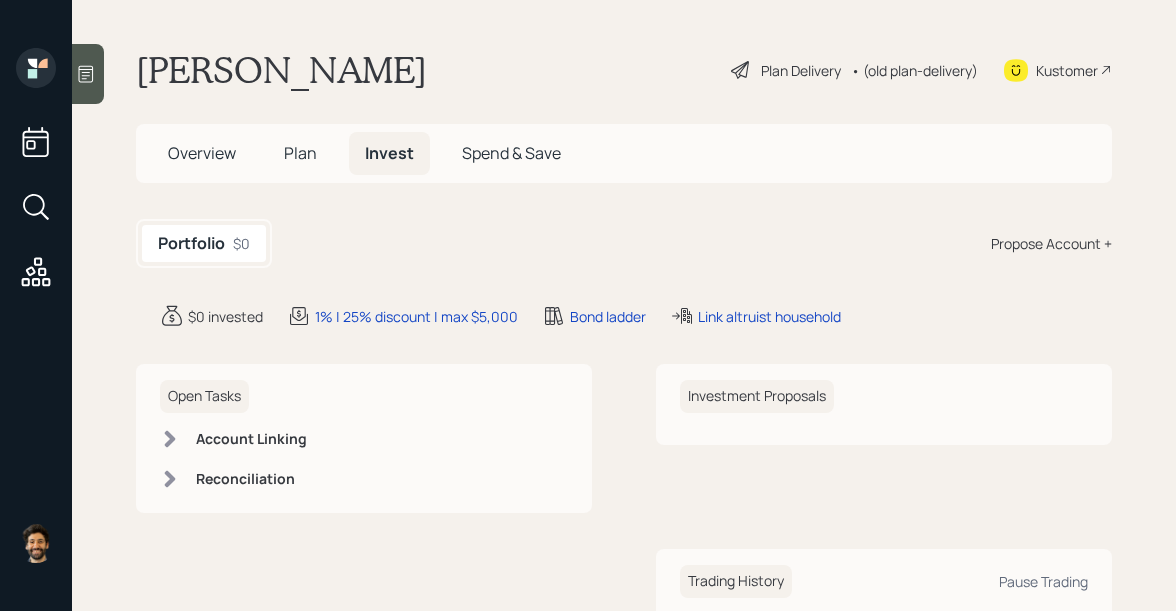 click on "Propose Account +" at bounding box center [1051, 243] 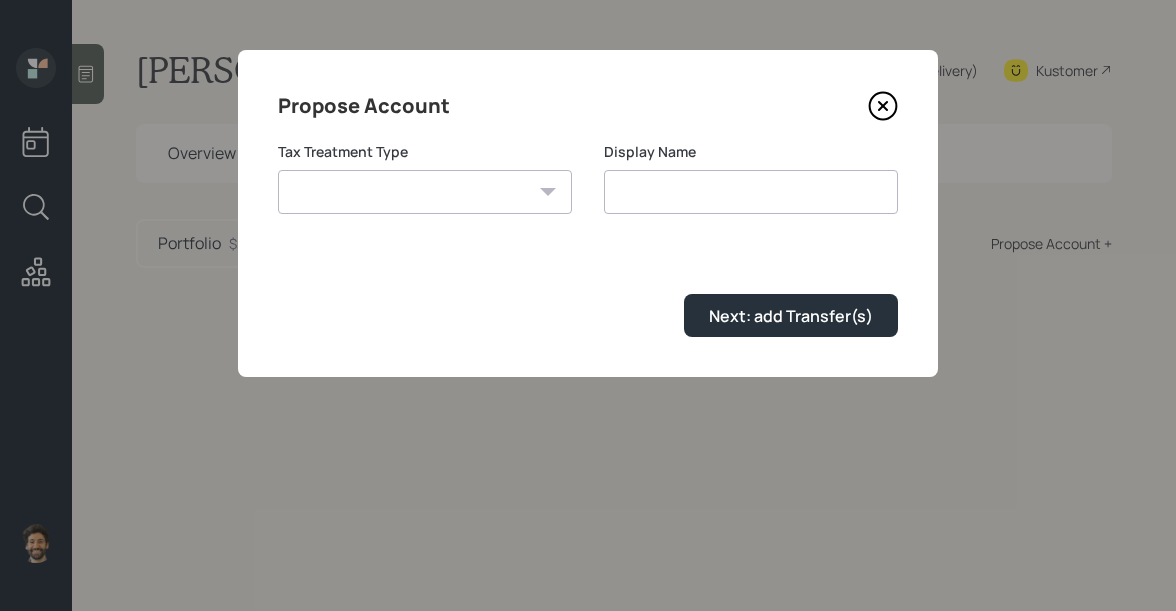 click on "Roth Taxable Traditional" at bounding box center [425, 192] 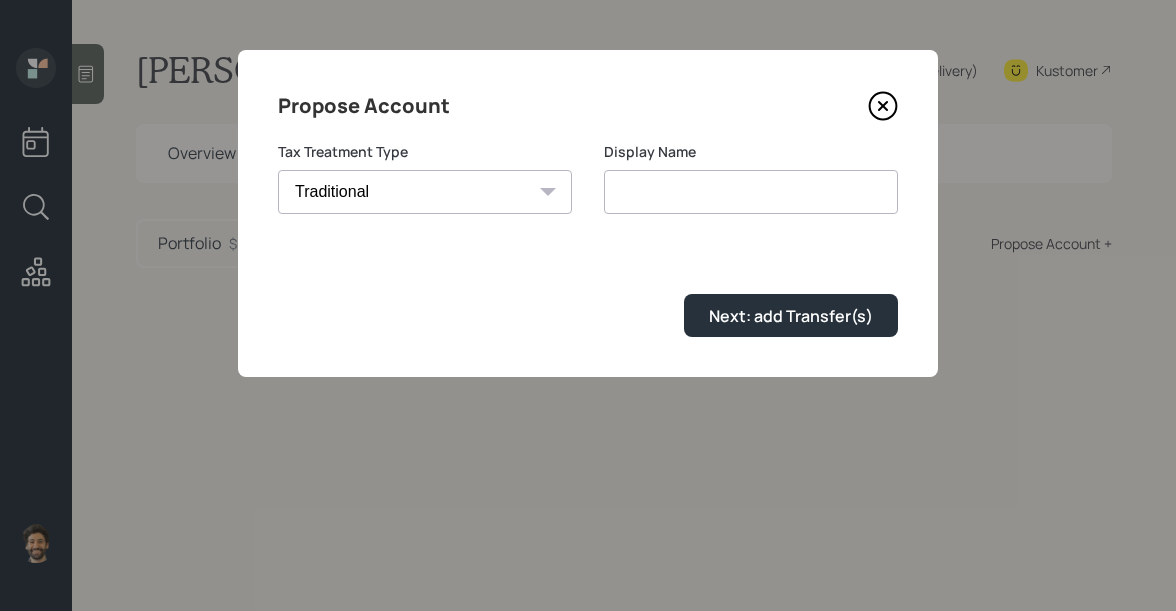 type on "Traditional" 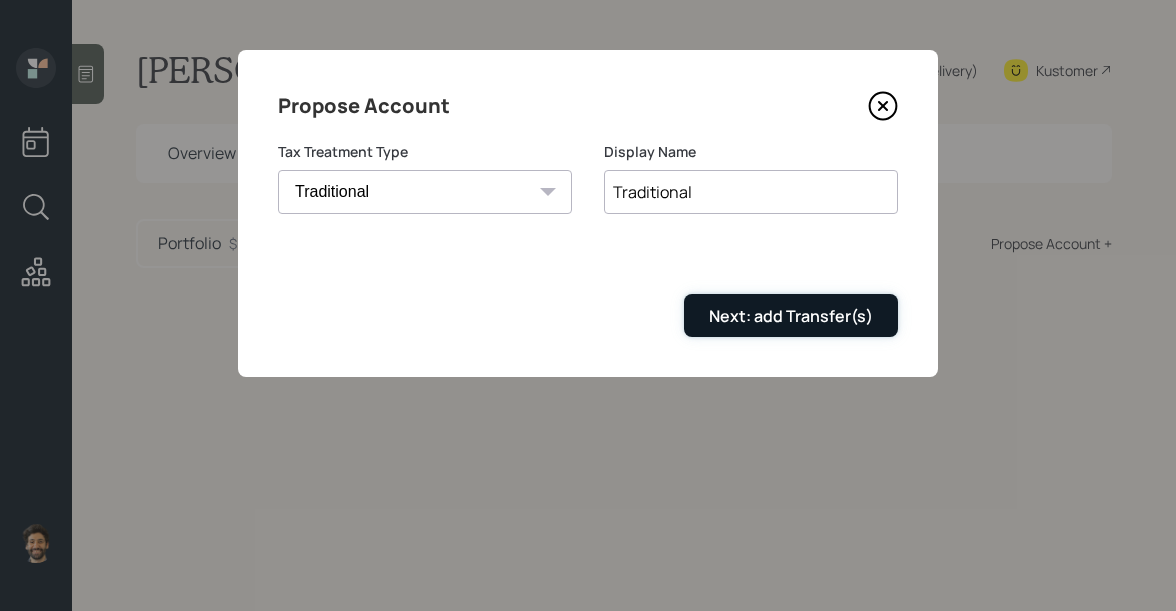 click on "Next: add Transfer(s)" at bounding box center [791, 316] 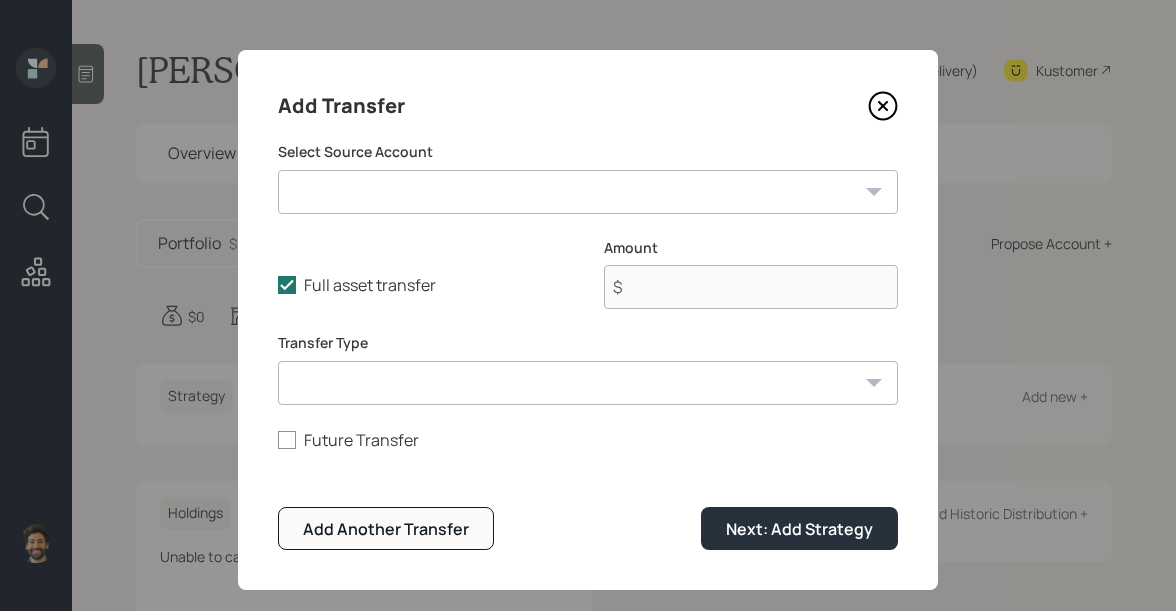 click on "Cashed out 401k ($101,000 | 401(k))" at bounding box center (588, 192) 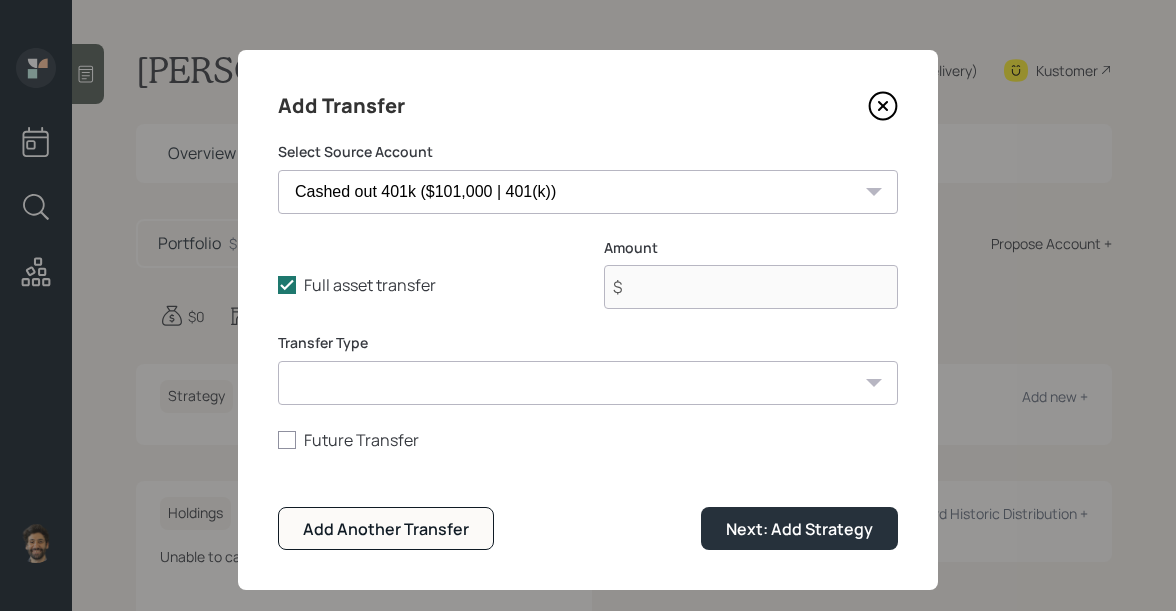 type on "$ 101,000" 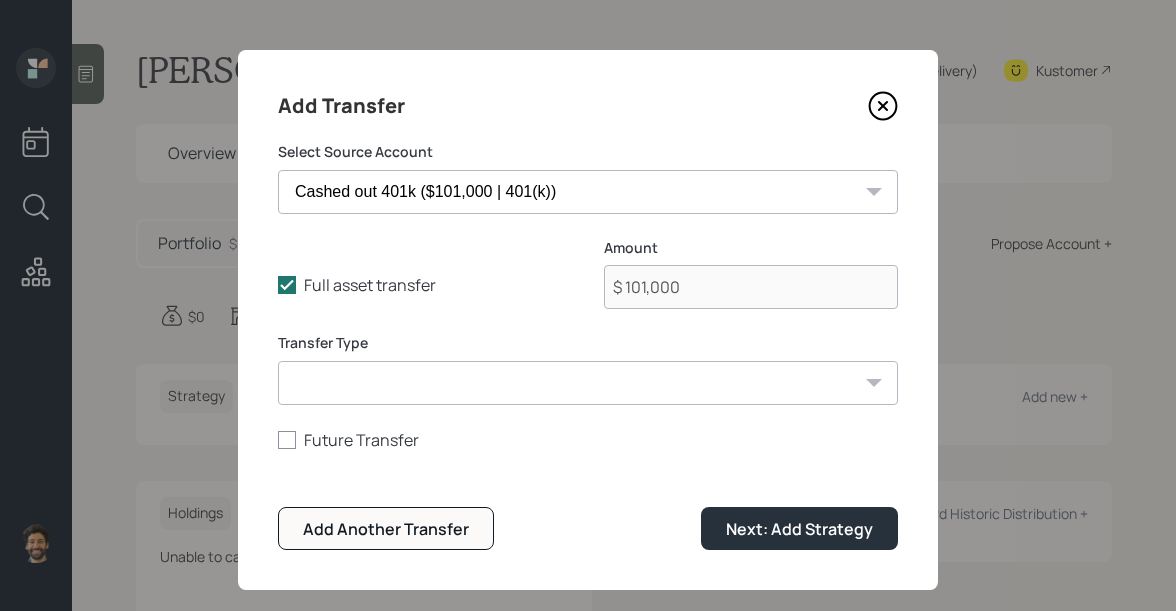 click on "ACAT Transfer Non ACAT Transfer Capitalize Rollover Rollover Deposit" at bounding box center [588, 383] 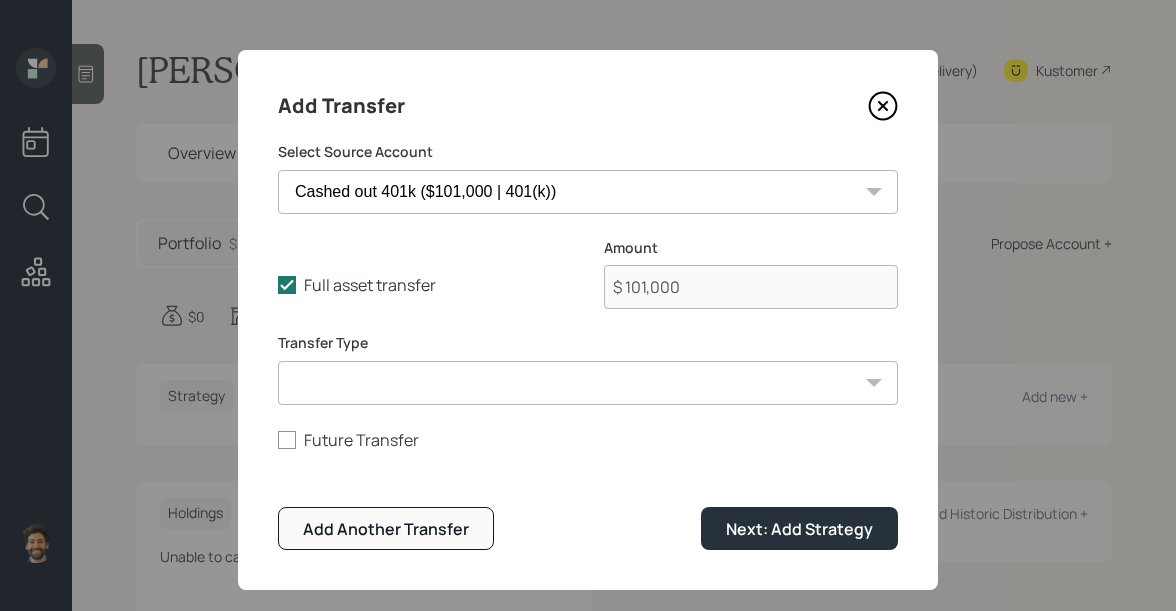 select on "acat_transfer" 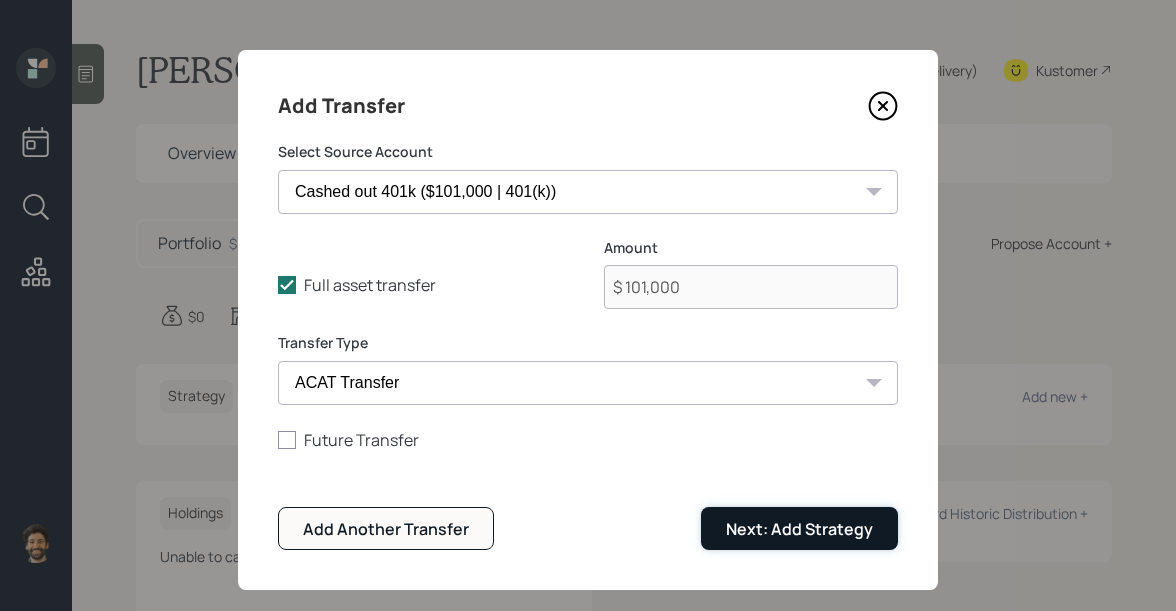 click on "Next: Add Strategy" at bounding box center [799, 529] 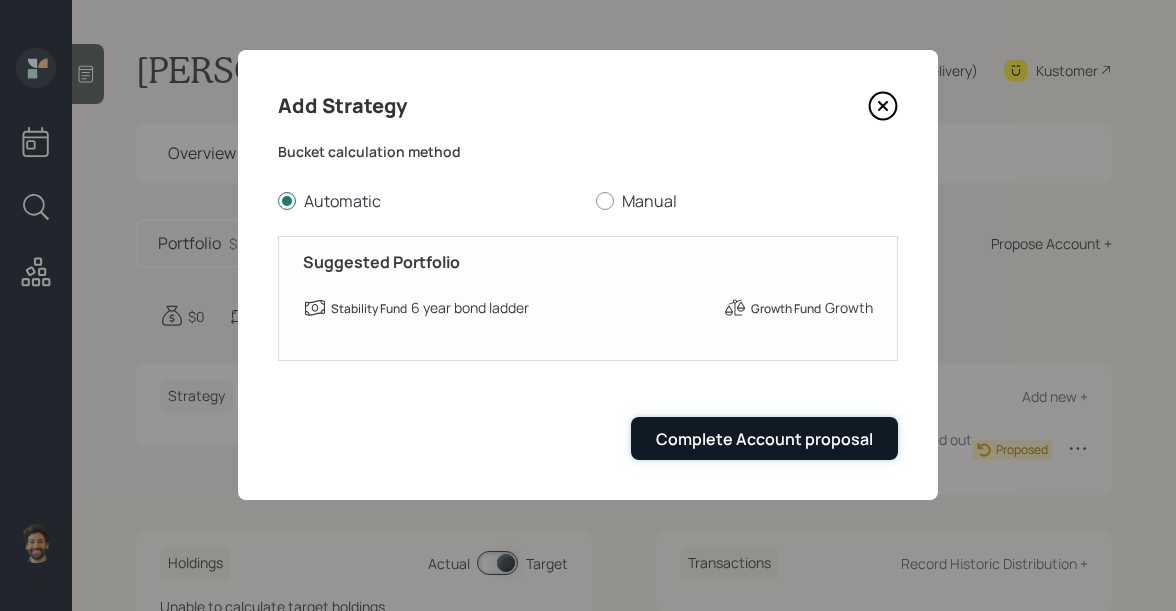 click on "Complete Account proposal" at bounding box center (764, 439) 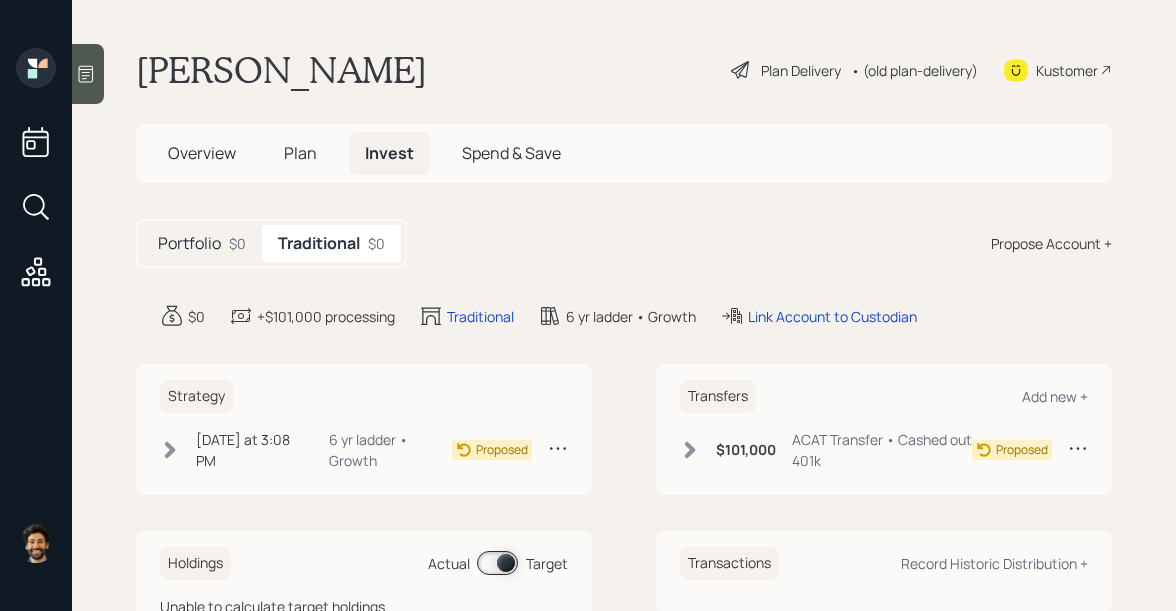 click on "Plan" at bounding box center (300, 153) 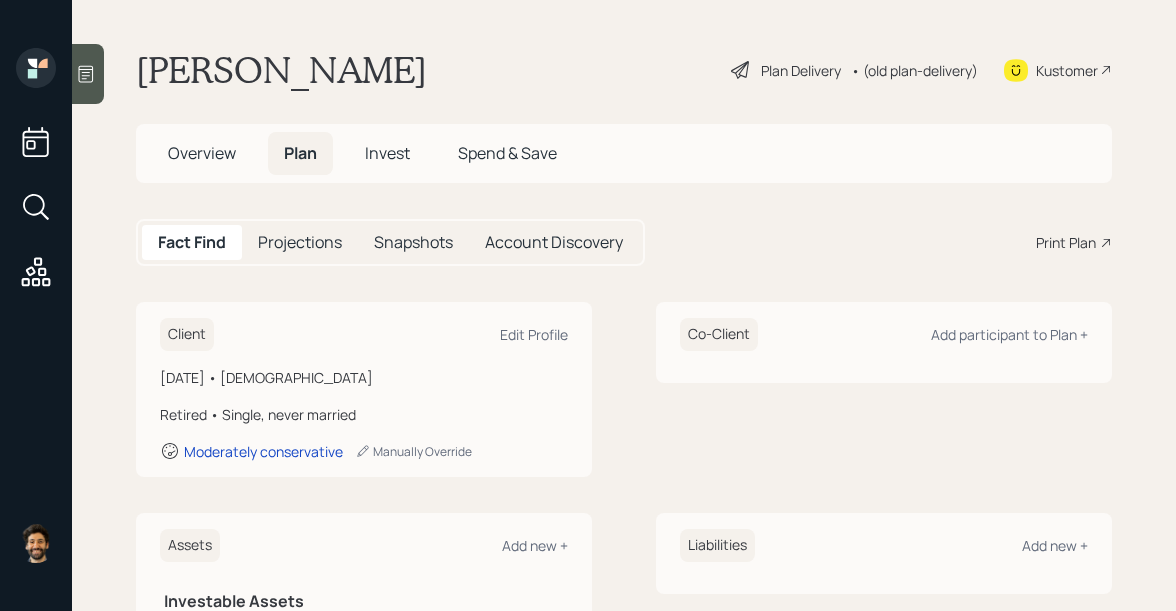 click 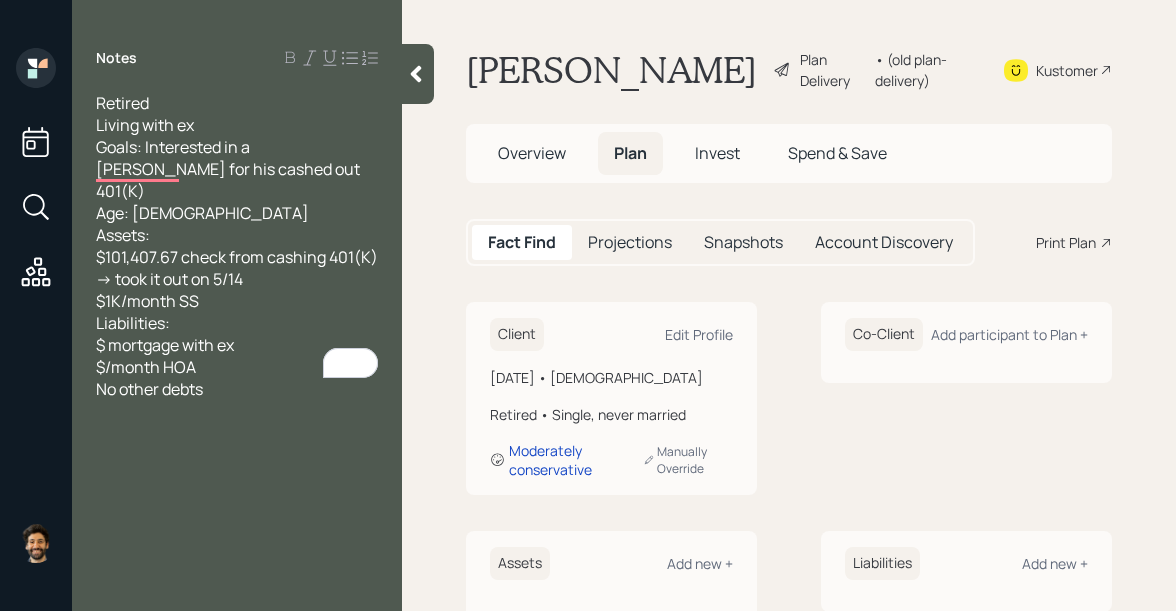 click 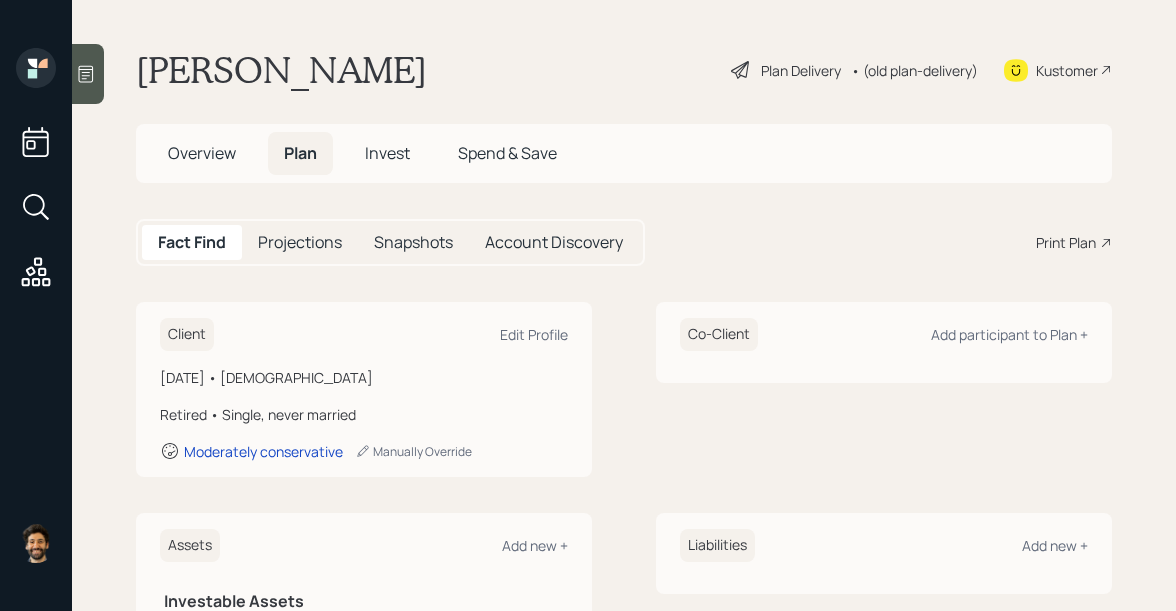 click on "Overview" at bounding box center (202, 153) 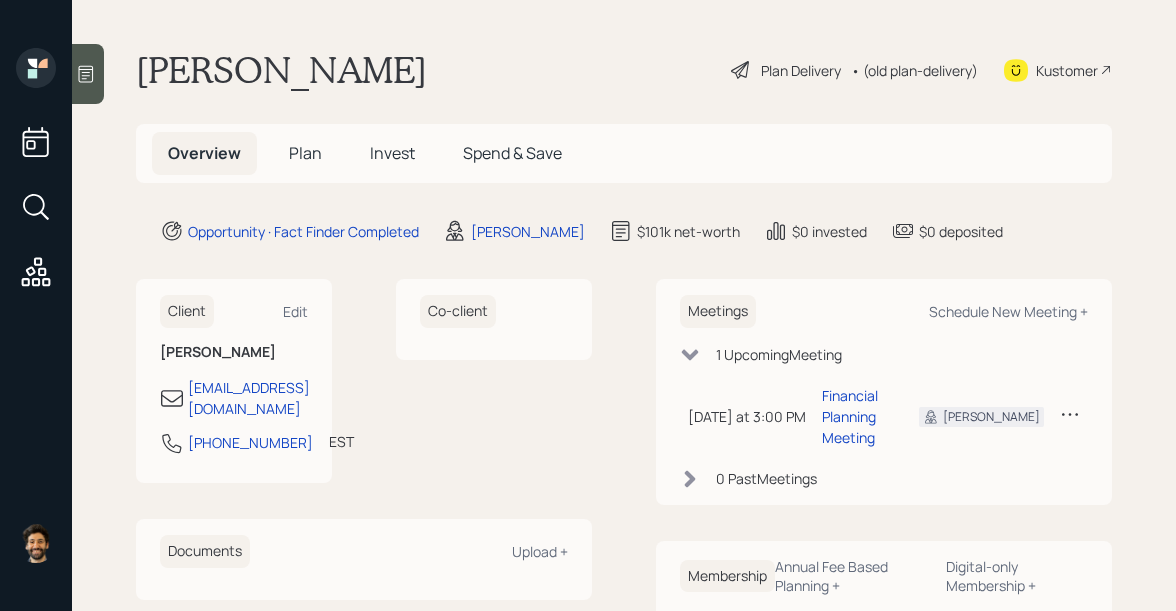 click on "Plan Delivery" at bounding box center [801, 70] 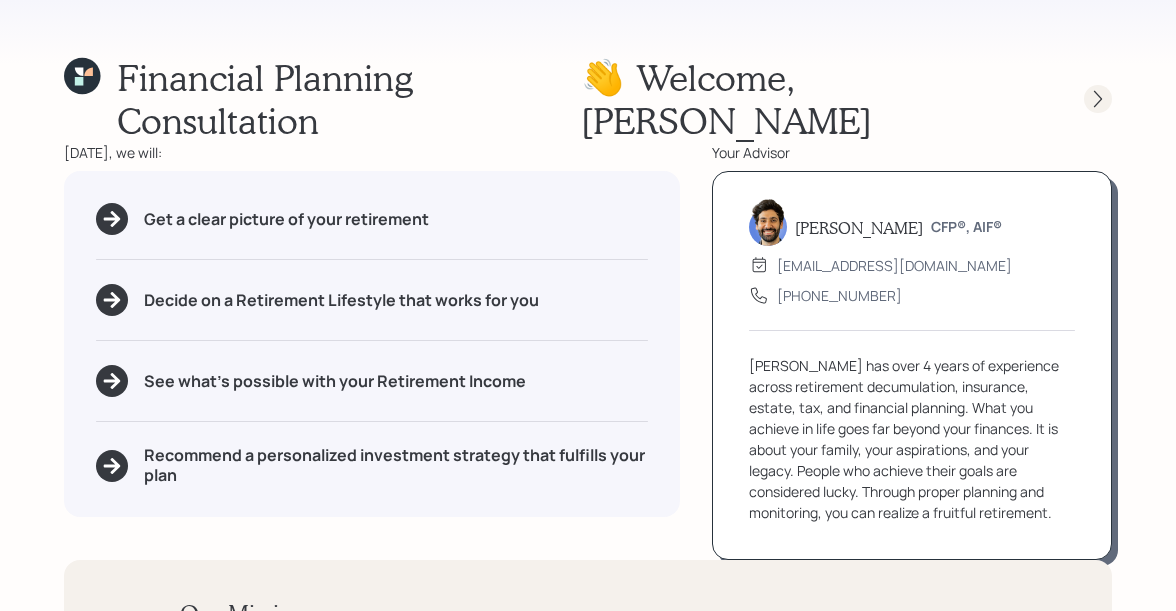click 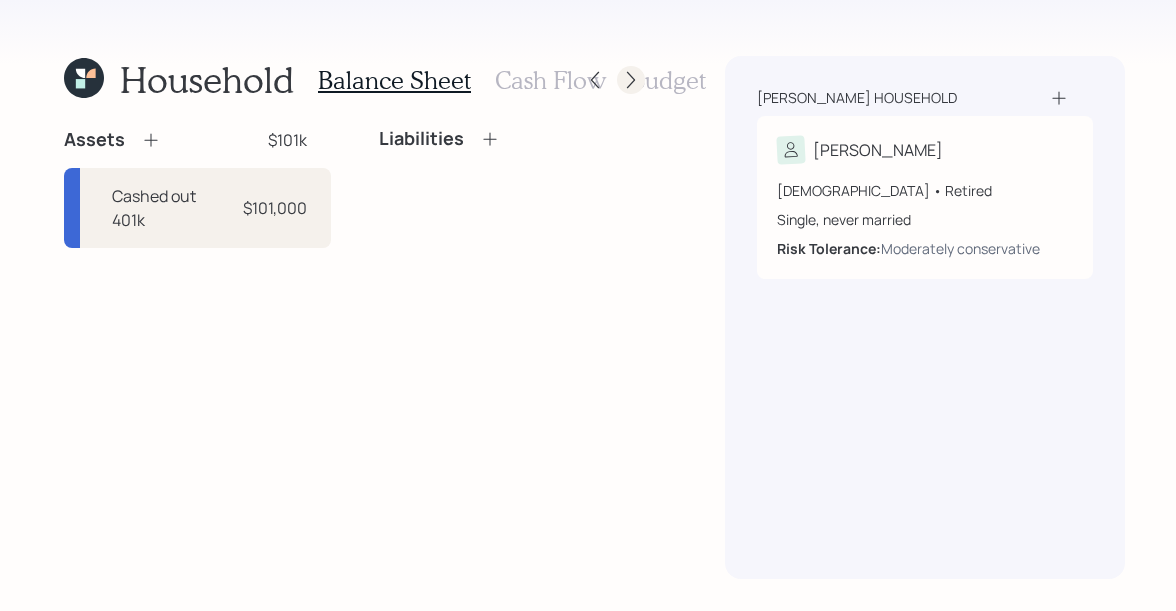 click 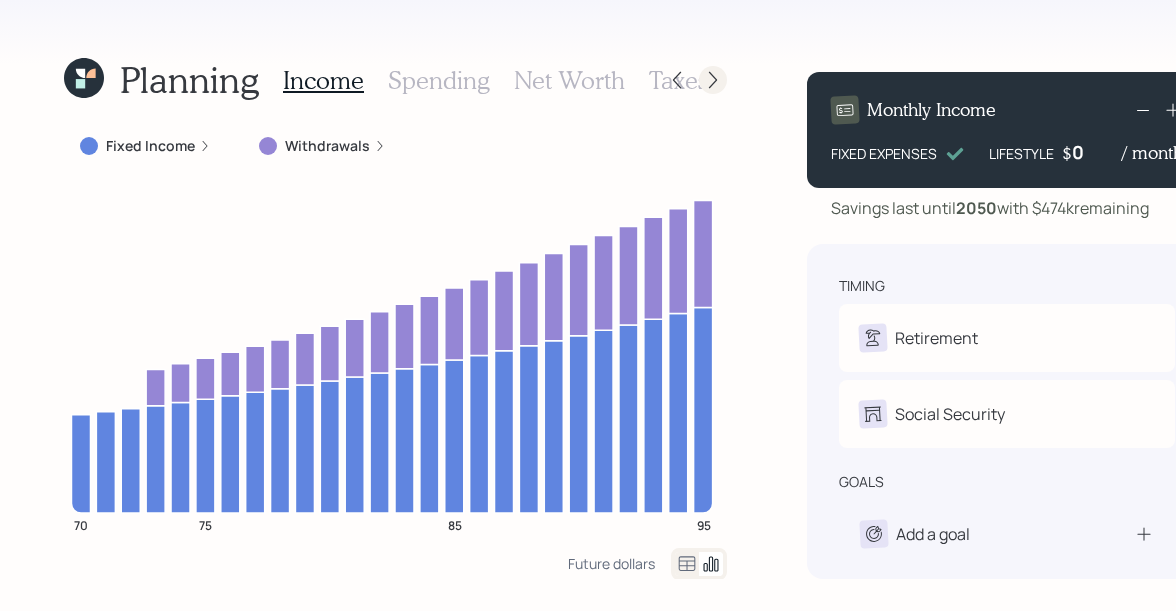 click 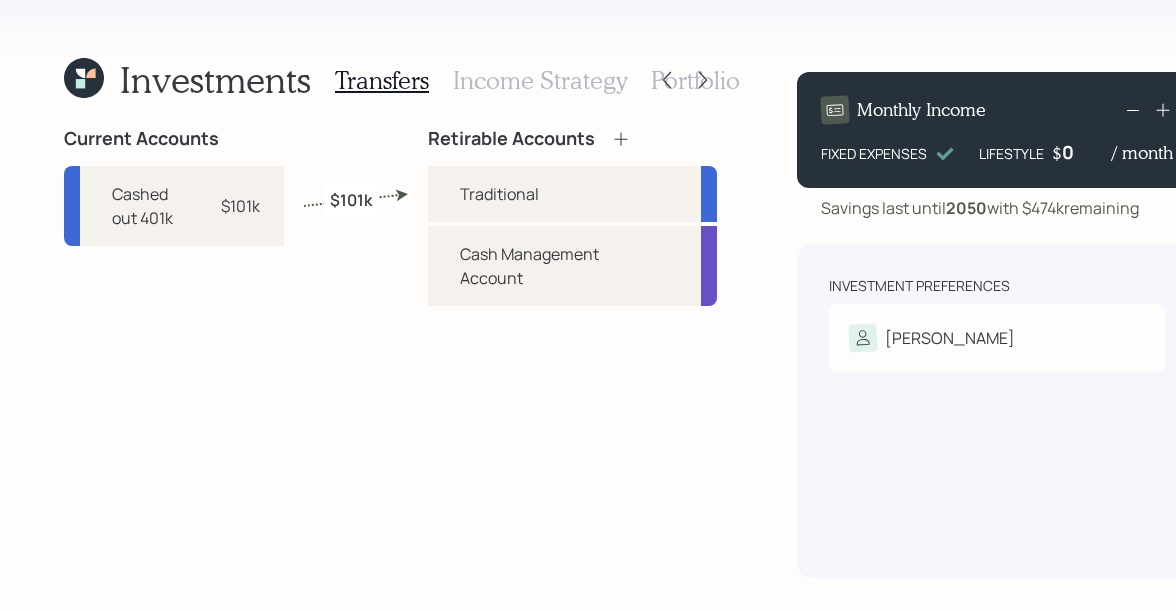 click at bounding box center (703, 80) 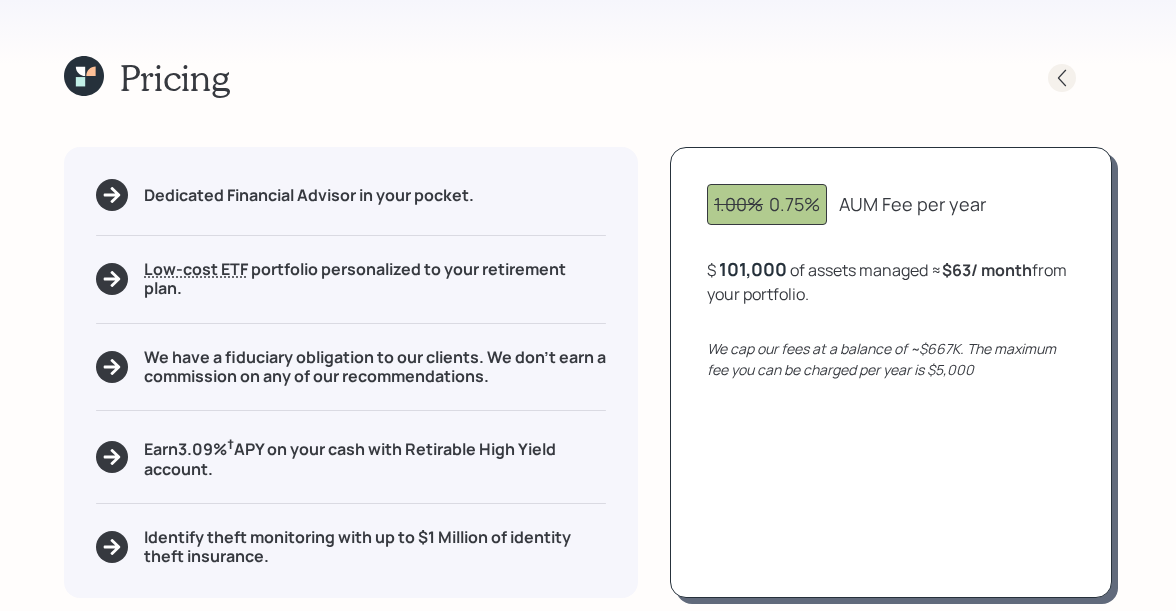 click 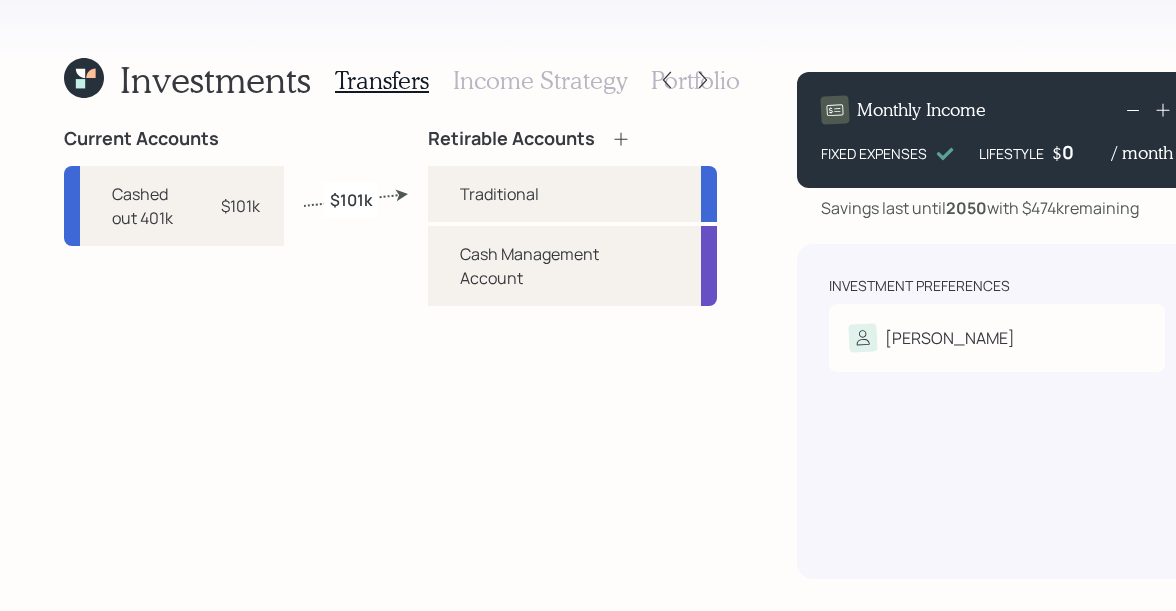 click on "Portfolio" at bounding box center [695, 80] 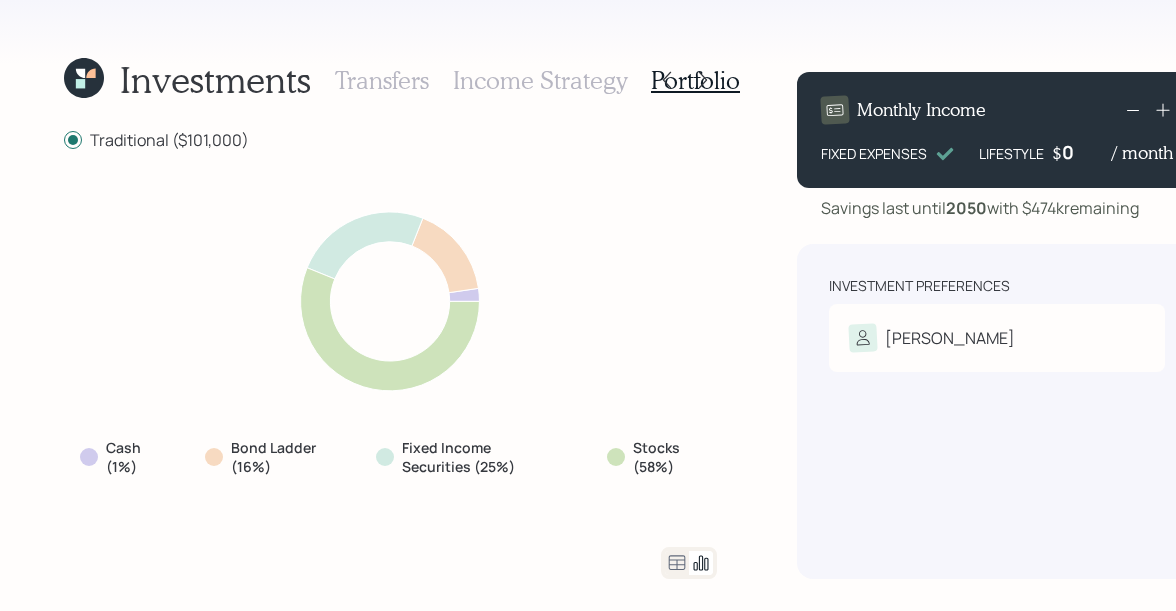 click 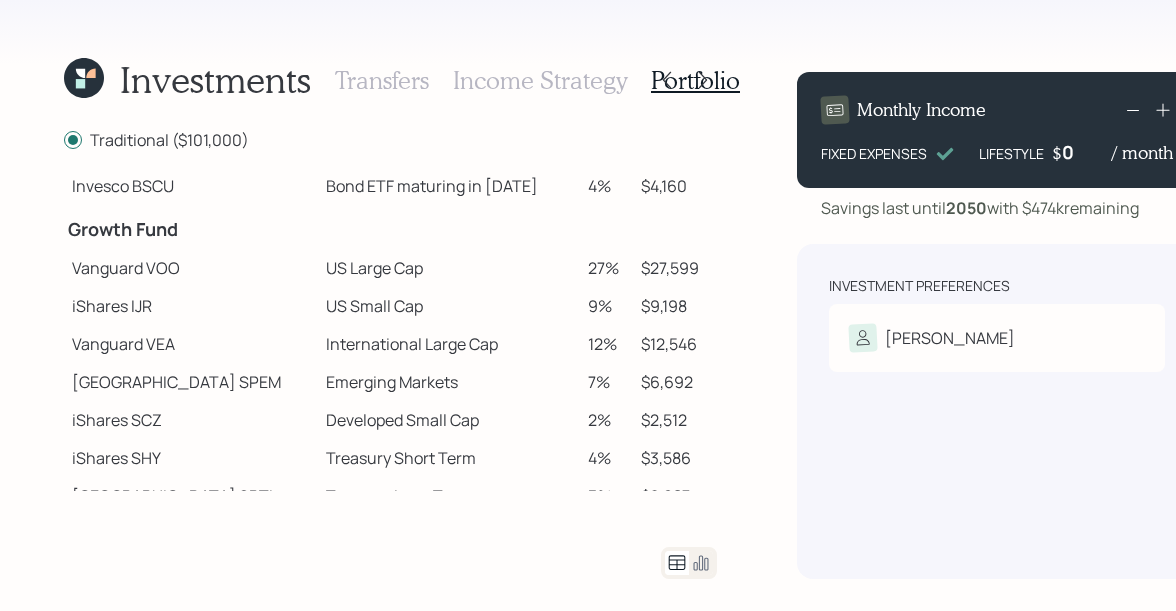 scroll, scrollTop: 0, scrollLeft: 0, axis: both 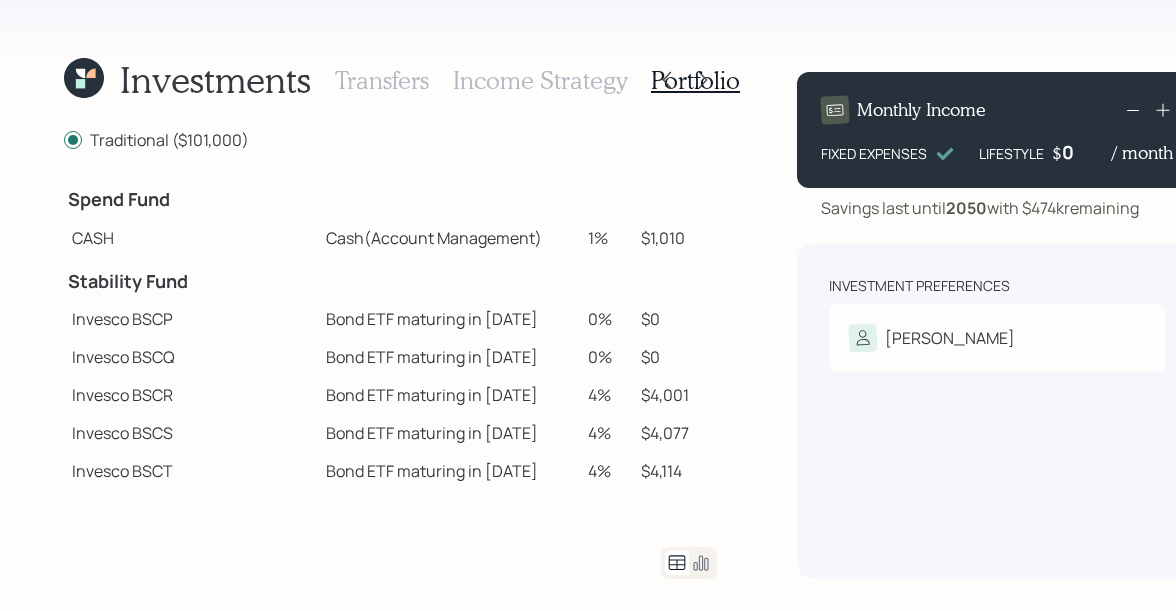 click 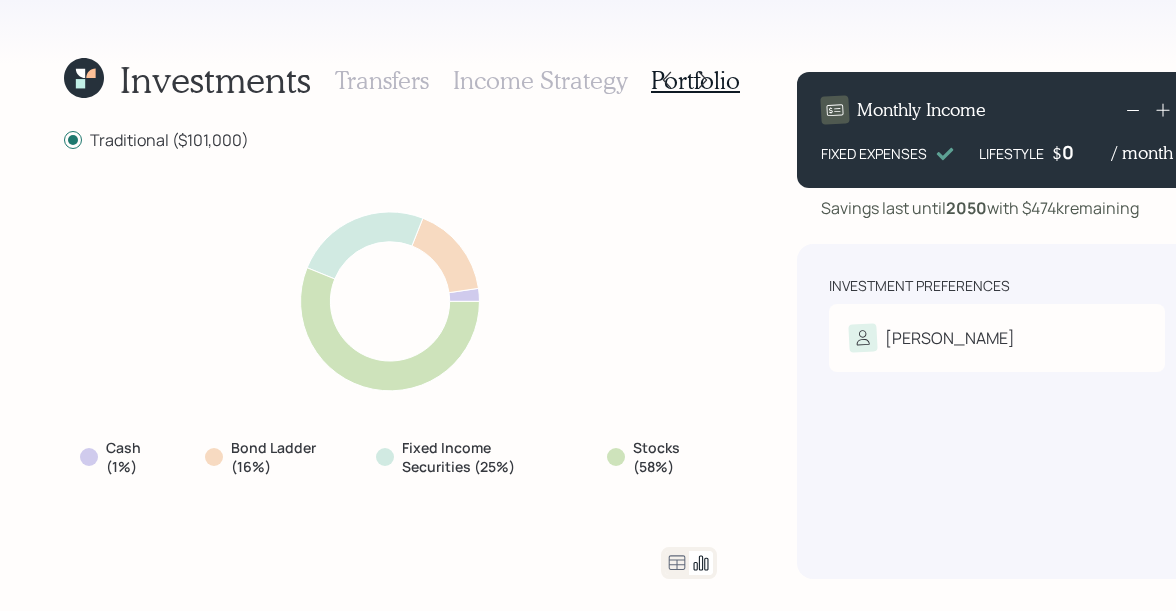 click 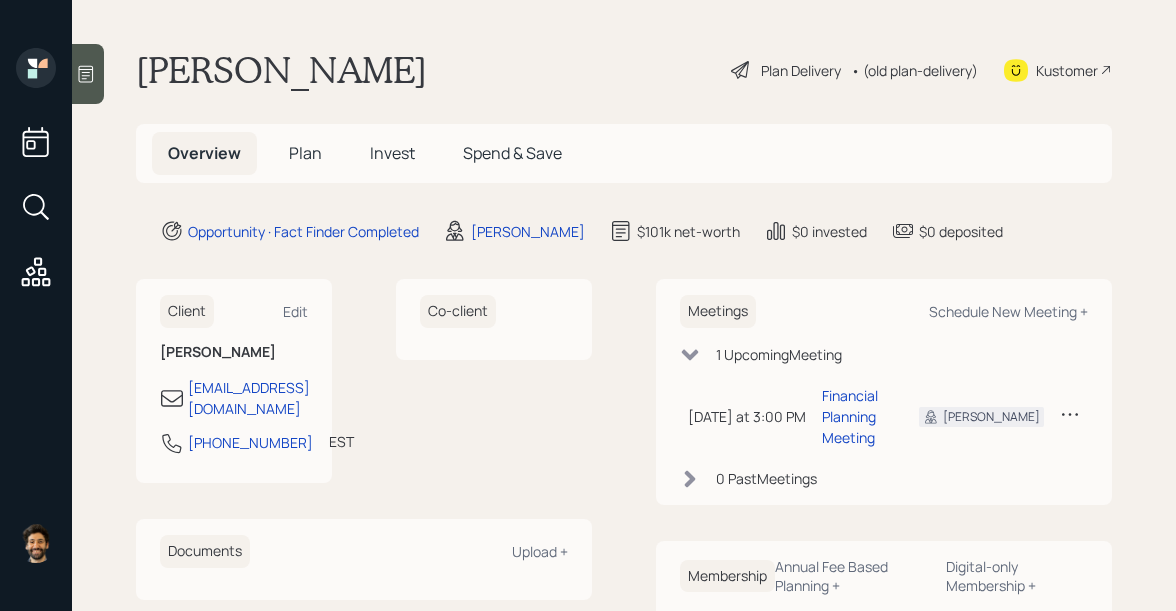 click on "Plan Delivery" at bounding box center (786, 70) 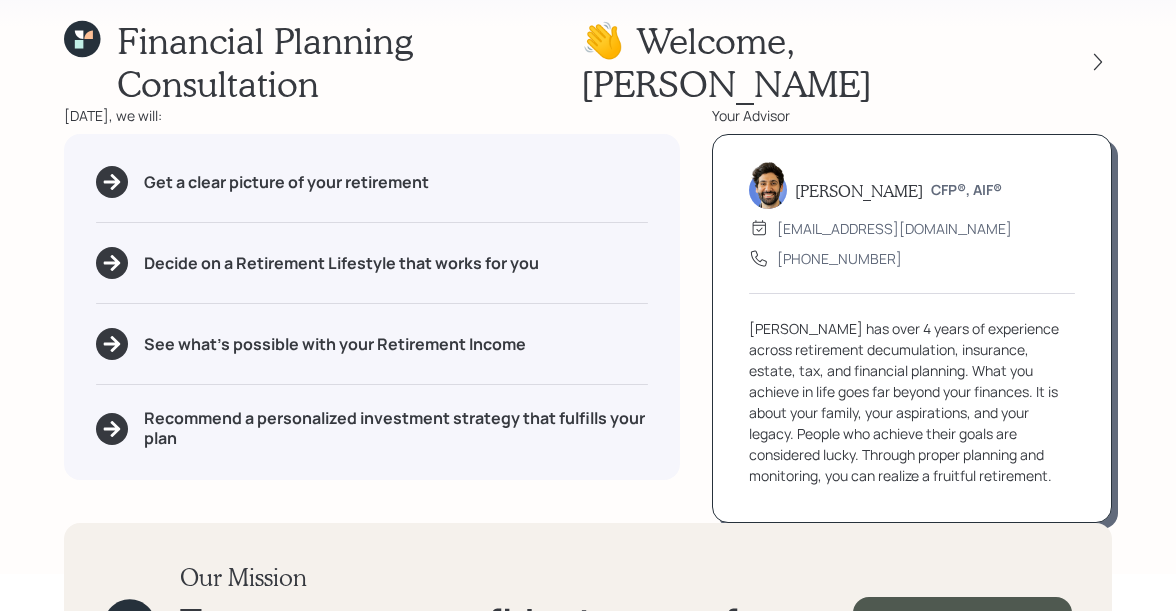 scroll, scrollTop: 71, scrollLeft: 0, axis: vertical 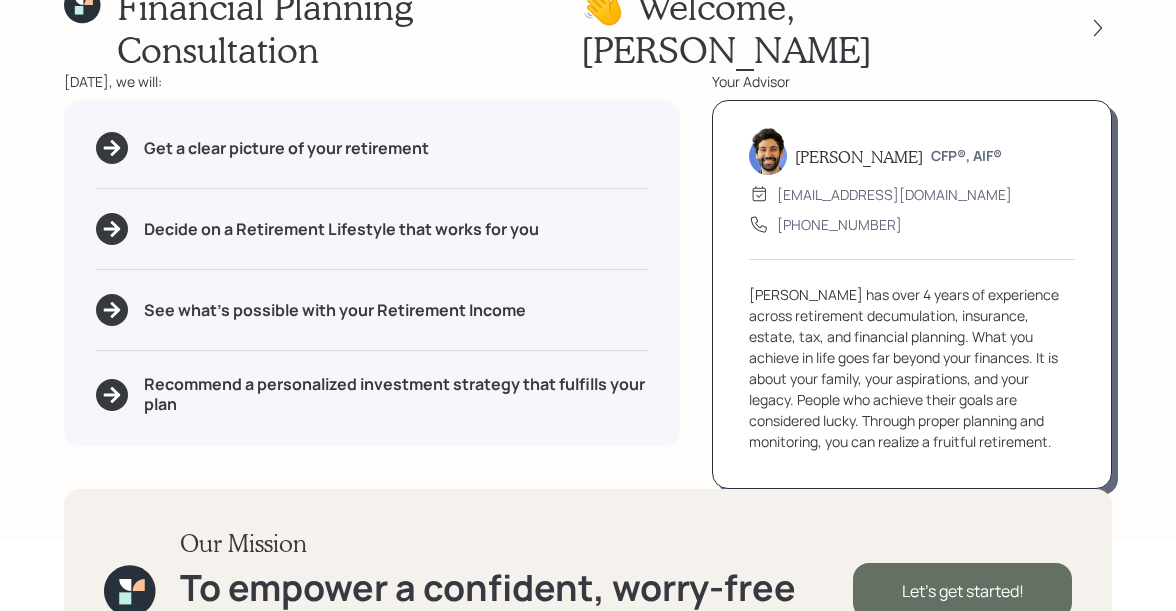 click on "Let's get started!" at bounding box center (962, 591) 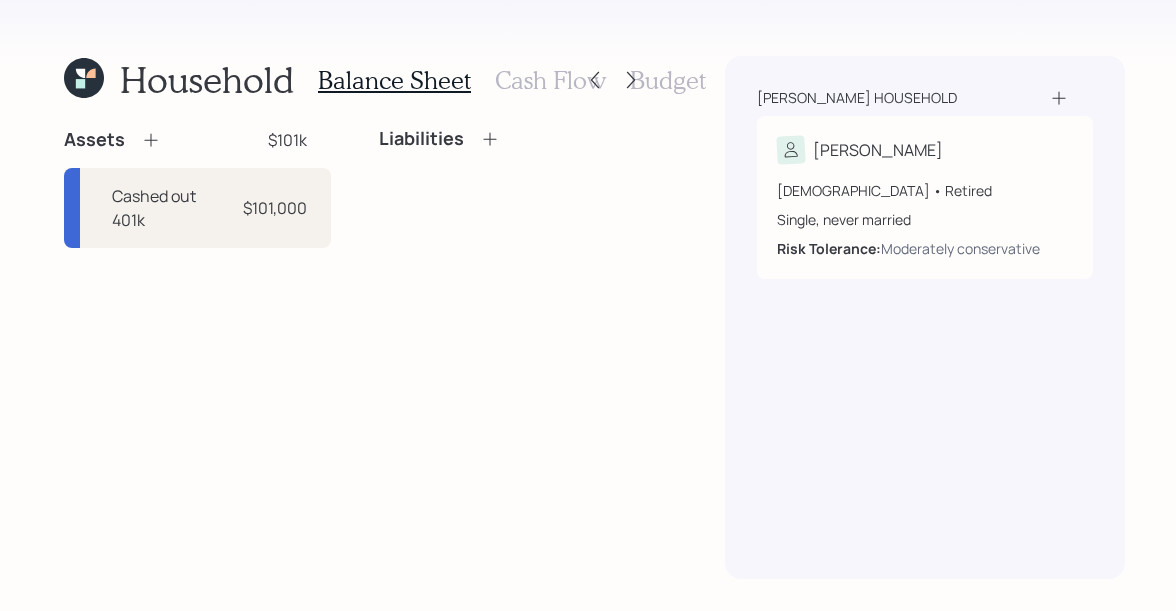 click on "Cash Flow" at bounding box center [550, 80] 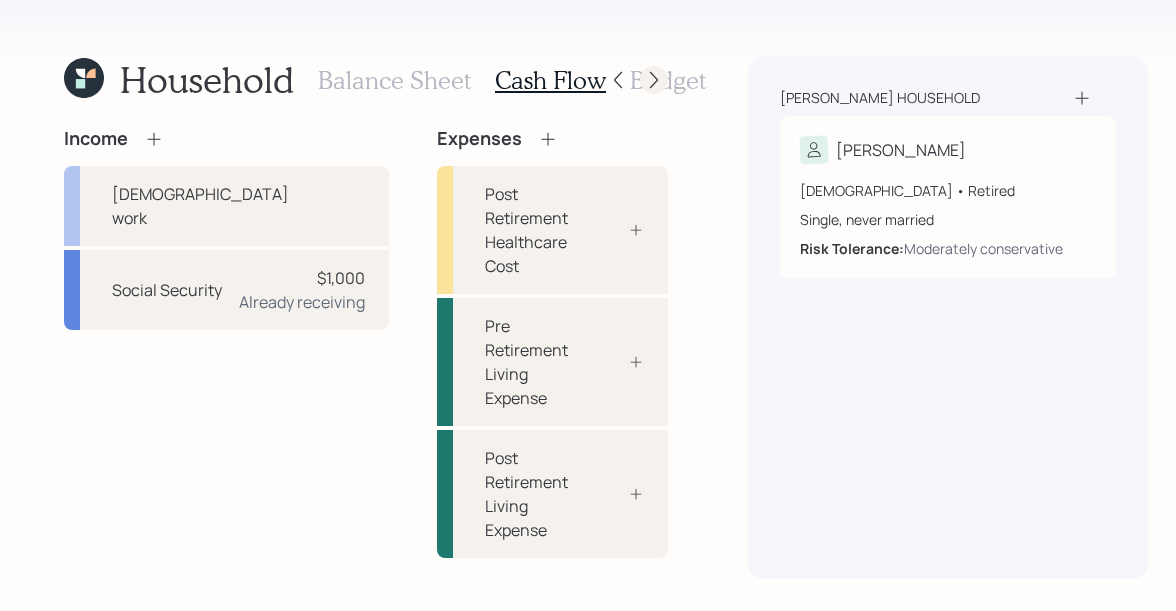 click 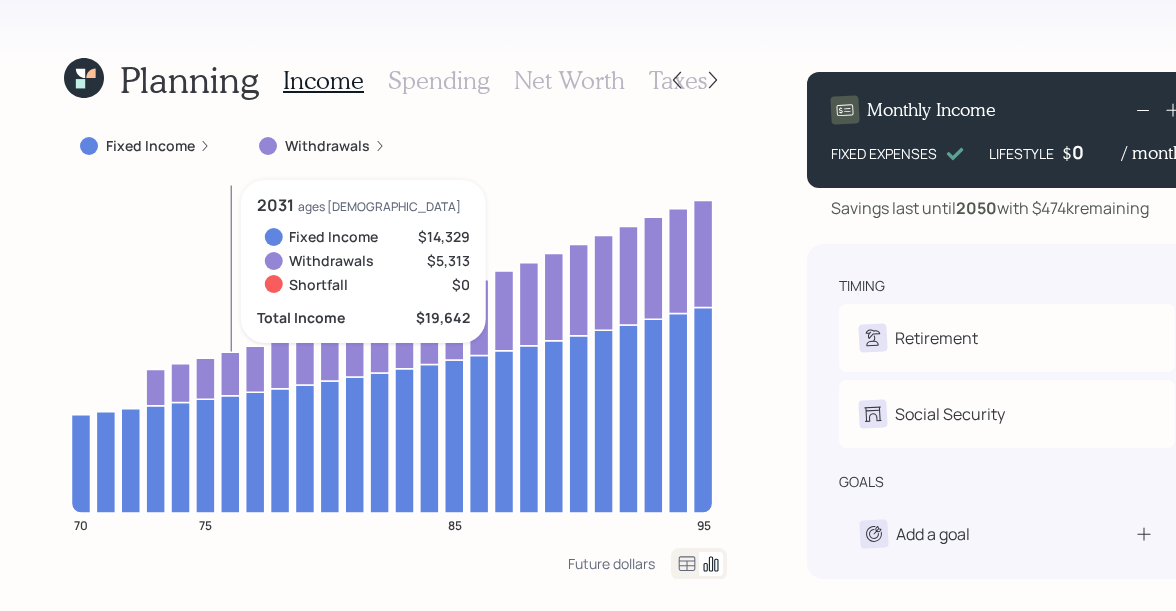 drag, startPoint x: 365, startPoint y: 151, endPoint x: 168, endPoint y: 274, distance: 232.24556 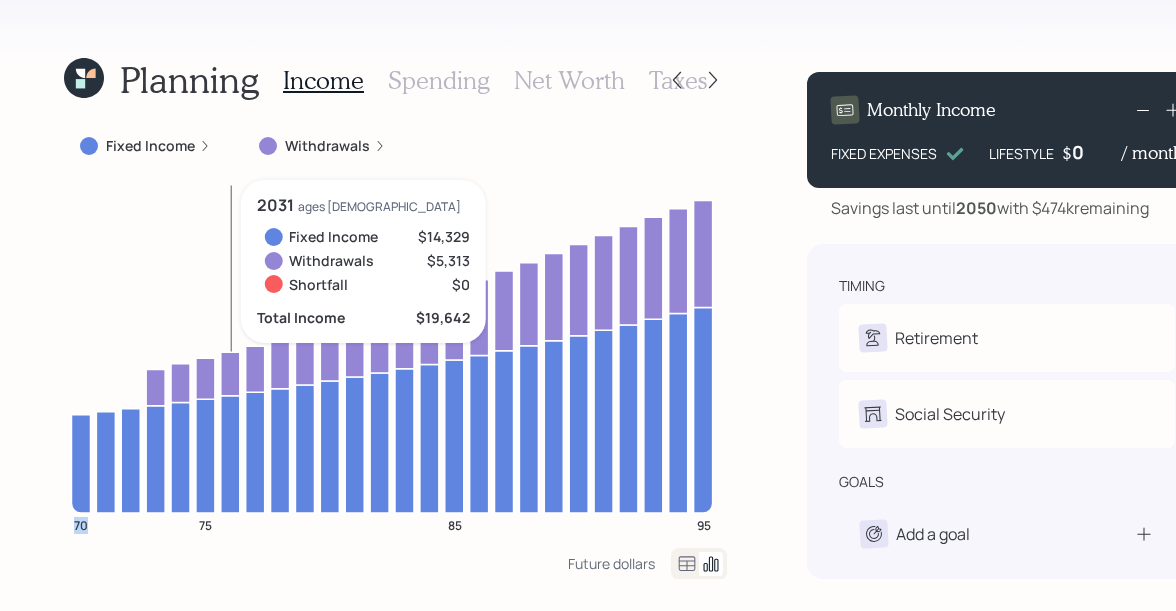 click on "Fixed Income Withdrawals 70 75 85 95 2031 ages 76 Fixed Income $14,329 Withdrawals $5,313 Shortfall $0 Total Income $19,642" at bounding box center (395, 338) 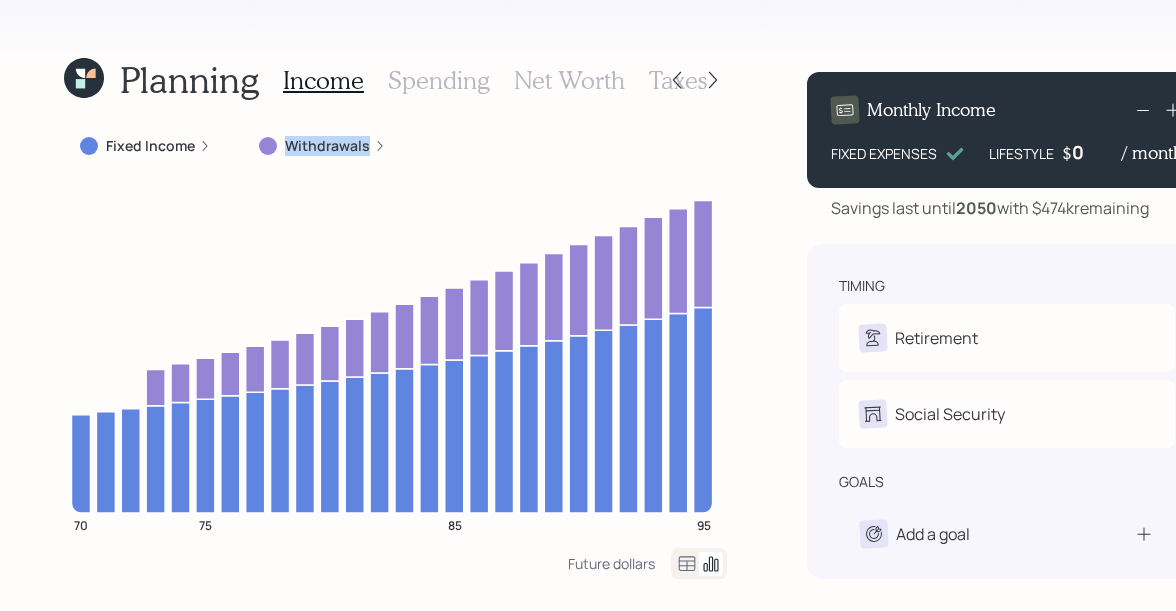 drag, startPoint x: 365, startPoint y: 146, endPoint x: 274, endPoint y: 152, distance: 91.197586 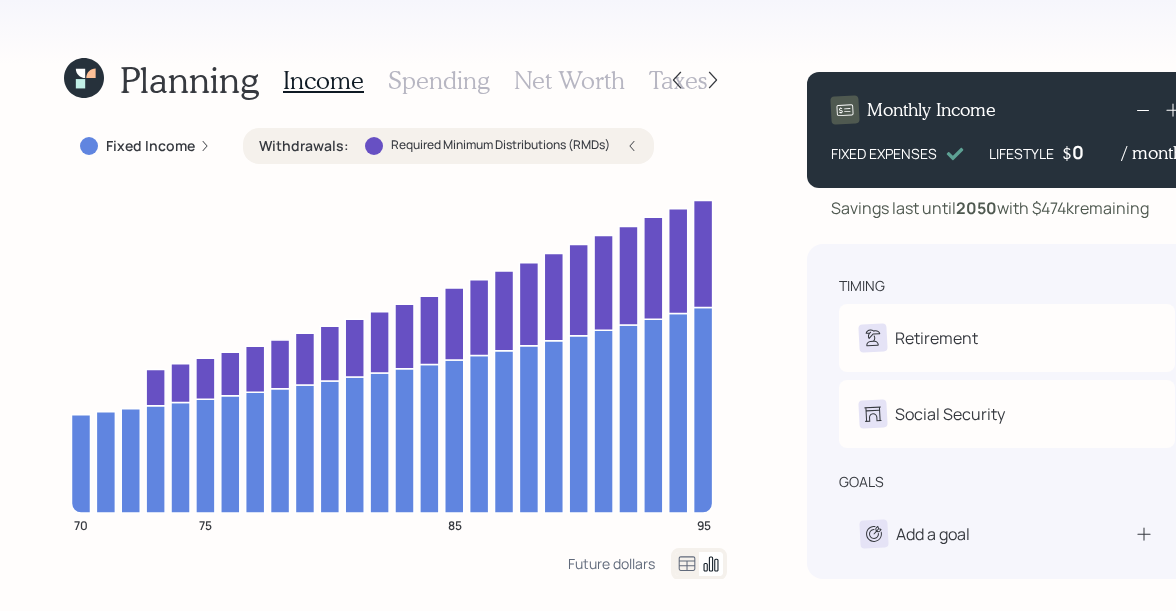 click on "Withdrawals :" at bounding box center [304, 146] 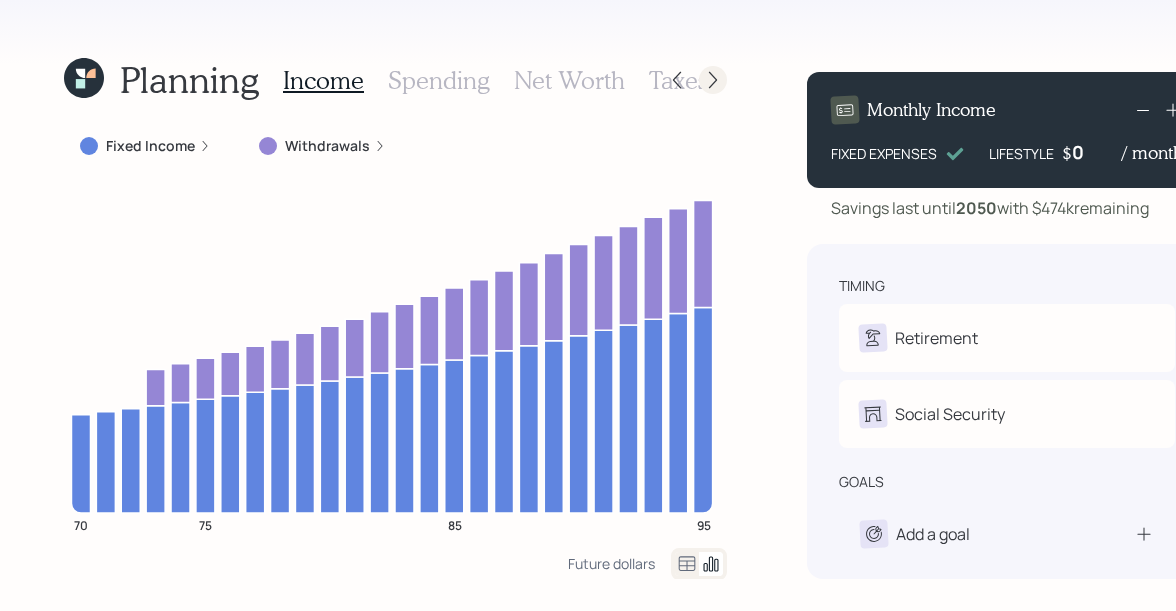 click 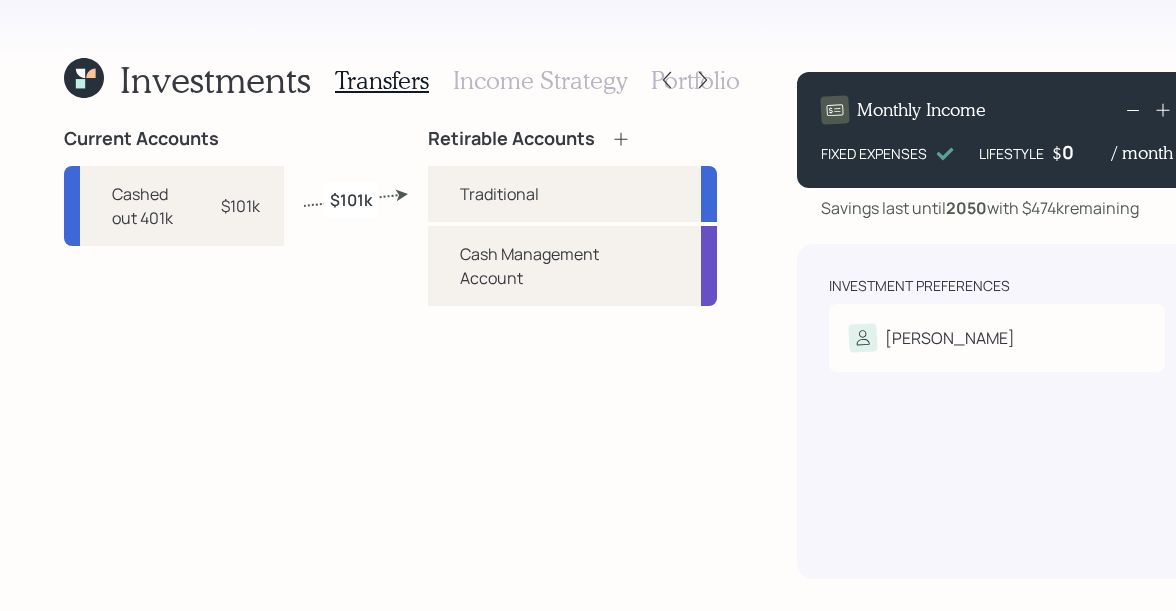 click on "Income Strategy" at bounding box center [540, 80] 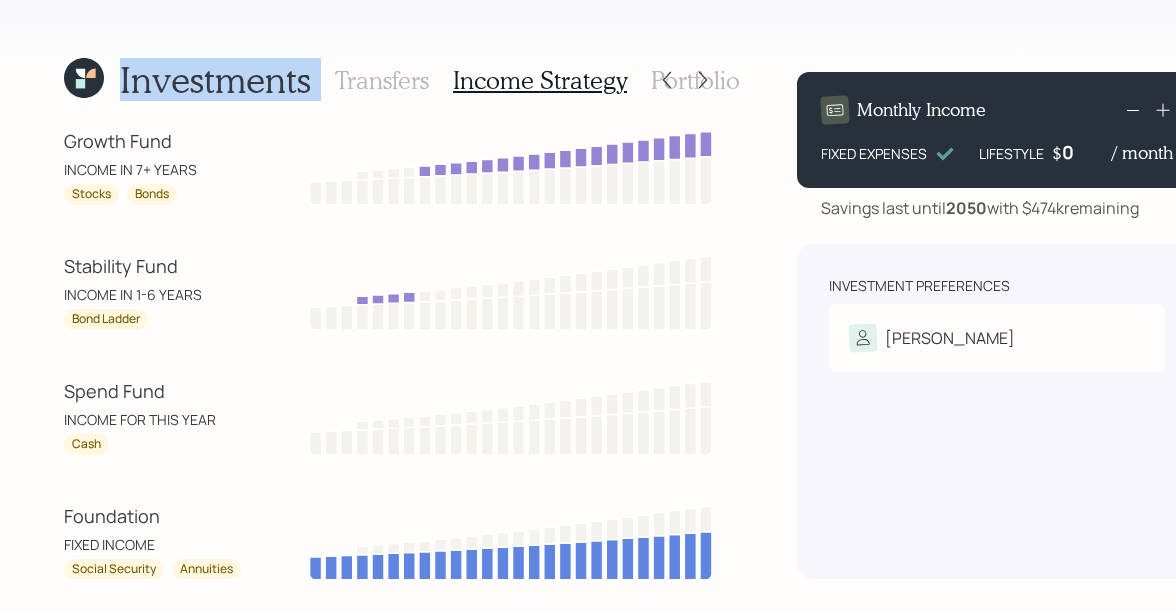 drag, startPoint x: 118, startPoint y: 85, endPoint x: 322, endPoint y: 85, distance: 204 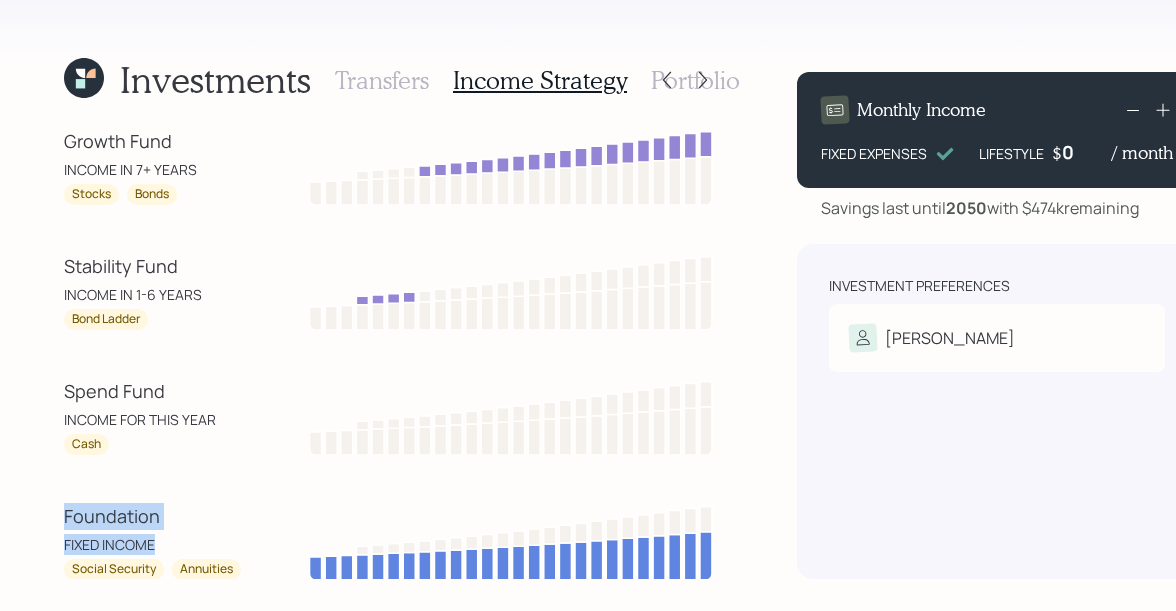 drag, startPoint x: 170, startPoint y: 547, endPoint x: 53, endPoint y: 519, distance: 120.30378 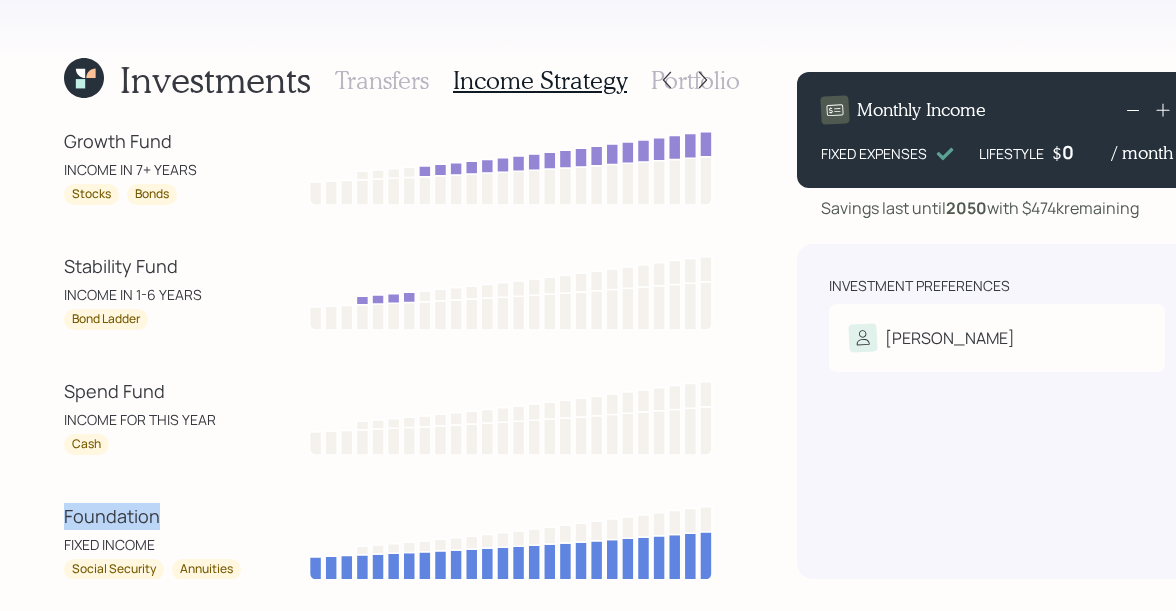 click on "Foundation" at bounding box center [154, 516] 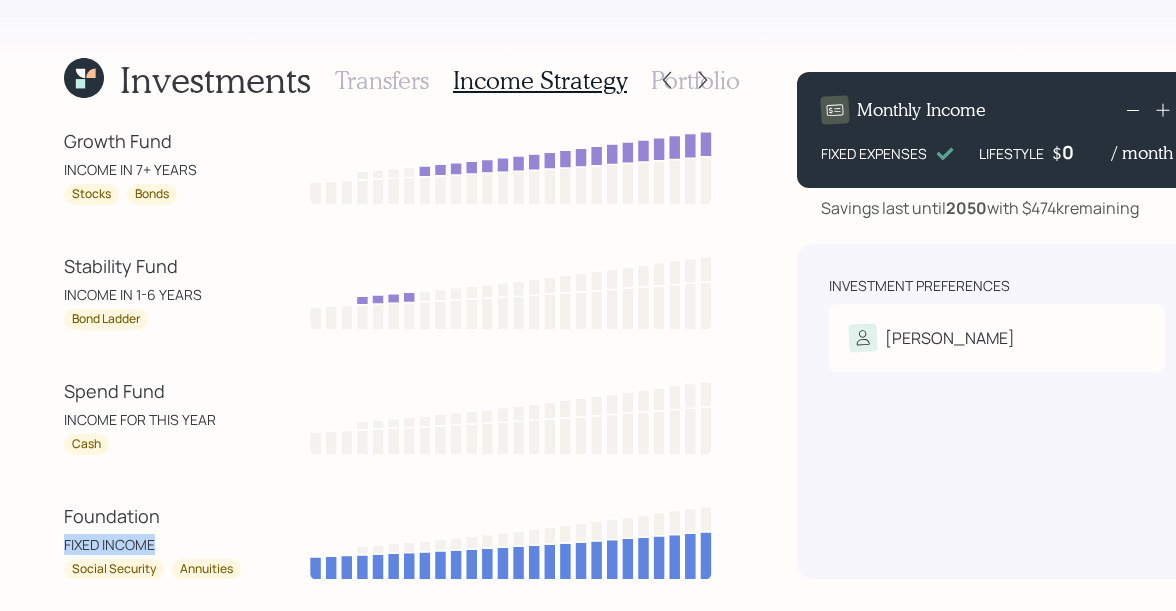 drag, startPoint x: 161, startPoint y: 545, endPoint x: 59, endPoint y: 545, distance: 102 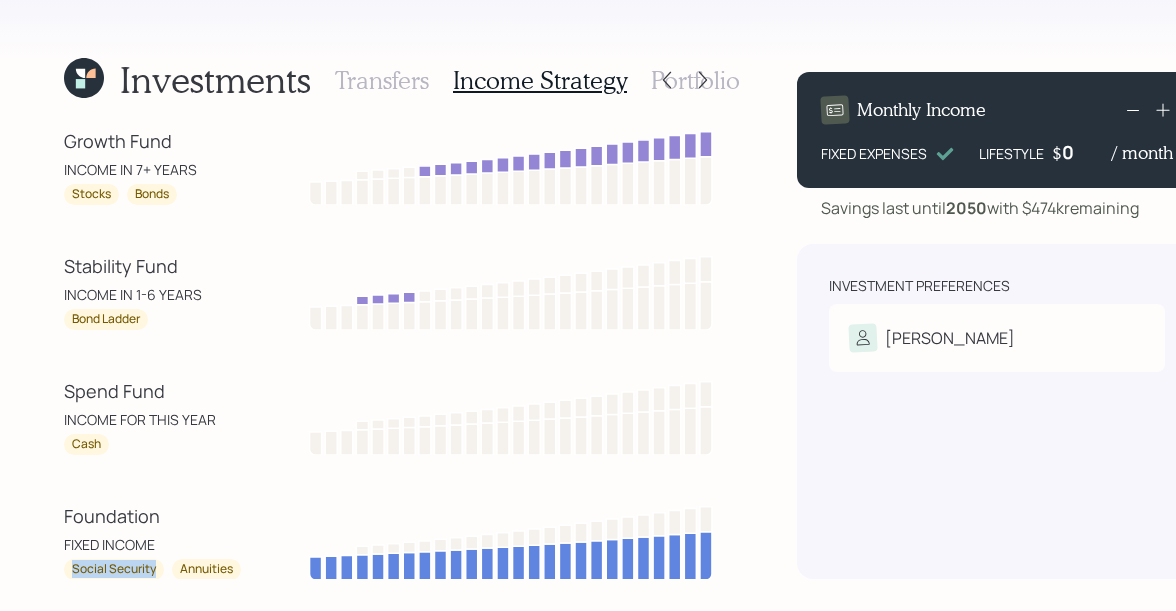 drag, startPoint x: 155, startPoint y: 569, endPoint x: 65, endPoint y: 569, distance: 90 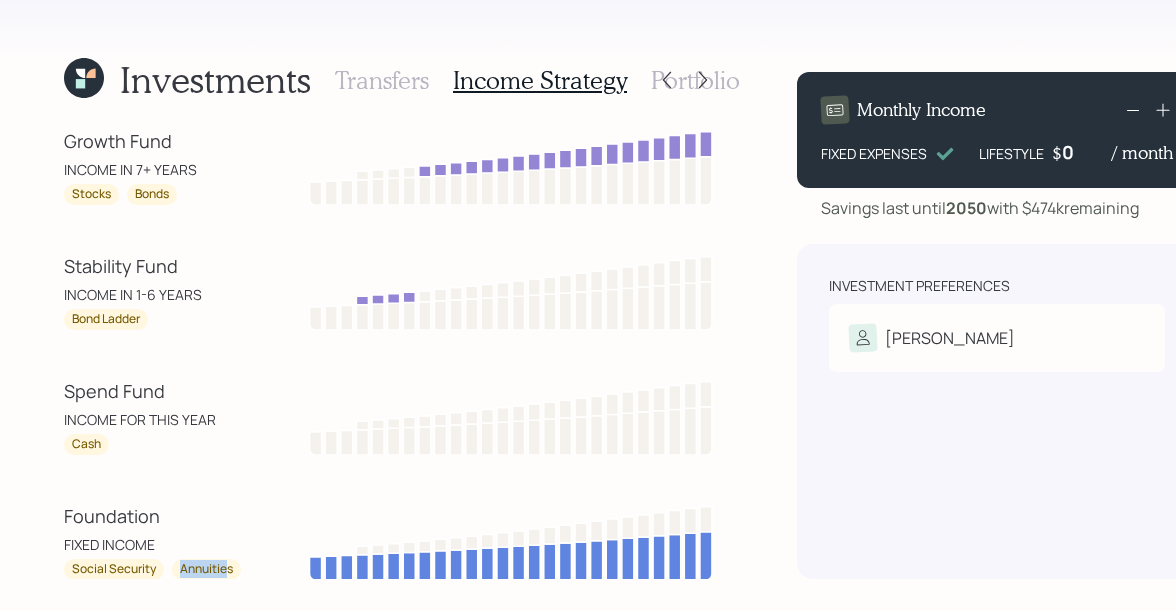 drag, startPoint x: 228, startPoint y: 569, endPoint x: 173, endPoint y: 569, distance: 55 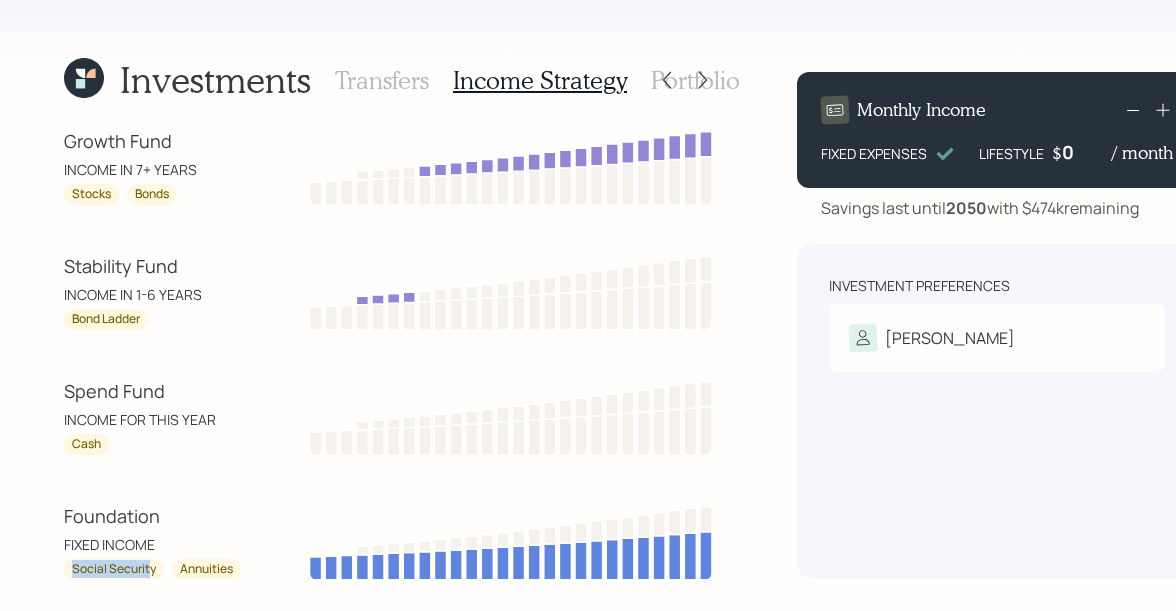 drag, startPoint x: 152, startPoint y: 567, endPoint x: 38, endPoint y: 567, distance: 114 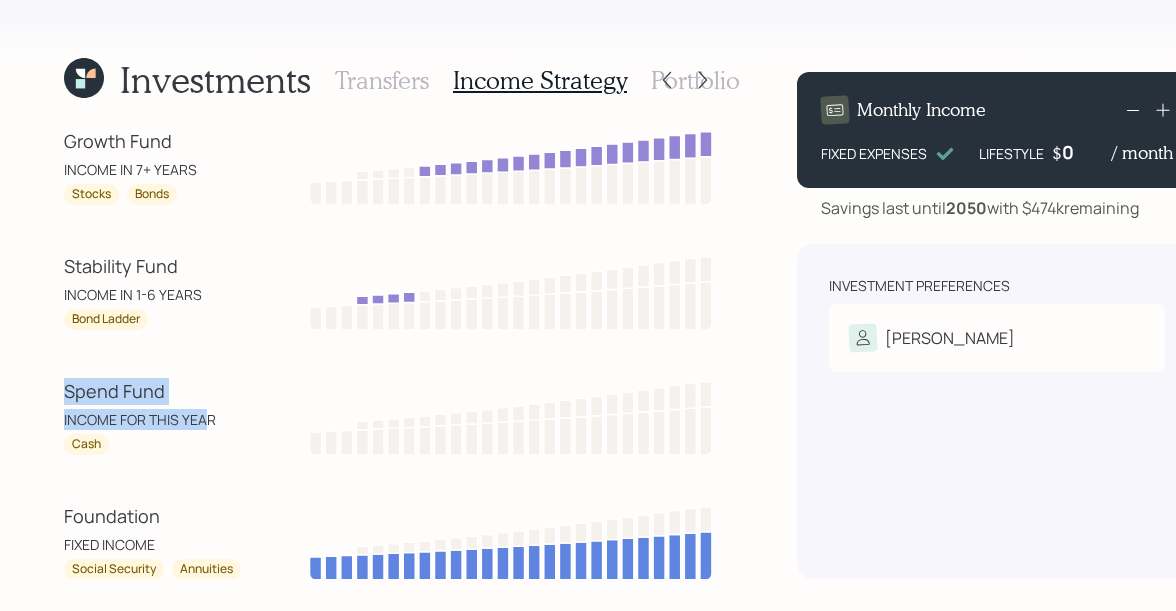 drag, startPoint x: 208, startPoint y: 419, endPoint x: 59, endPoint y: 397, distance: 150.6154 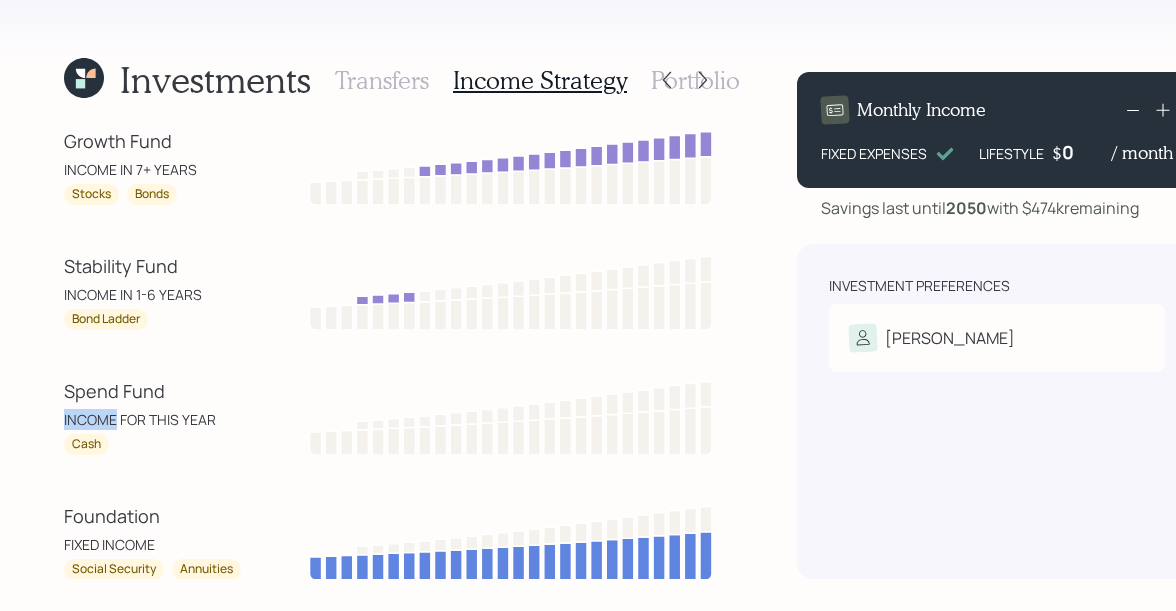 click on "INCOME FOR THIS YEAR" at bounding box center [154, 419] 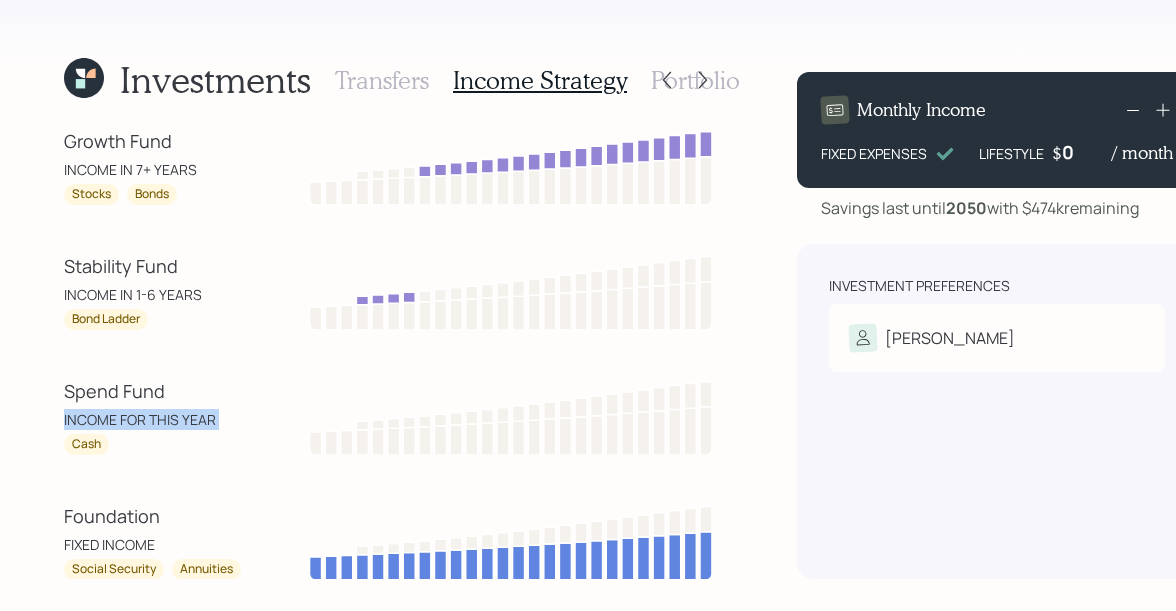 click on "INCOME FOR THIS YEAR" at bounding box center [154, 419] 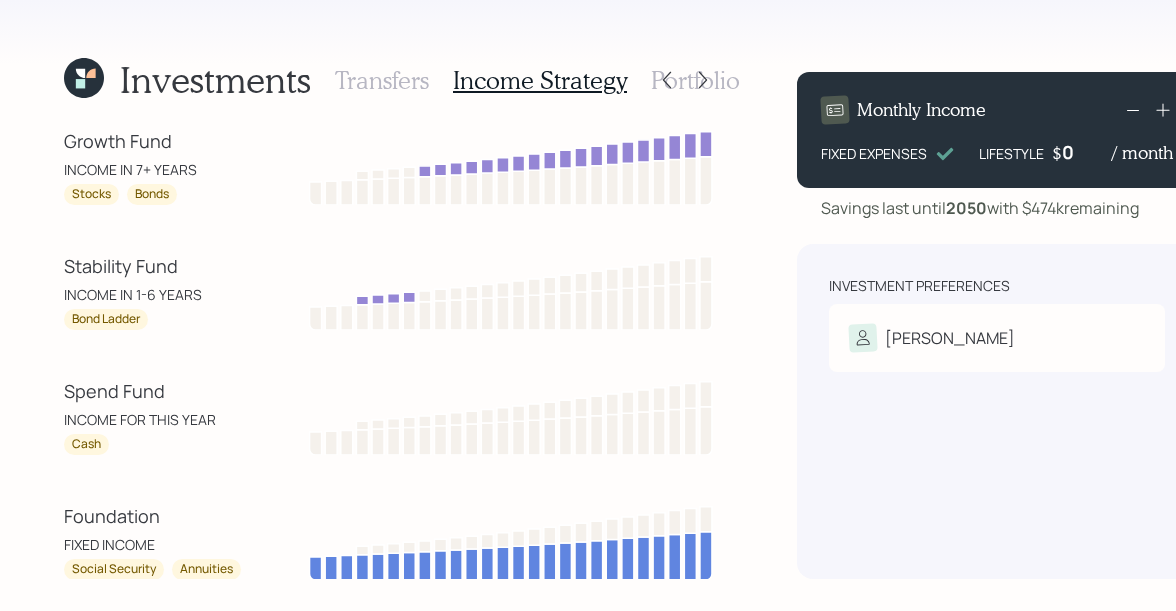 click on "Cash" at bounding box center [86, 444] 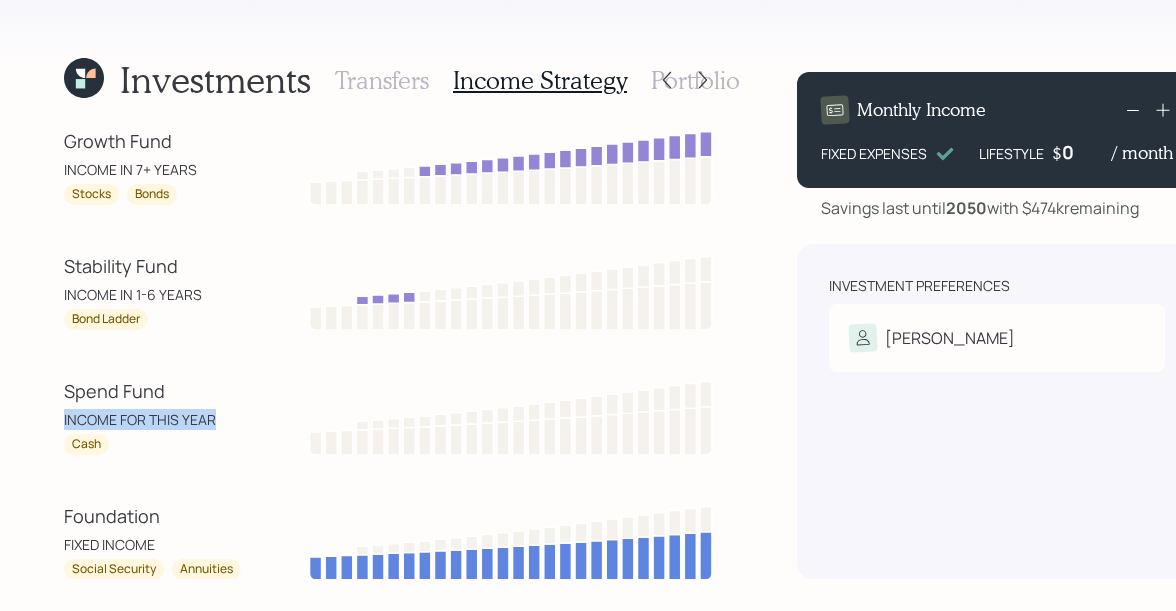 drag, startPoint x: 217, startPoint y: 424, endPoint x: 62, endPoint y: 422, distance: 155.01291 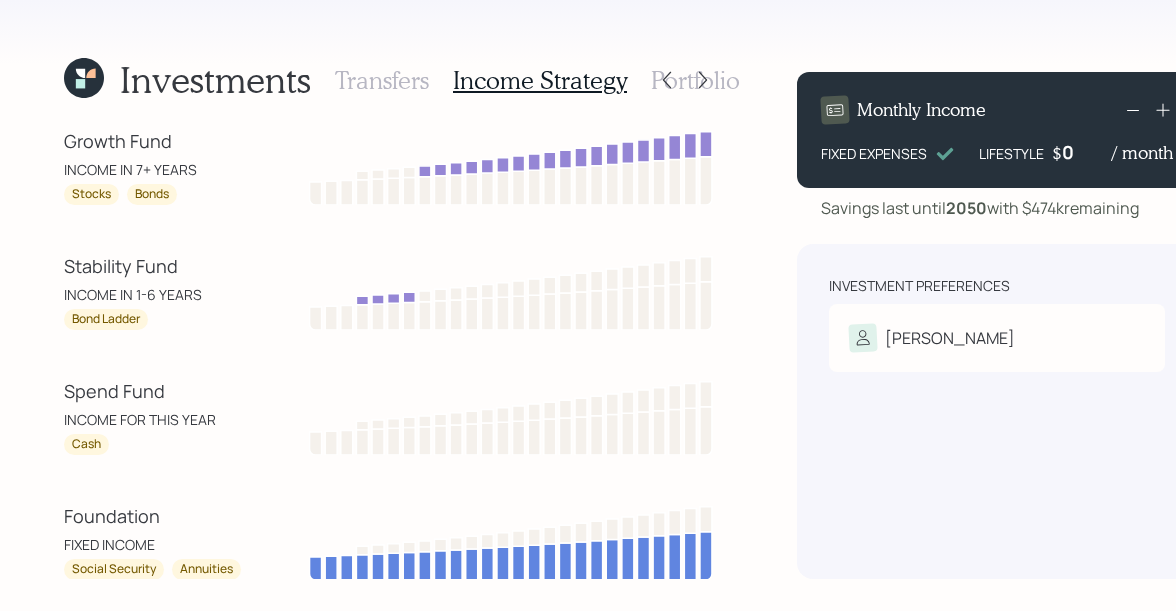click on "INCOME IN 1-6 YEARS" at bounding box center (154, 294) 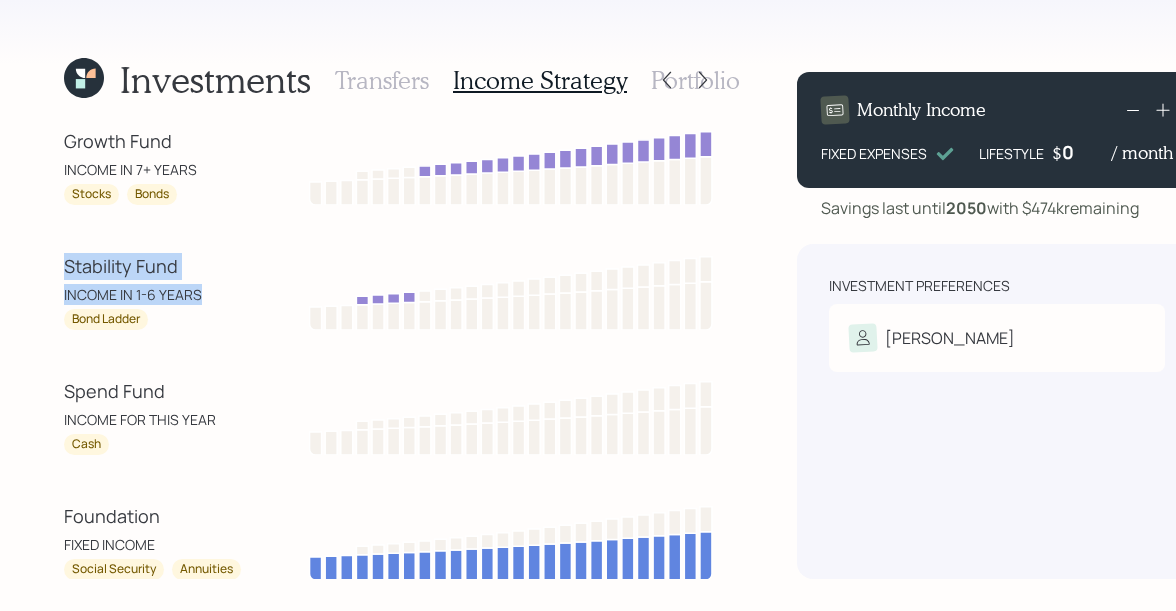 drag, startPoint x: 205, startPoint y: 294, endPoint x: 59, endPoint y: 268, distance: 148.297 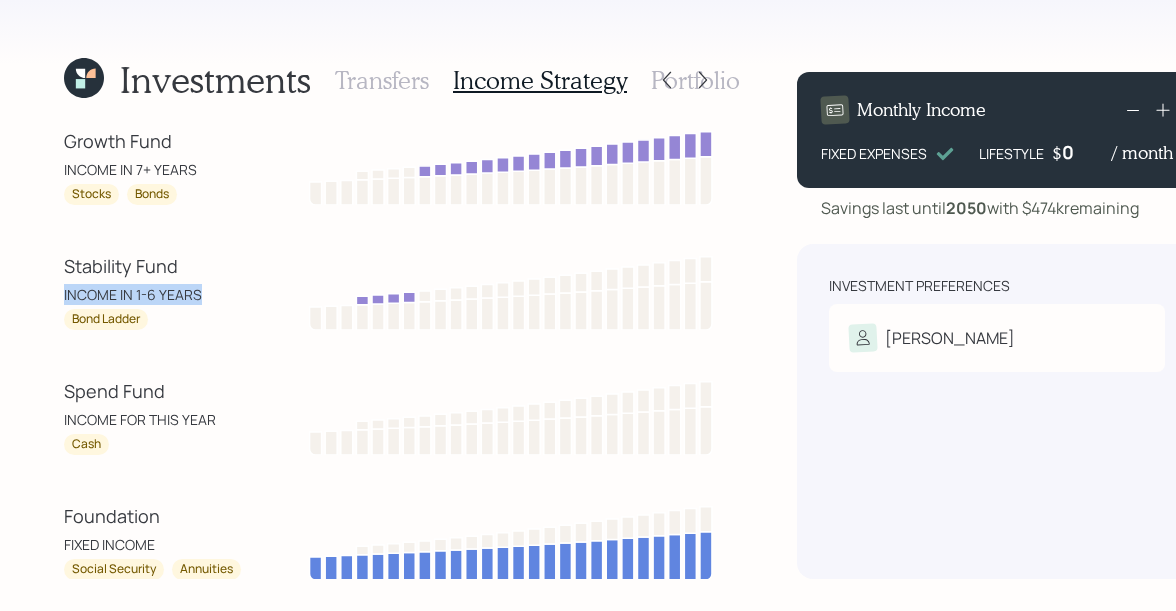 drag, startPoint x: 61, startPoint y: 297, endPoint x: 206, endPoint y: 294, distance: 145.03104 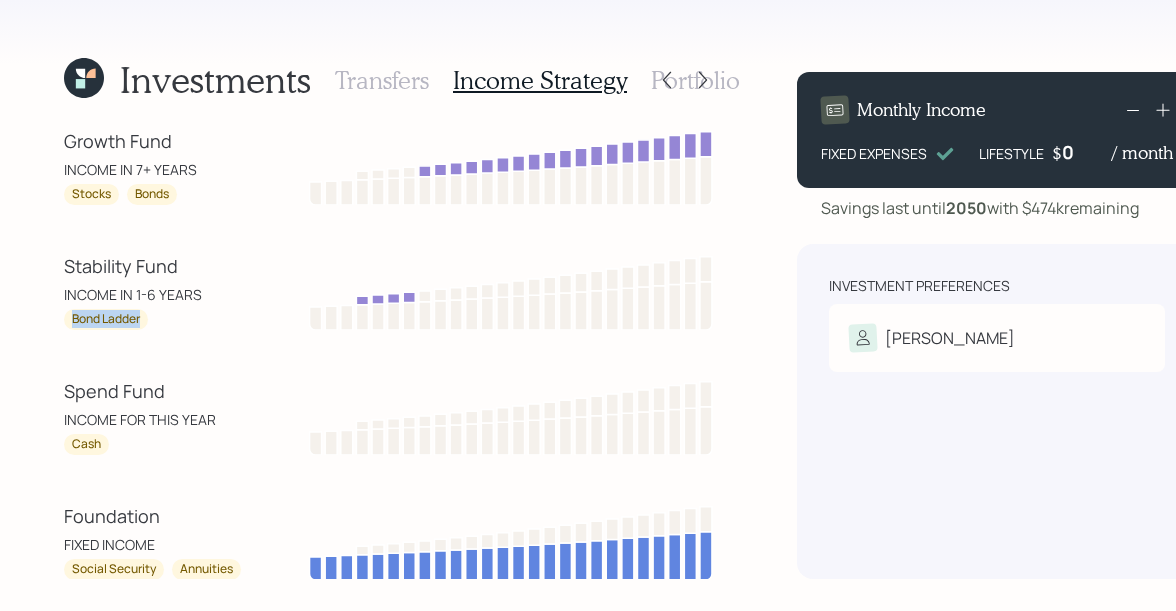 drag, startPoint x: 143, startPoint y: 323, endPoint x: 63, endPoint y: 323, distance: 80 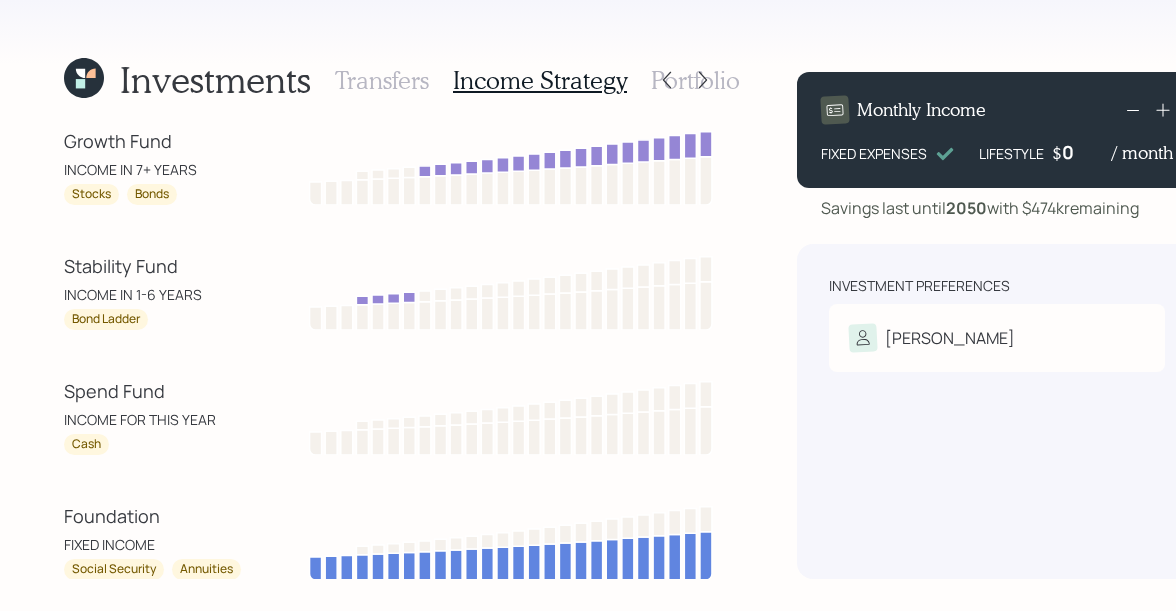 drag, startPoint x: 60, startPoint y: 296, endPoint x: 207, endPoint y: 284, distance: 147.48898 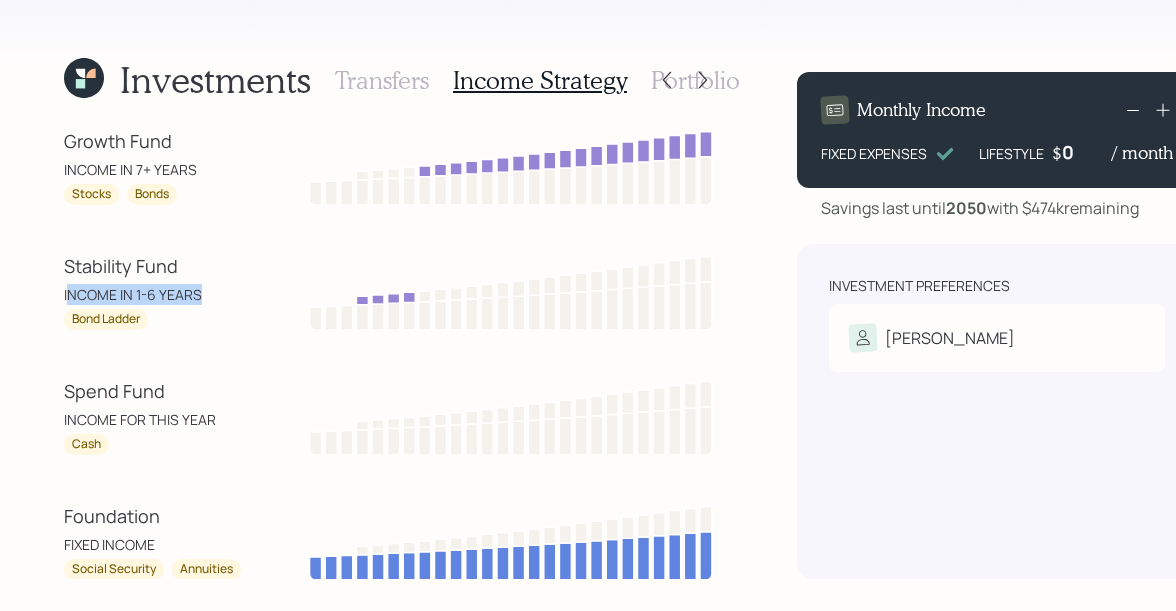 drag, startPoint x: 202, startPoint y: 290, endPoint x: 68, endPoint y: 291, distance: 134.00374 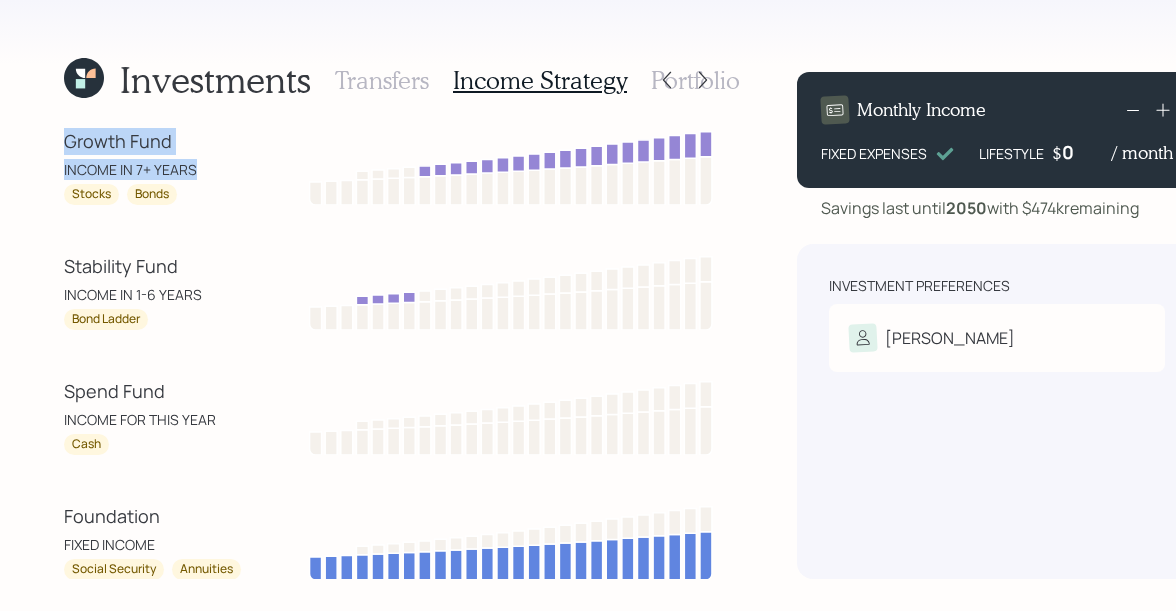 drag, startPoint x: 197, startPoint y: 169, endPoint x: 50, endPoint y: 151, distance: 148.09795 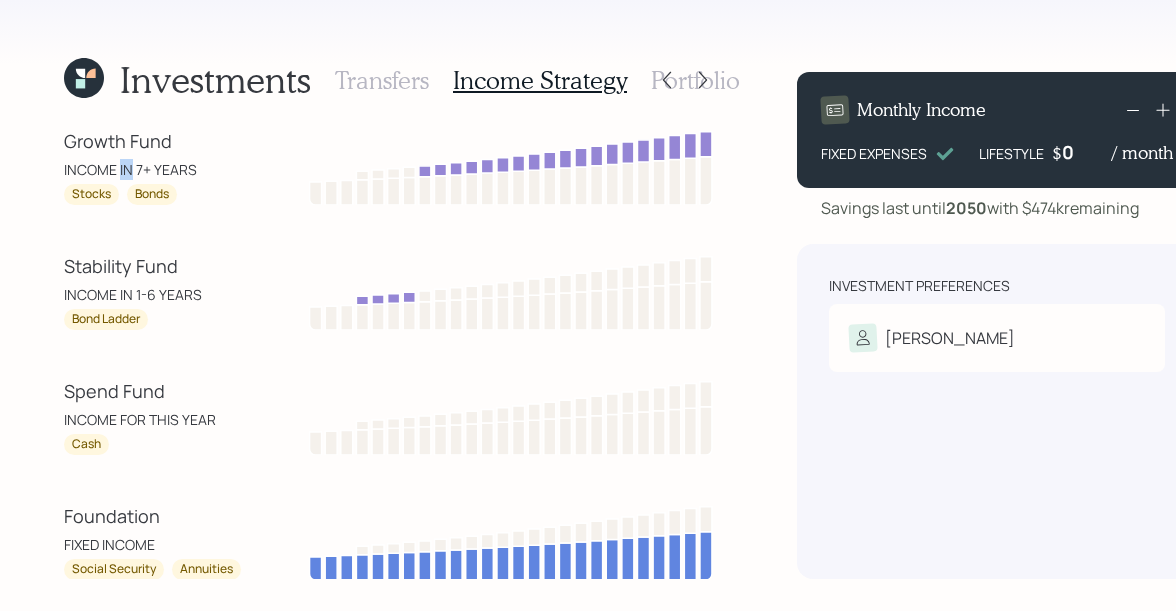 click on "INCOME IN 7+ YEARS" at bounding box center [154, 169] 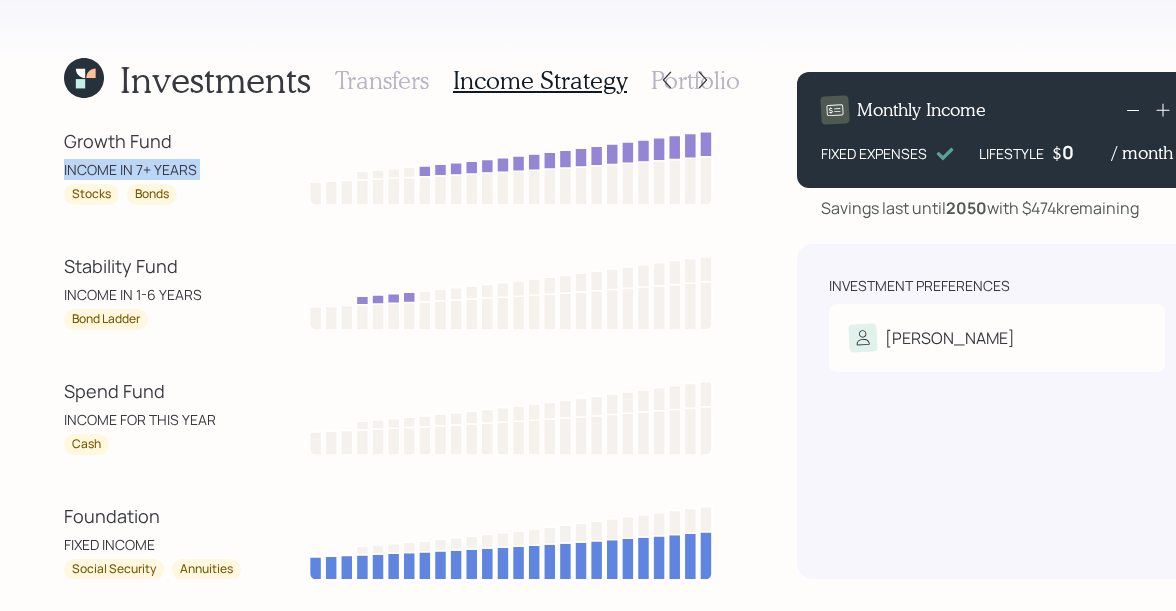 click on "INCOME IN 7+ YEARS" at bounding box center (154, 169) 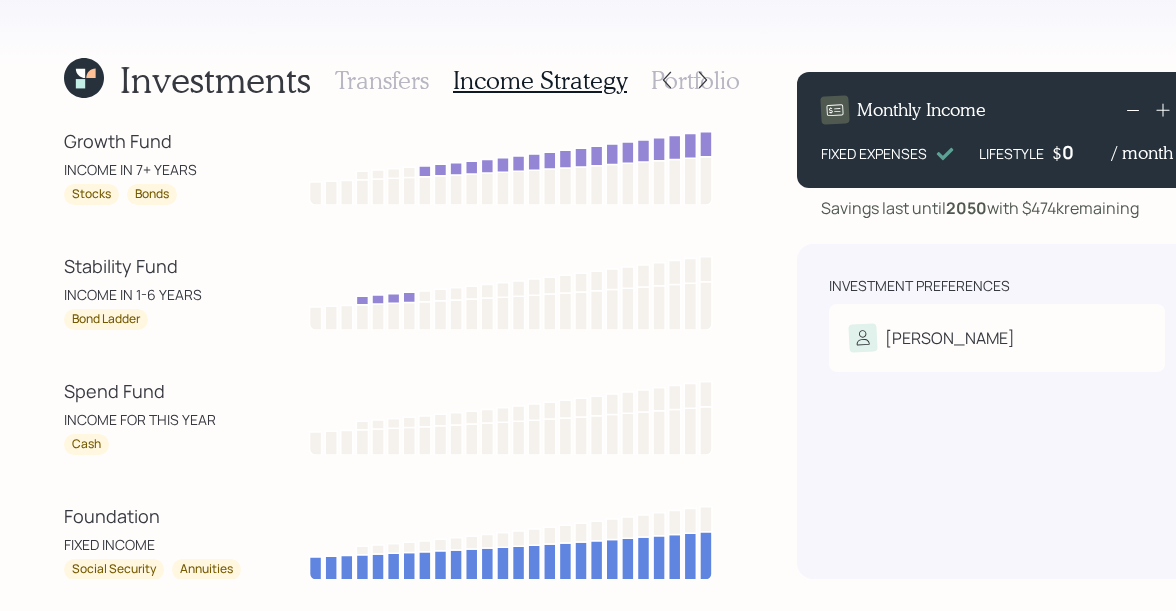 click on "Stocks" at bounding box center (91, 194) 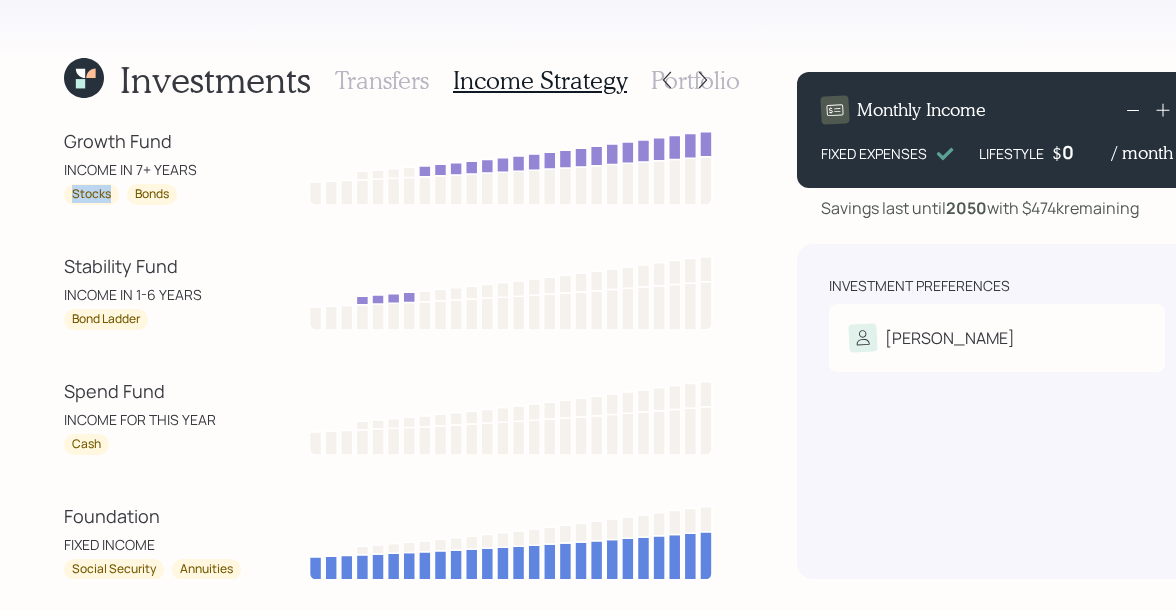 click on "Stocks" at bounding box center (91, 194) 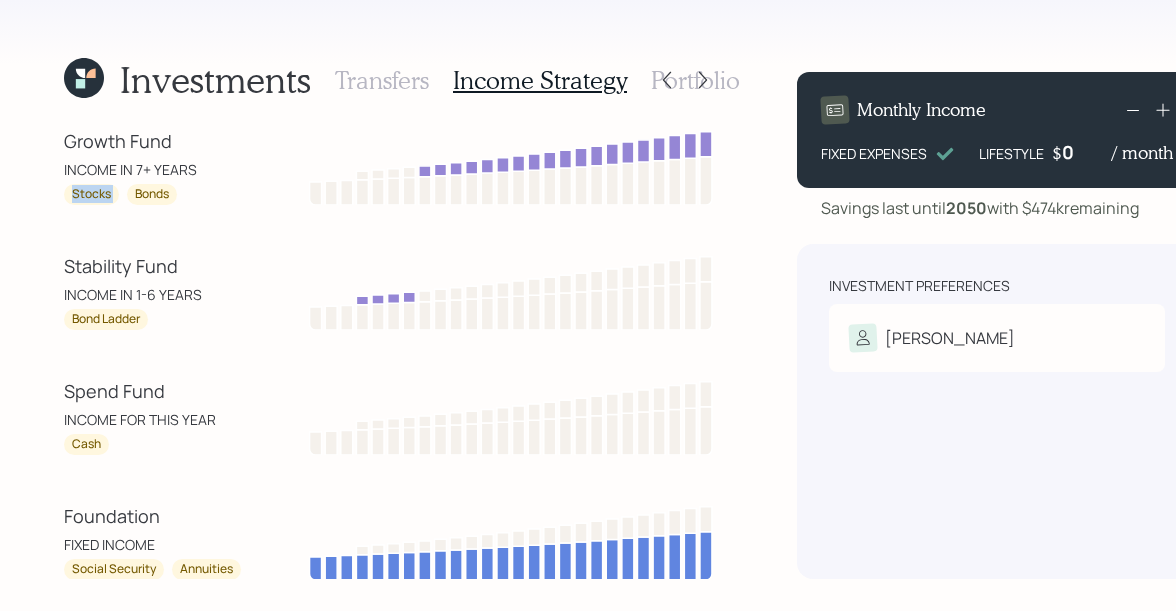 click on "Stocks" at bounding box center [91, 194] 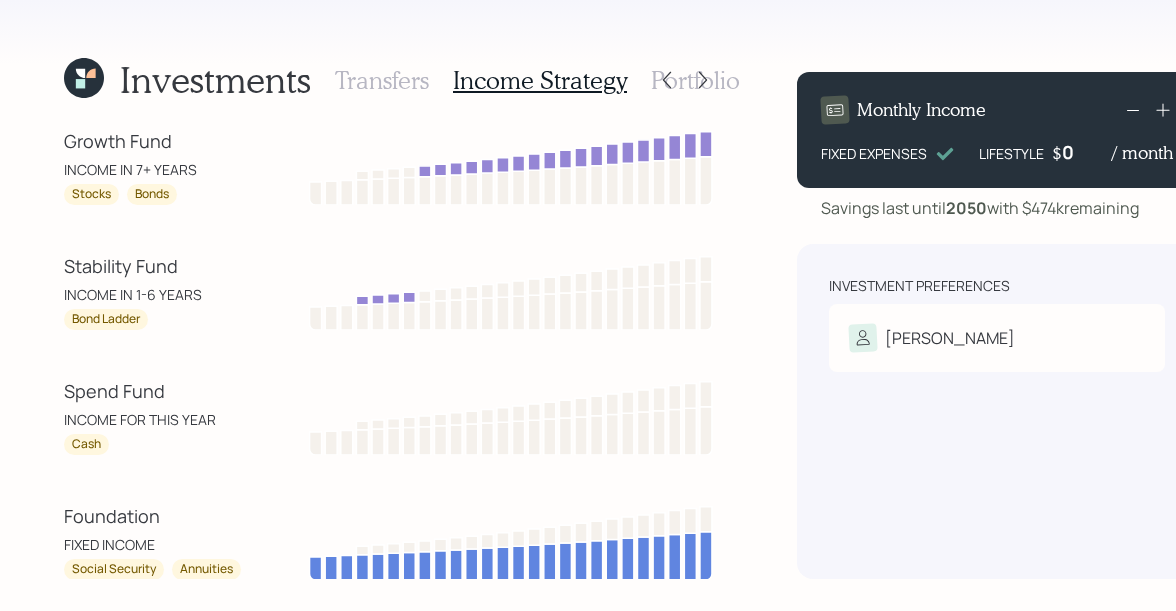 click on "Portfolio" at bounding box center (695, 80) 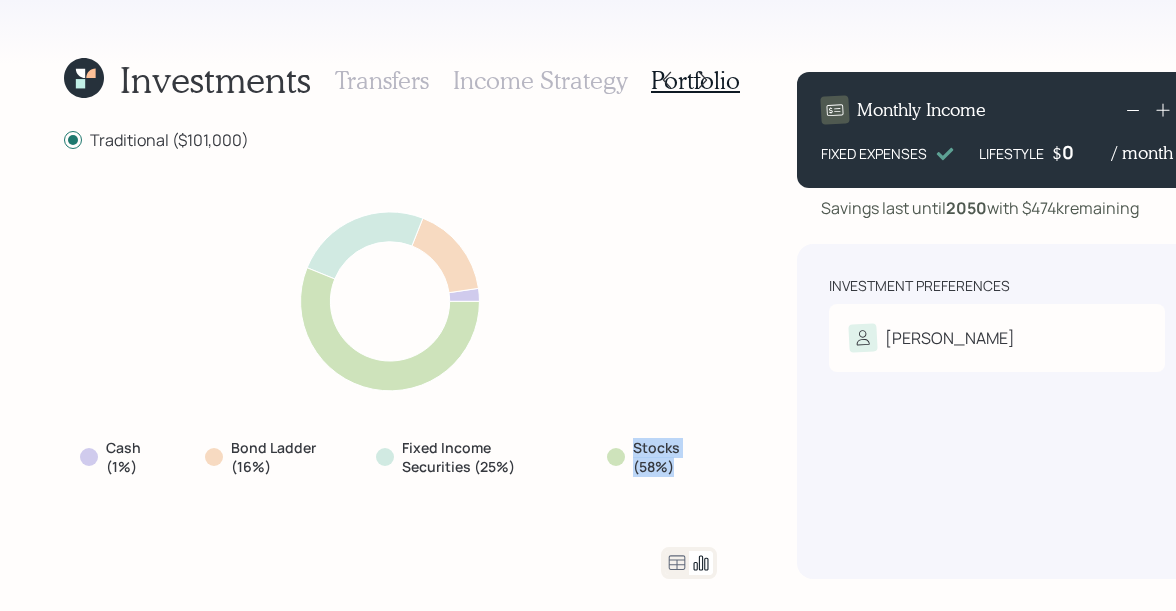 drag, startPoint x: 673, startPoint y: 467, endPoint x: 623, endPoint y: 448, distance: 53.488316 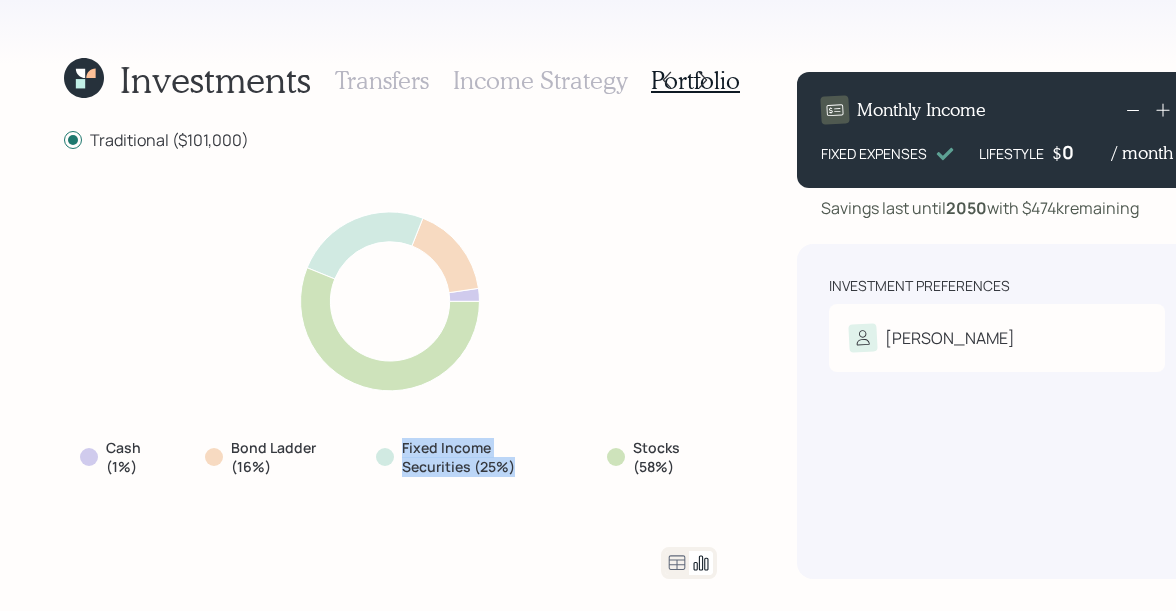 drag, startPoint x: 517, startPoint y: 466, endPoint x: 382, endPoint y: 432, distance: 139.21565 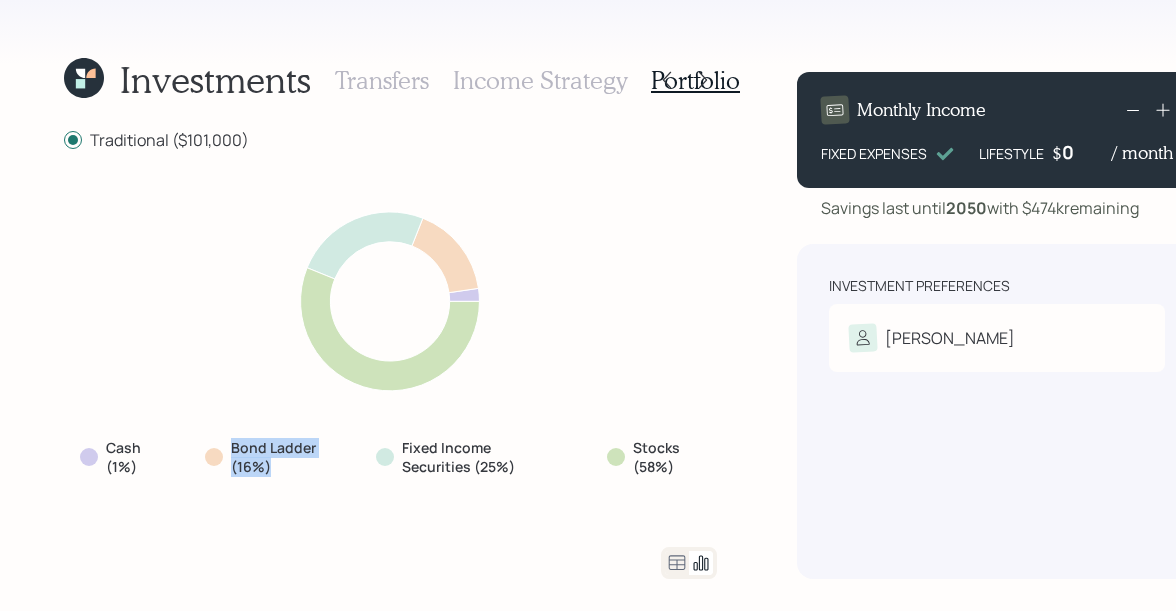 drag, startPoint x: 280, startPoint y: 467, endPoint x: 216, endPoint y: 440, distance: 69.46222 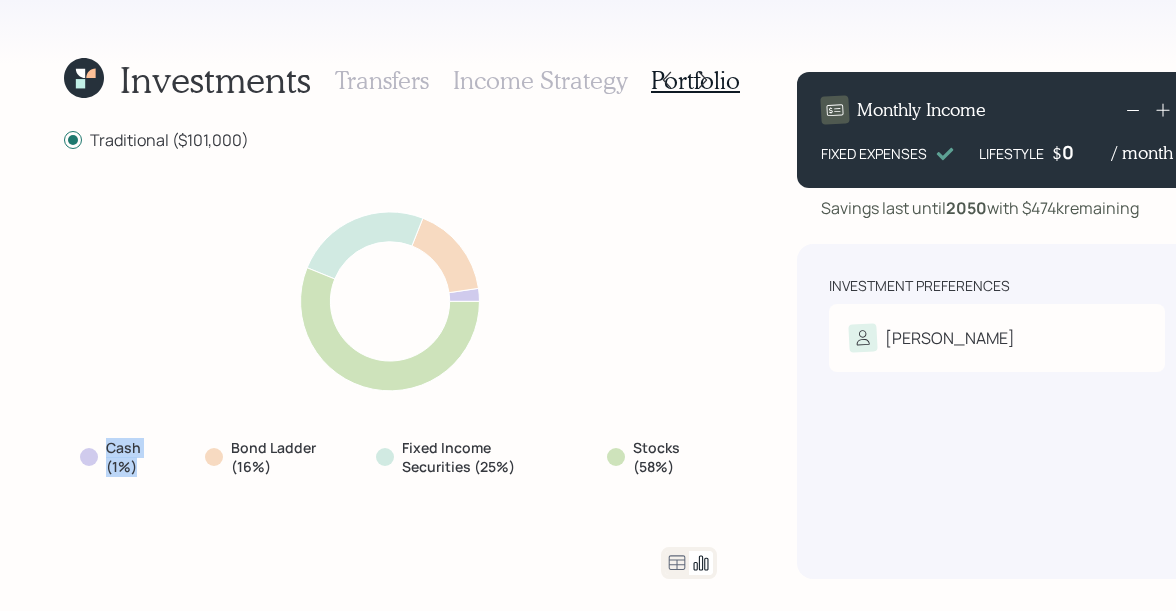 drag, startPoint x: 143, startPoint y: 462, endPoint x: 91, endPoint y: 433, distance: 59.5399 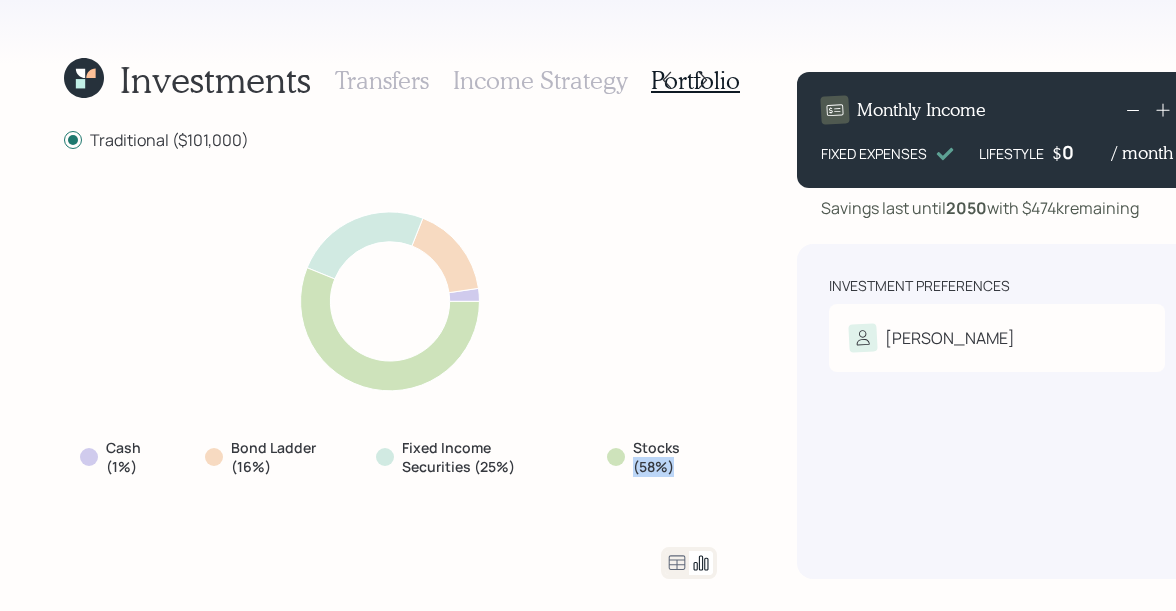 drag, startPoint x: 675, startPoint y: 472, endPoint x: 630, endPoint y: 473, distance: 45.01111 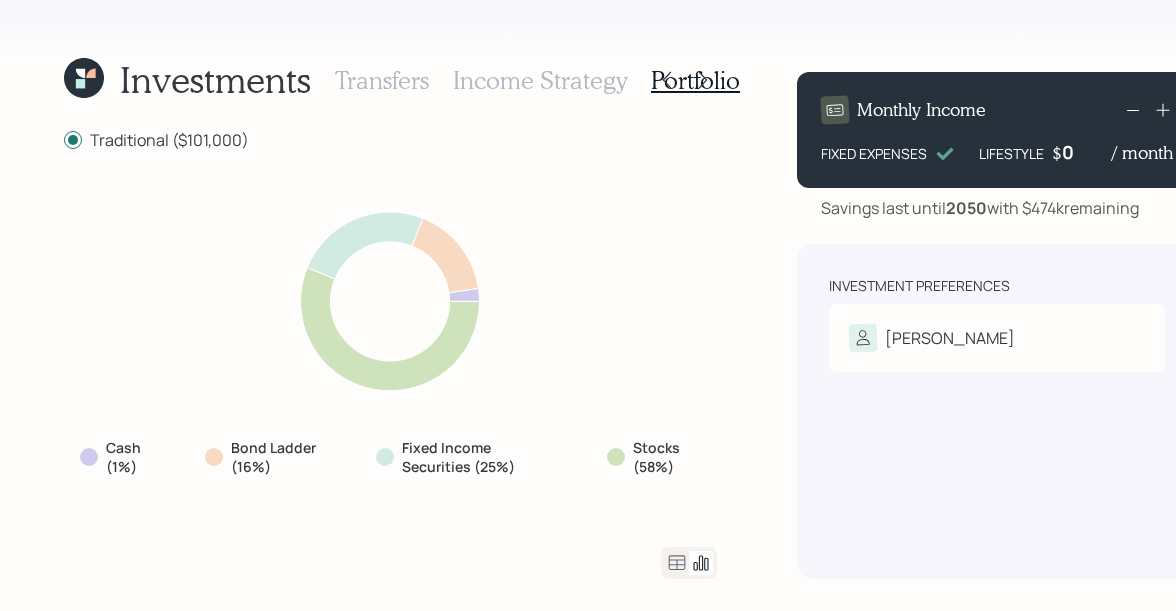 click 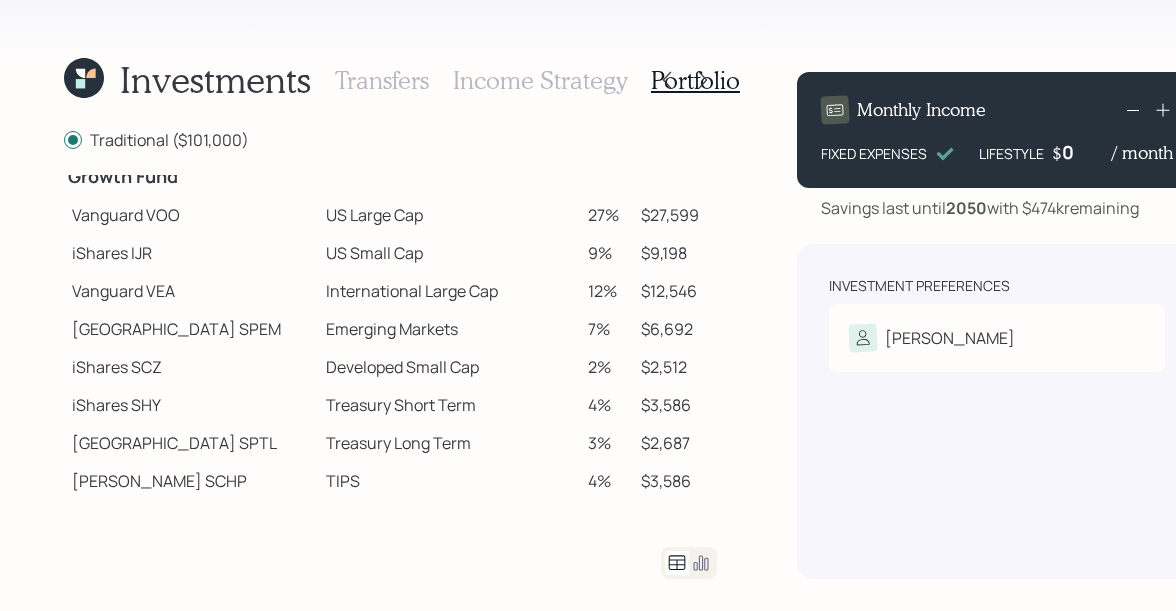 scroll, scrollTop: 364, scrollLeft: 0, axis: vertical 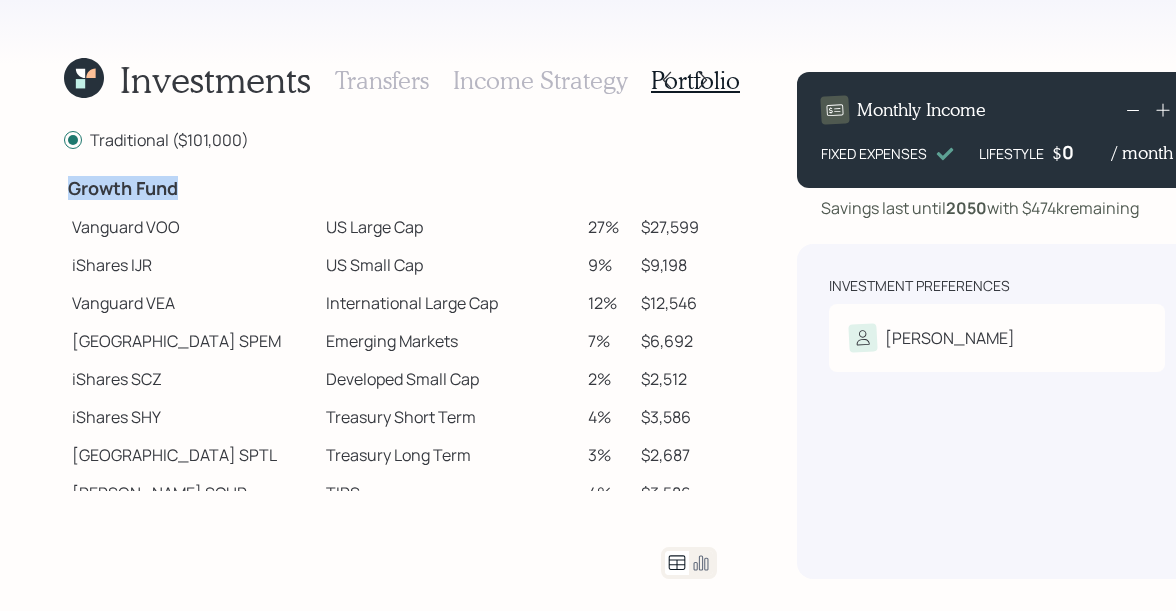 drag, startPoint x: 70, startPoint y: 186, endPoint x: 190, endPoint y: 186, distance: 120 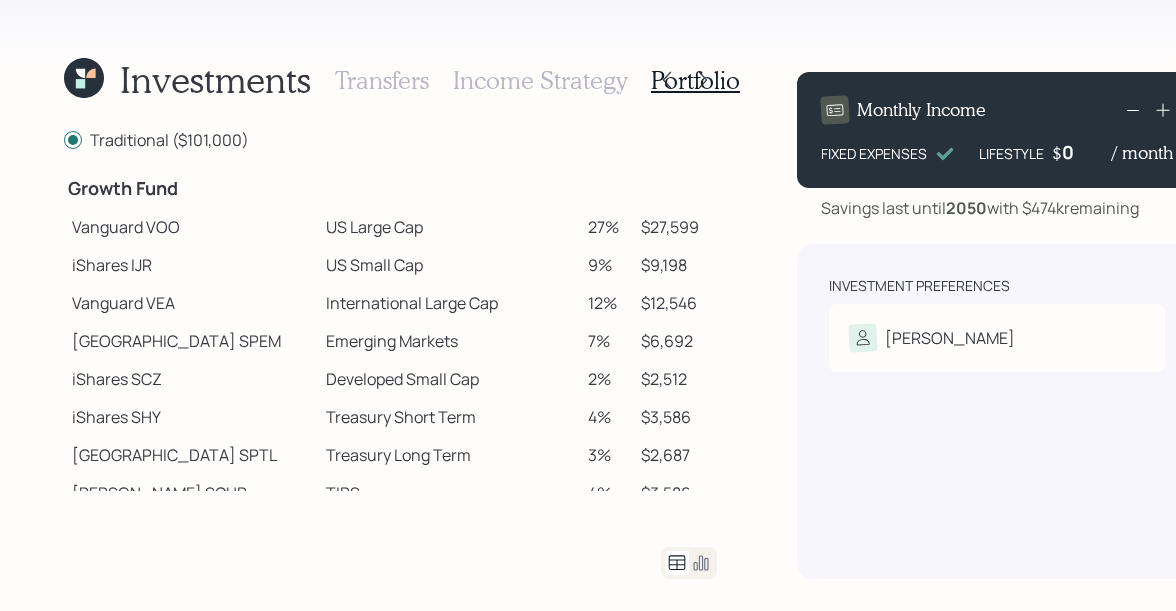 click on "Vanguard   VOO" at bounding box center (191, 227) 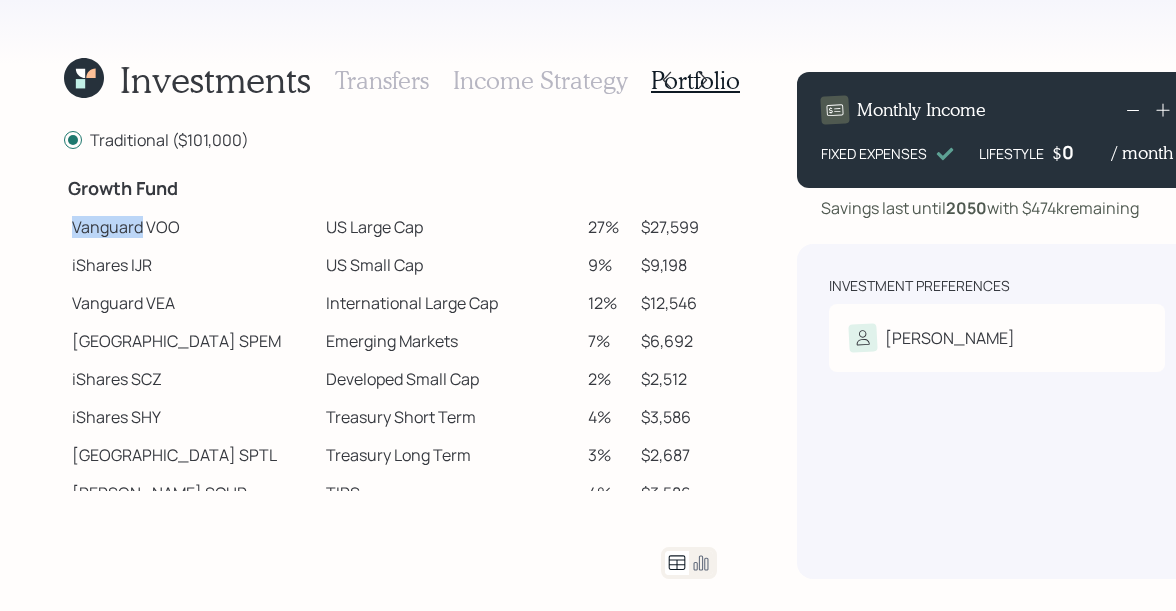 click on "Vanguard   VOO" at bounding box center [191, 227] 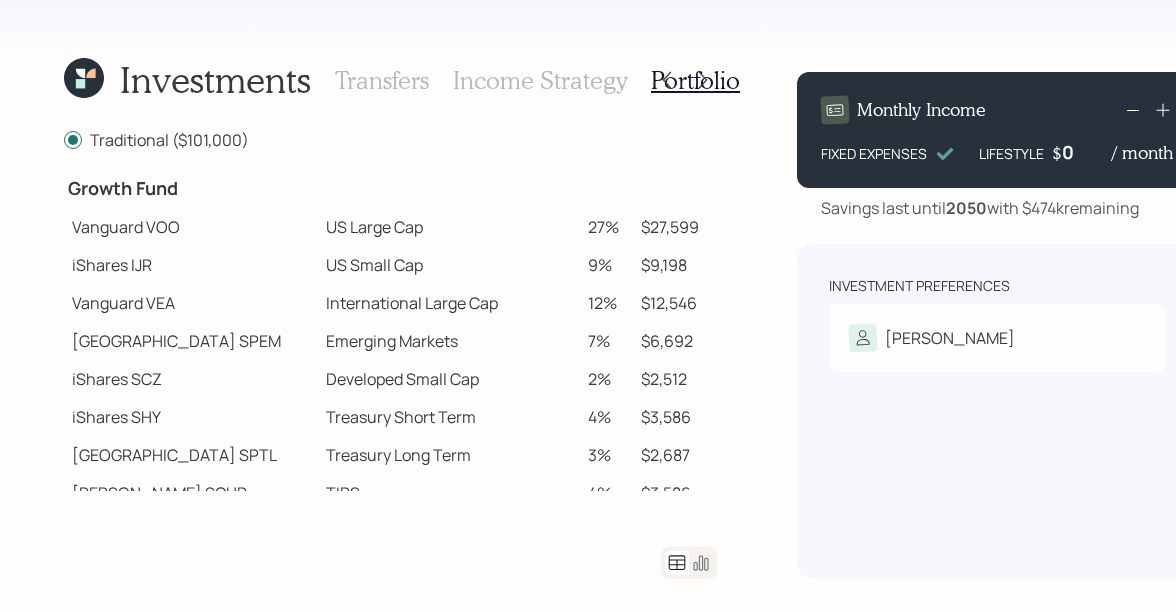 click on "iShares   IJR" at bounding box center (191, 265) 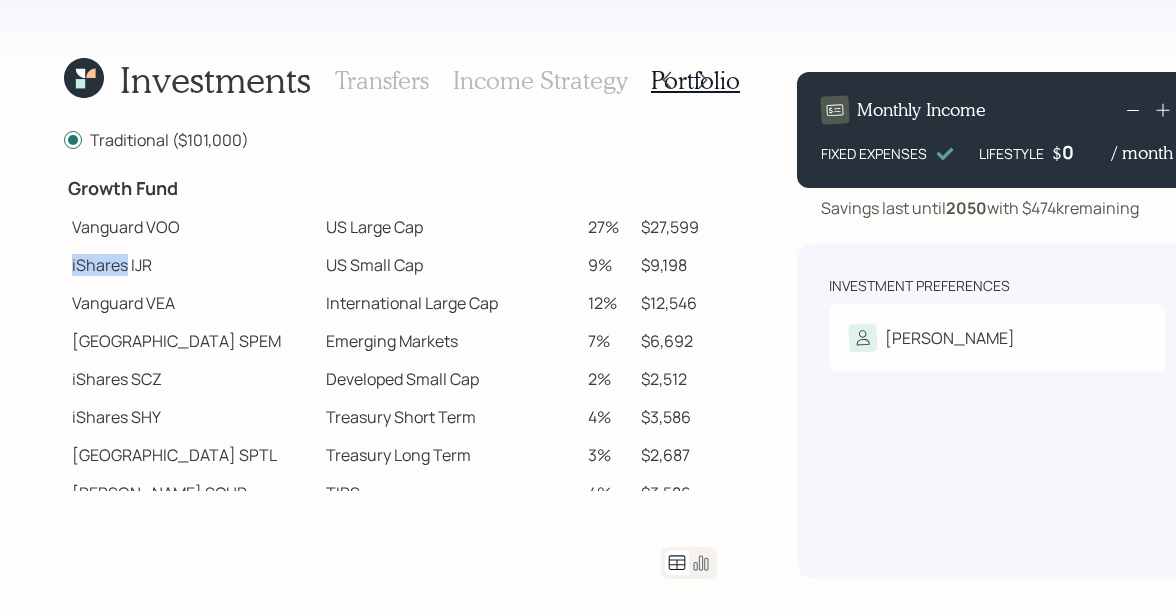 click on "iShares   IJR" at bounding box center (191, 265) 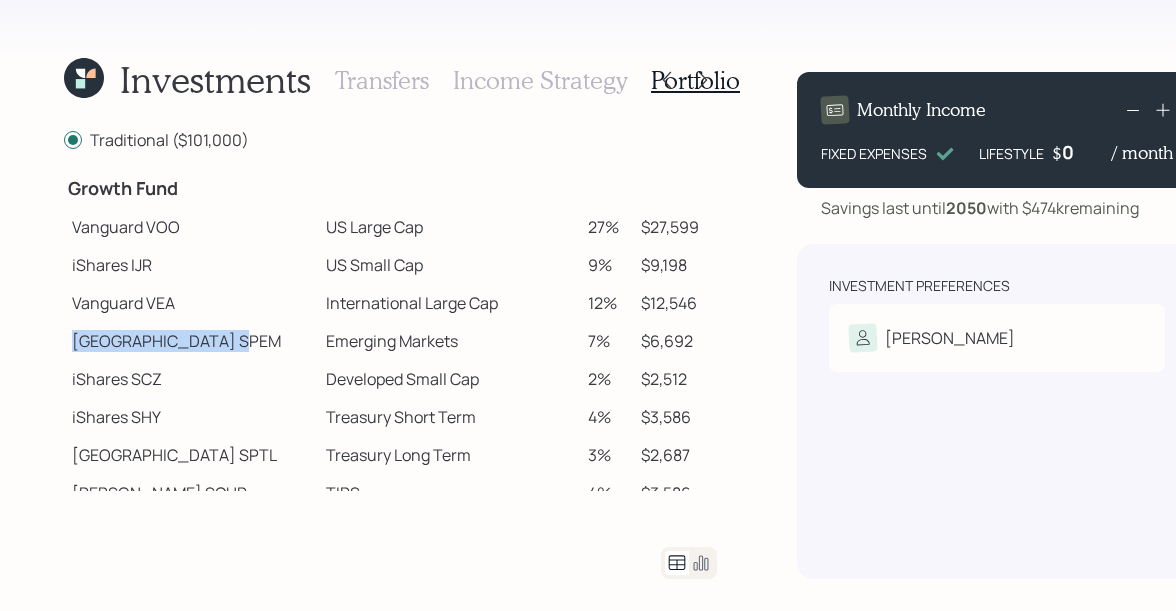 drag, startPoint x: 73, startPoint y: 336, endPoint x: 178, endPoint y: 337, distance: 105.00476 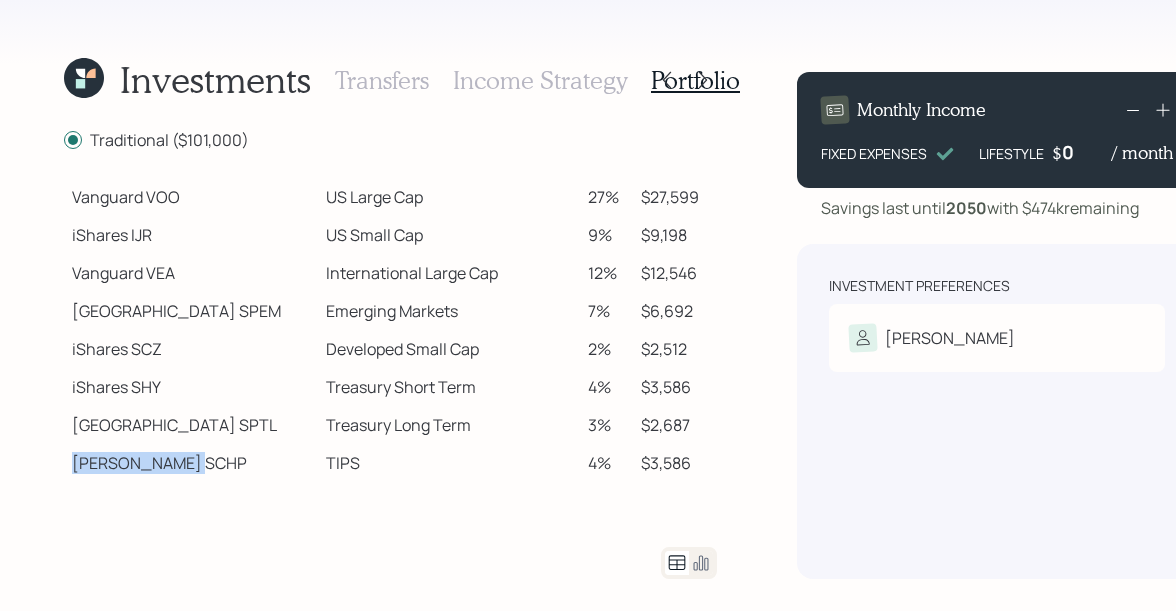 drag, startPoint x: 72, startPoint y: 459, endPoint x: 136, endPoint y: 459, distance: 64 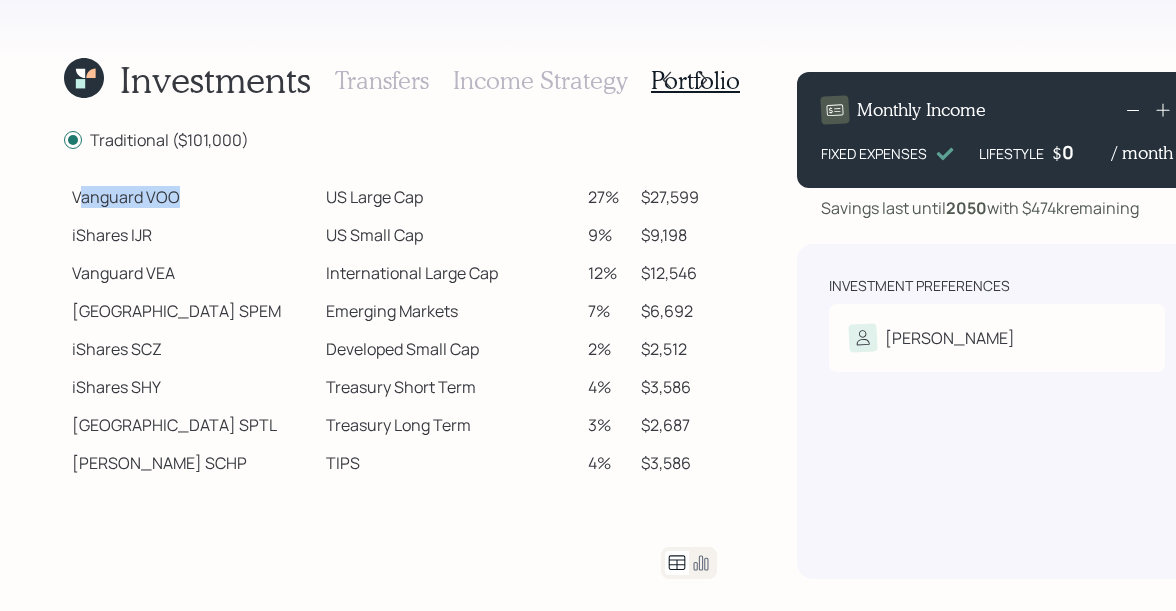 drag, startPoint x: 77, startPoint y: 198, endPoint x: 203, endPoint y: 199, distance: 126.00397 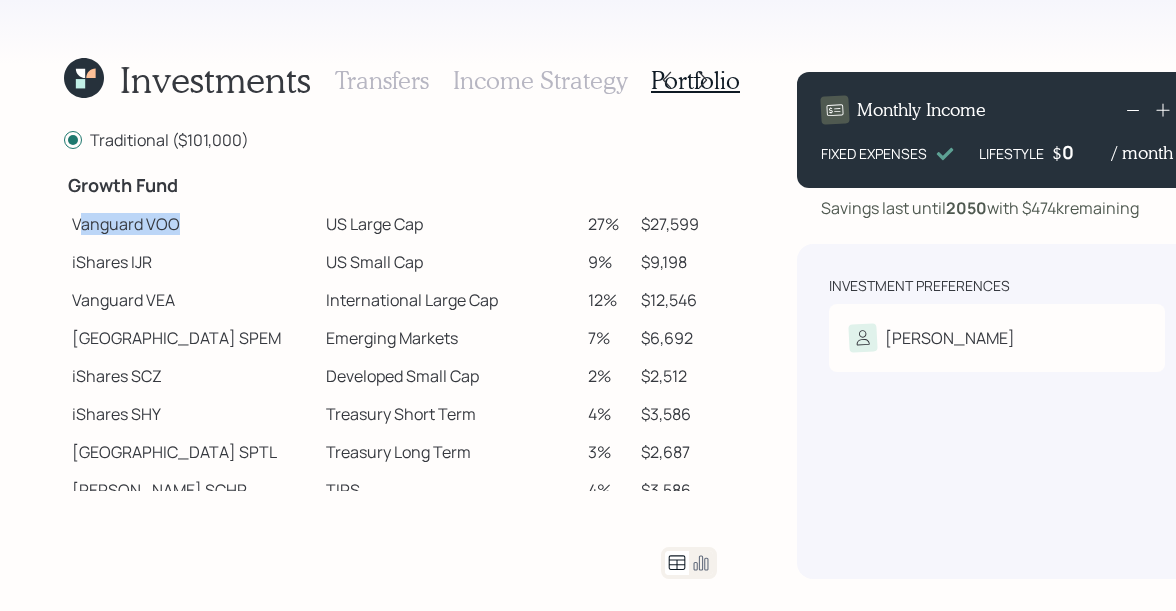 click on "Vanguard   VOO" at bounding box center (191, 224) 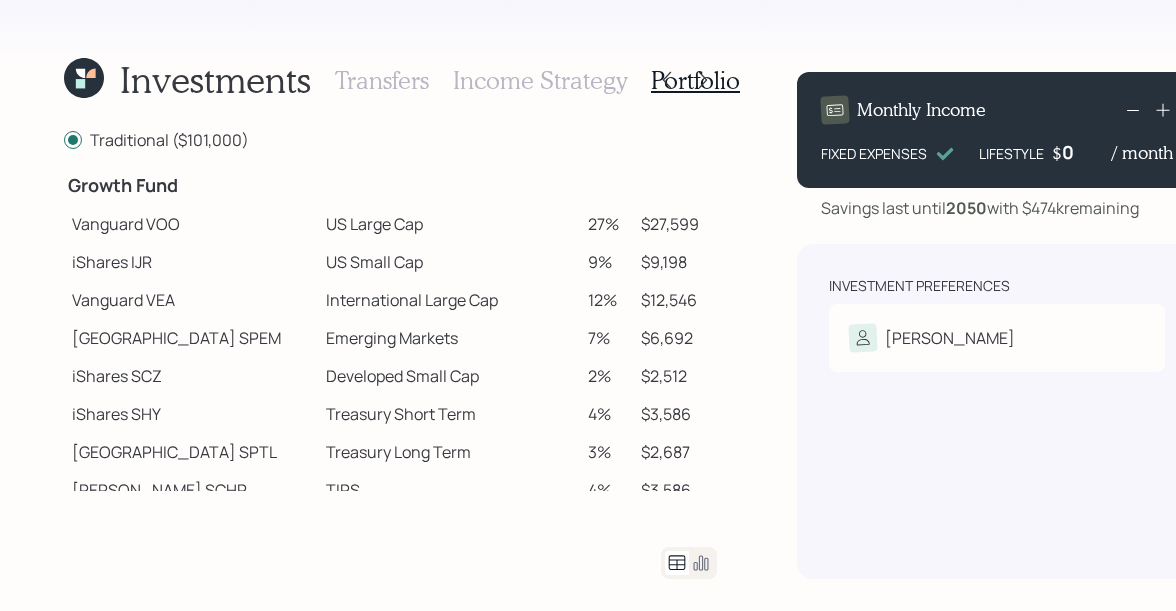 click on "Vanguard   VOO" at bounding box center (191, 224) 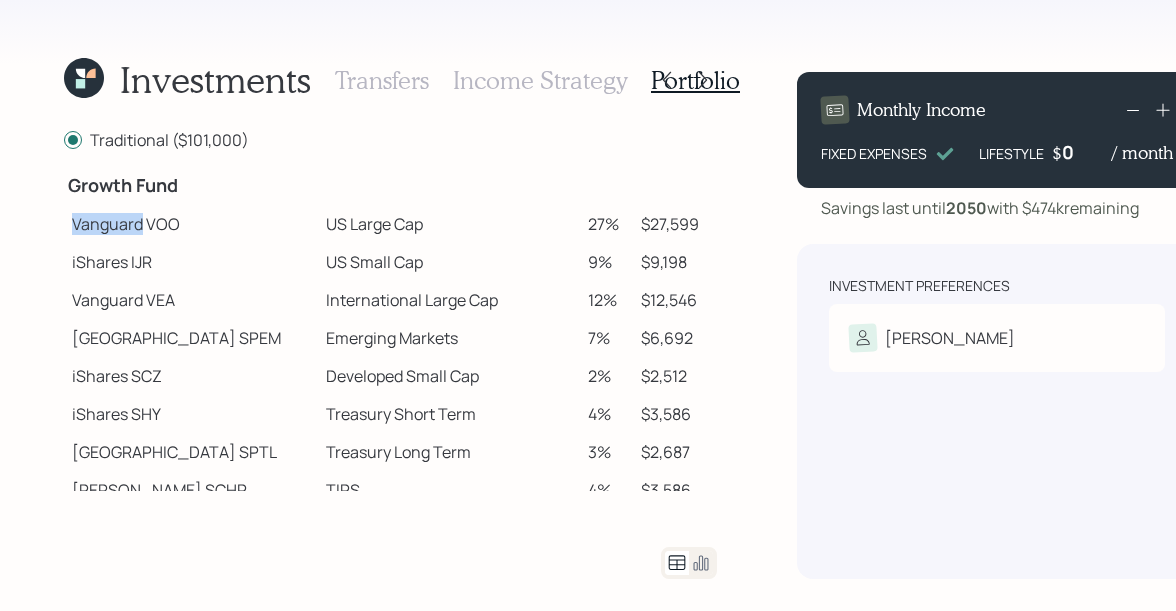 click on "Vanguard   VOO" at bounding box center [191, 224] 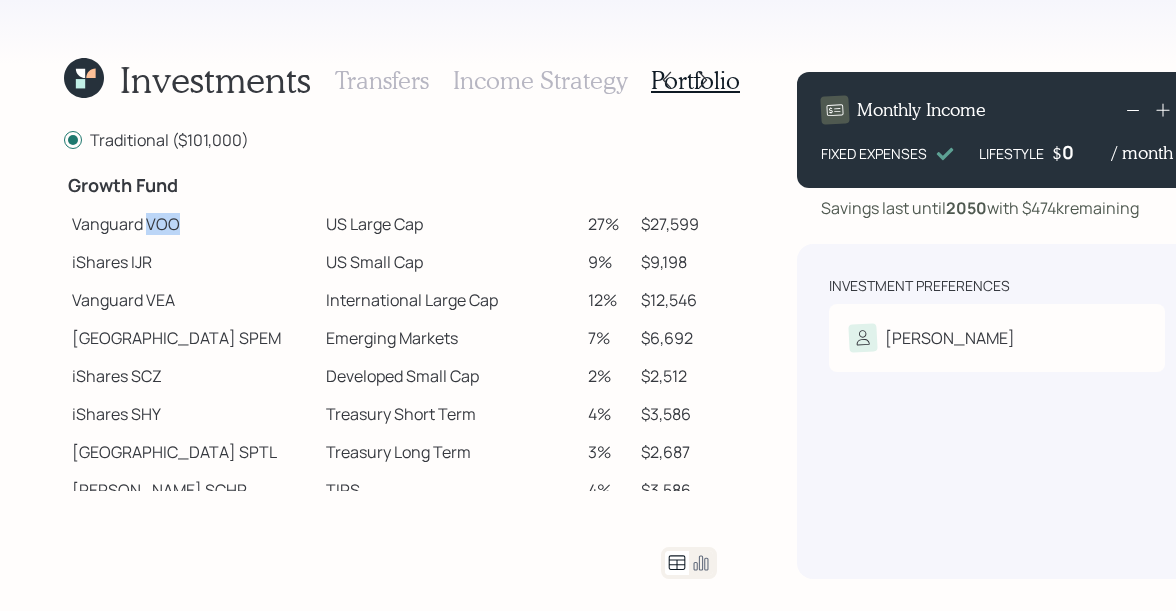 drag, startPoint x: 148, startPoint y: 223, endPoint x: 200, endPoint y: 224, distance: 52.009613 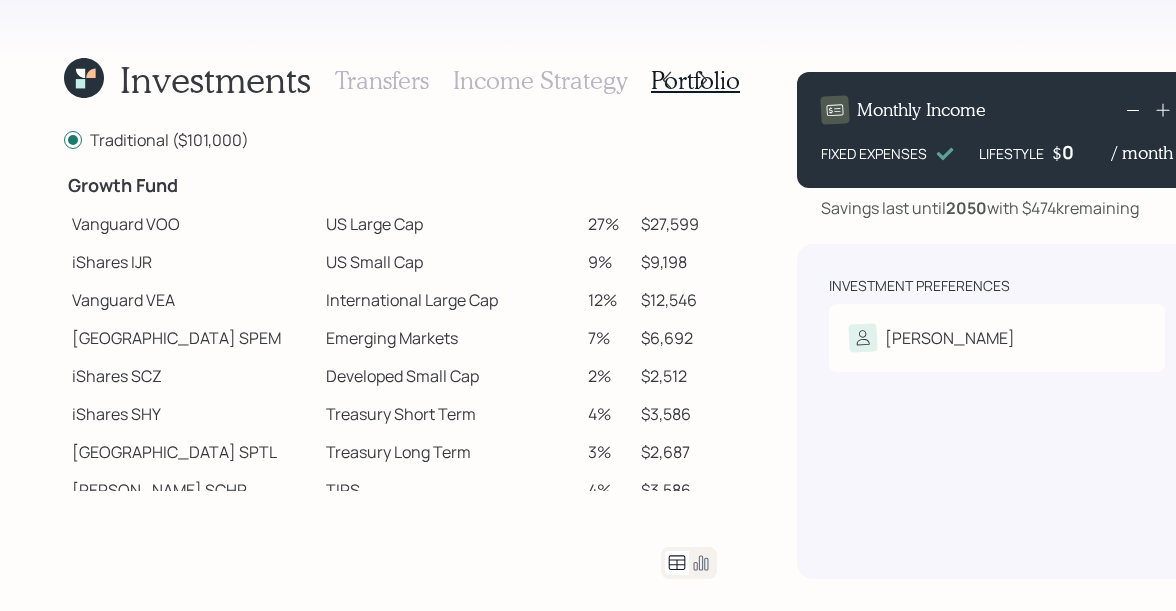 click 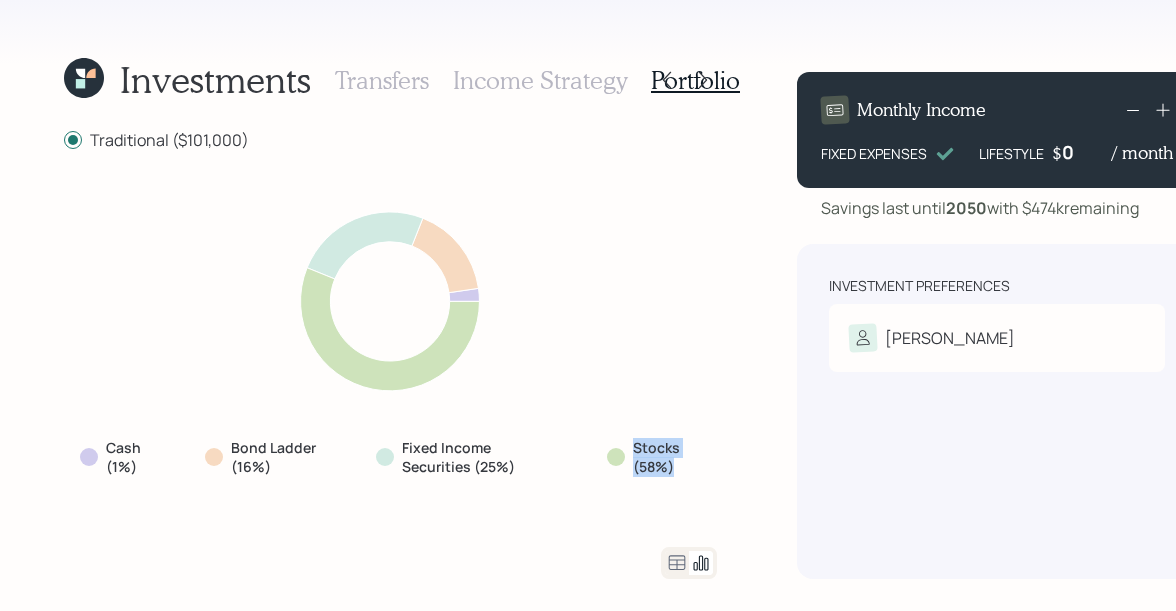 drag, startPoint x: 672, startPoint y: 464, endPoint x: 616, endPoint y: 450, distance: 57.72348 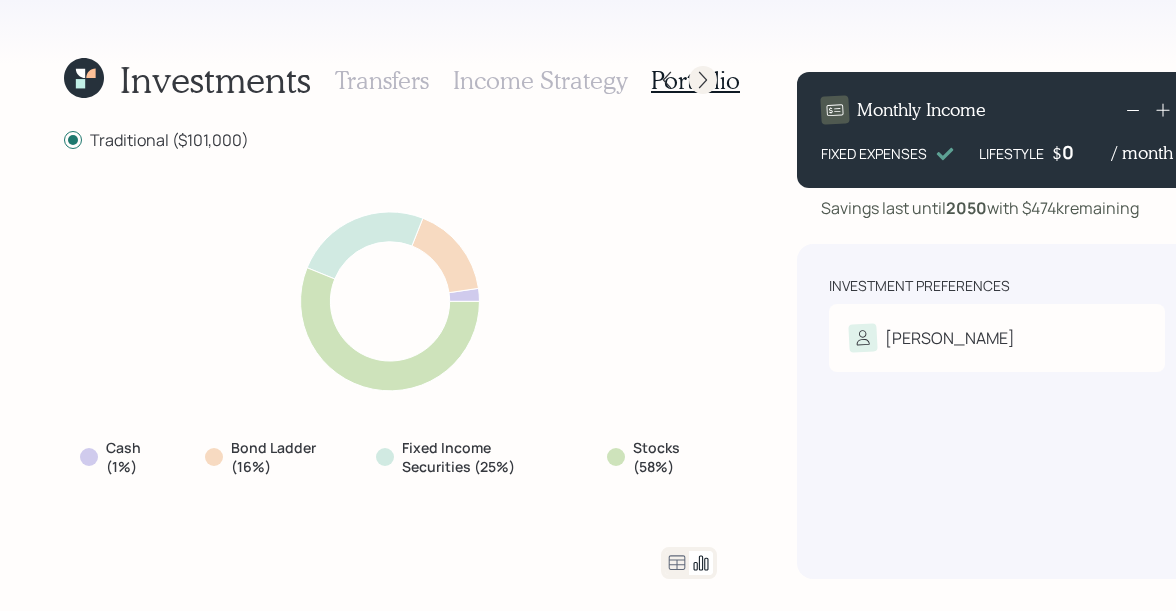 click 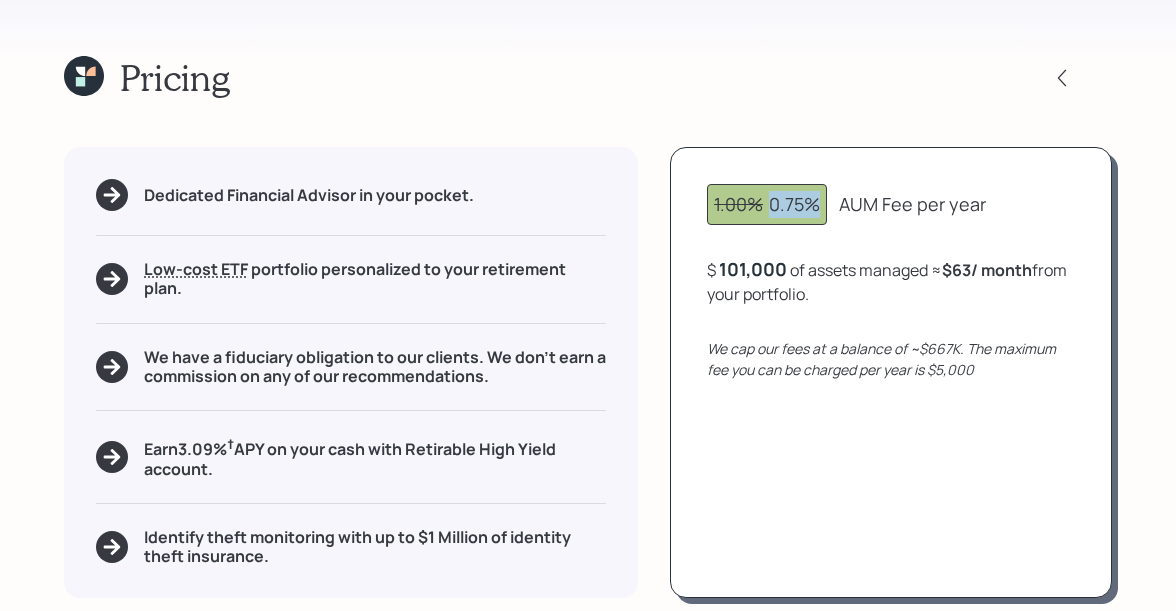 drag, startPoint x: 770, startPoint y: 211, endPoint x: 824, endPoint y: 206, distance: 54.230988 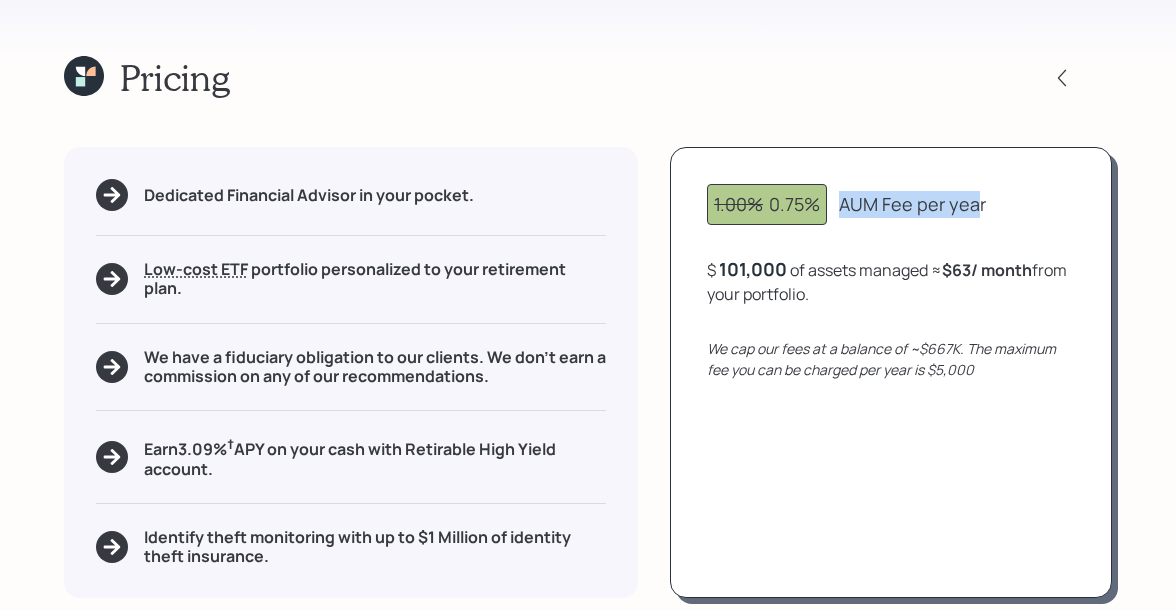 drag, startPoint x: 843, startPoint y: 204, endPoint x: 974, endPoint y: 204, distance: 131 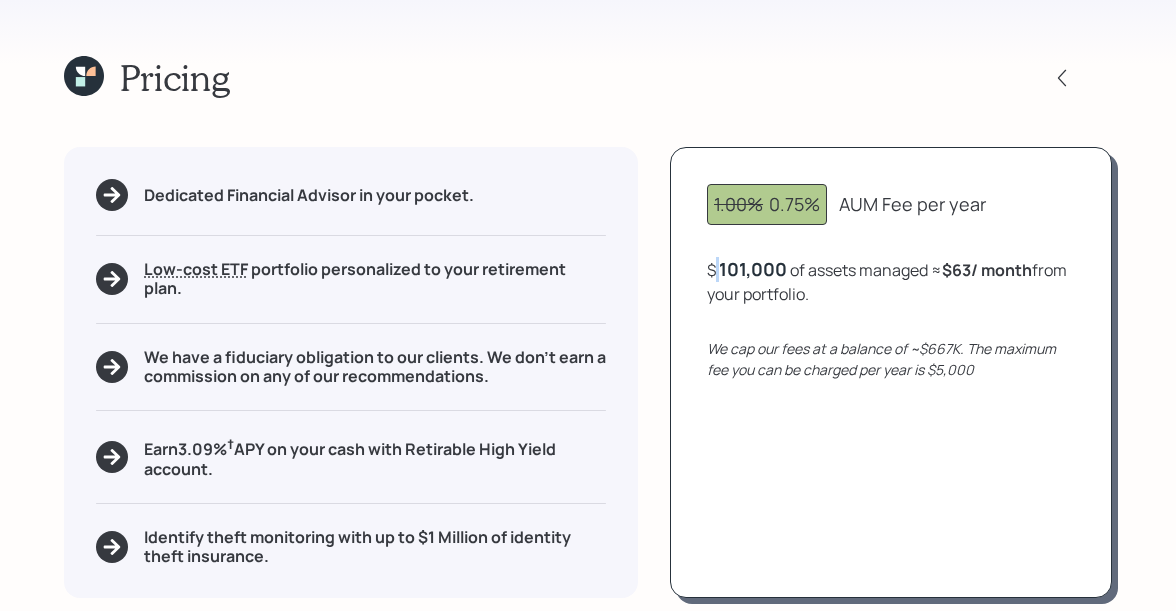 drag, startPoint x: 716, startPoint y: 271, endPoint x: 785, endPoint y: 270, distance: 69.00725 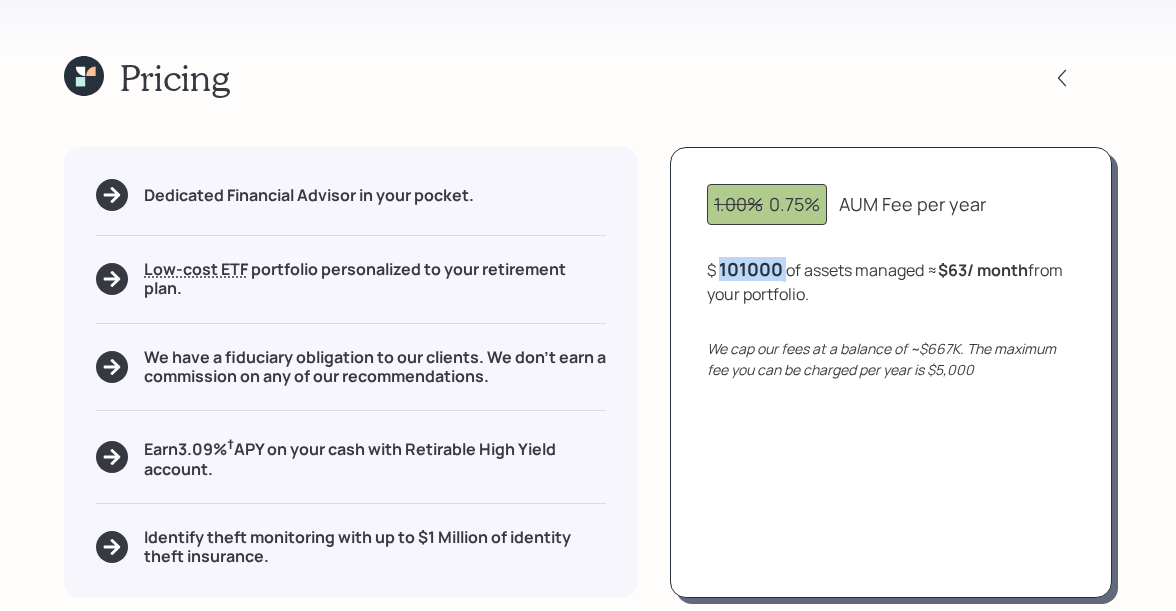 drag, startPoint x: 796, startPoint y: 270, endPoint x: 714, endPoint y: 270, distance: 82 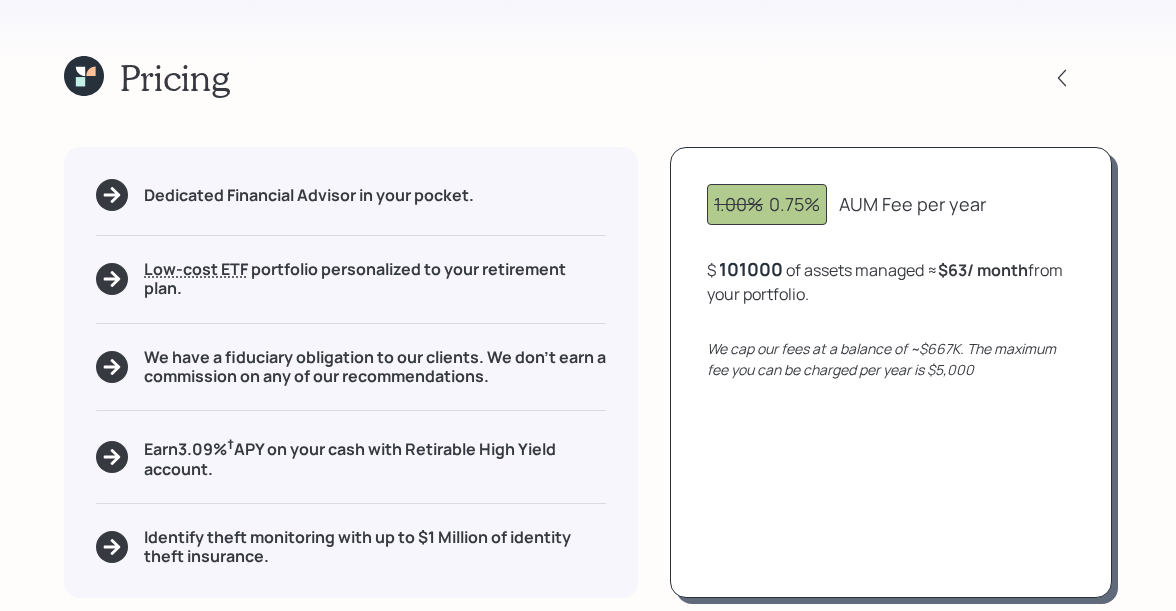 click on "101000" at bounding box center (751, 269) 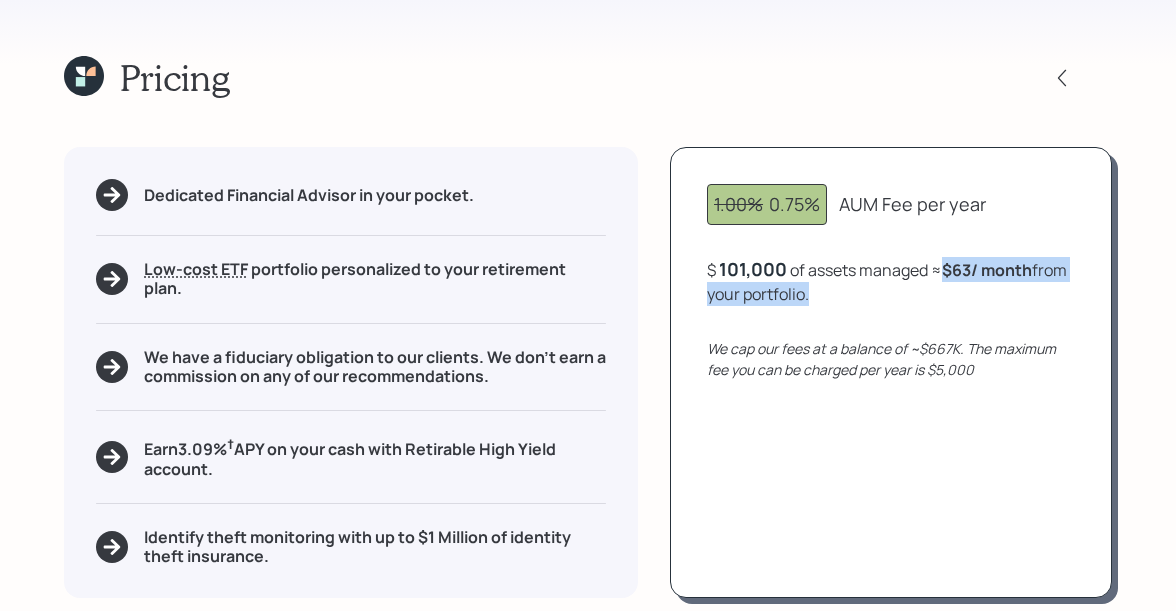 drag, startPoint x: 945, startPoint y: 265, endPoint x: 986, endPoint y: 290, distance: 48.02083 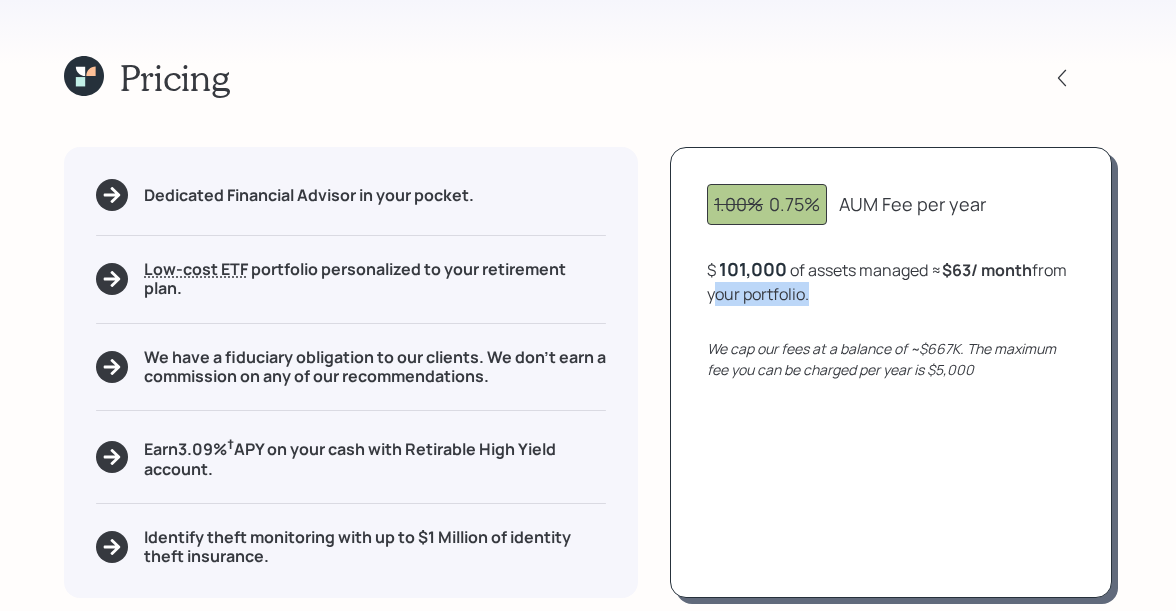 drag, startPoint x: 847, startPoint y: 289, endPoint x: 752, endPoint y: 291, distance: 95.02105 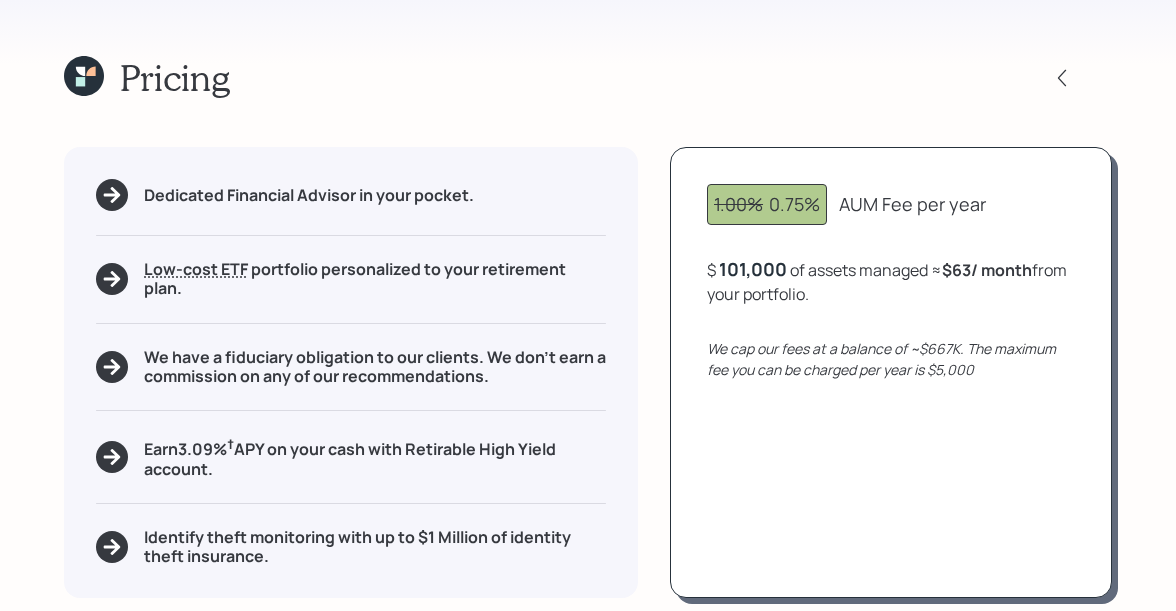 click 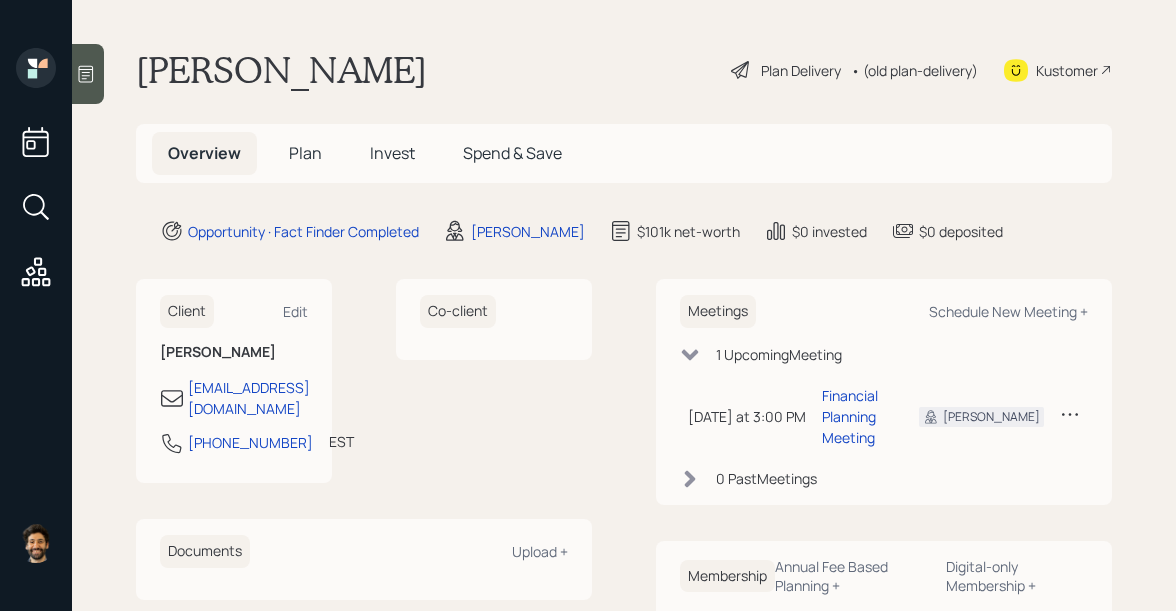 click on "Plan" at bounding box center (305, 153) 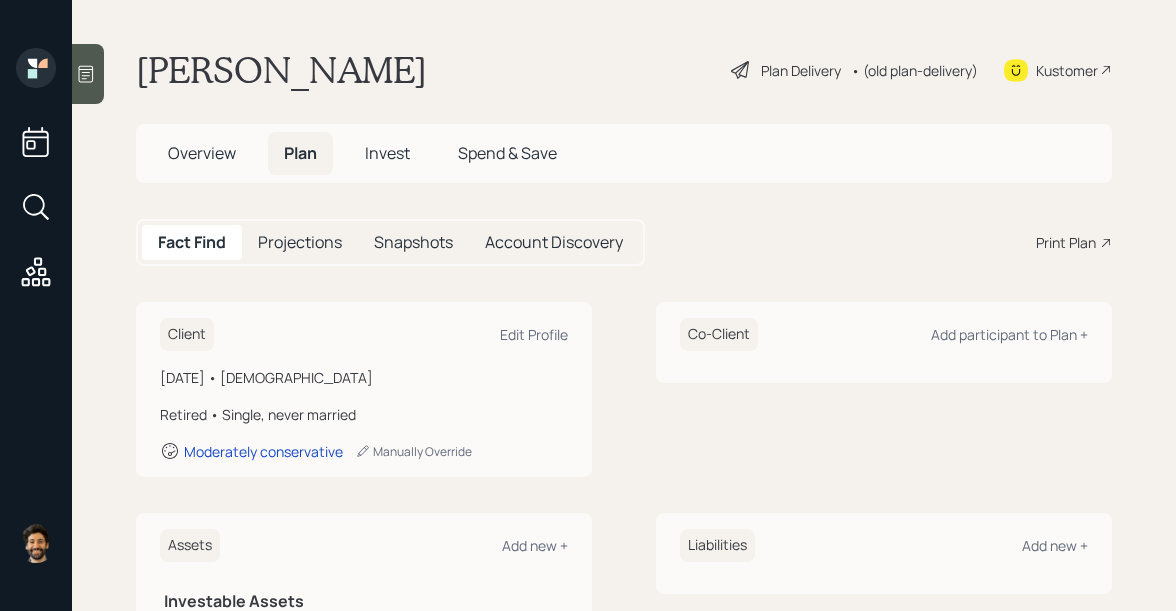 click on "Print Plan" at bounding box center (1066, 242) 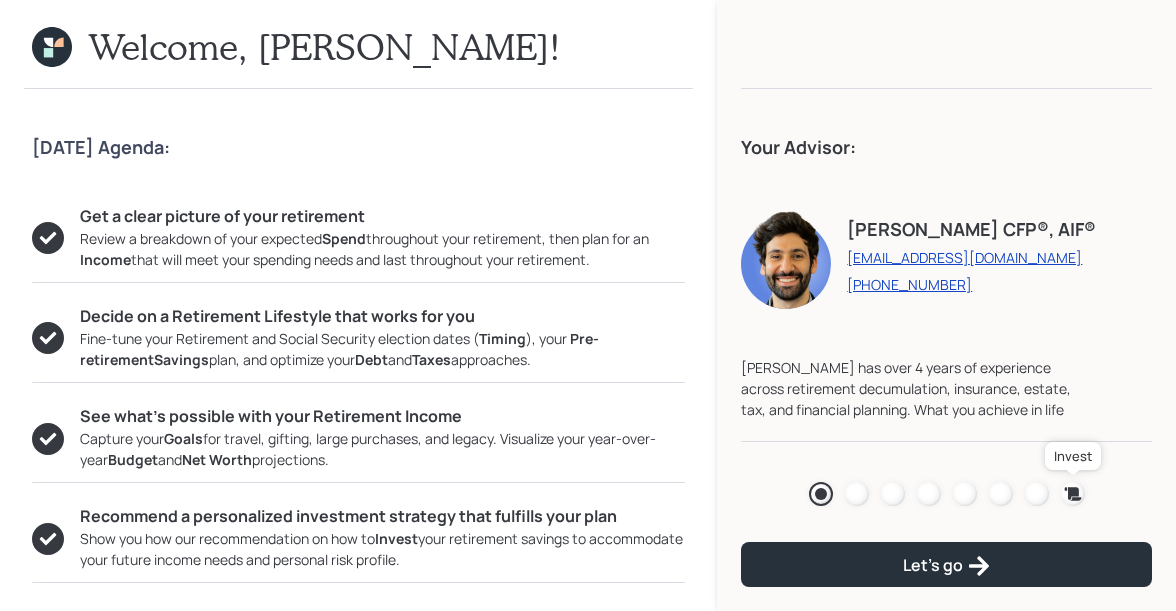 click 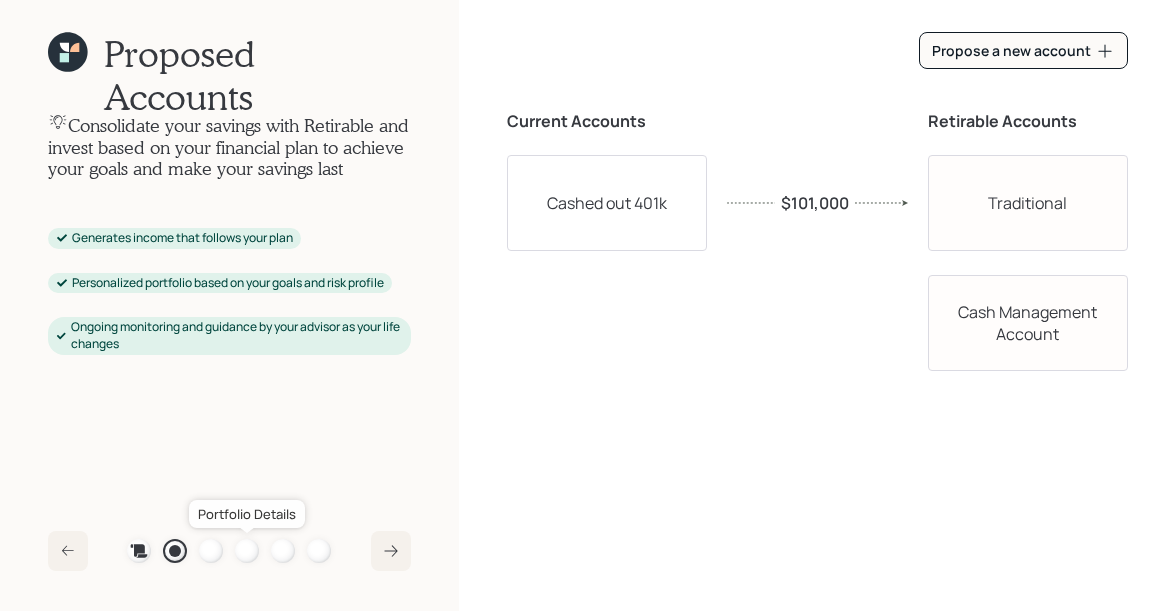 click at bounding box center [247, 551] 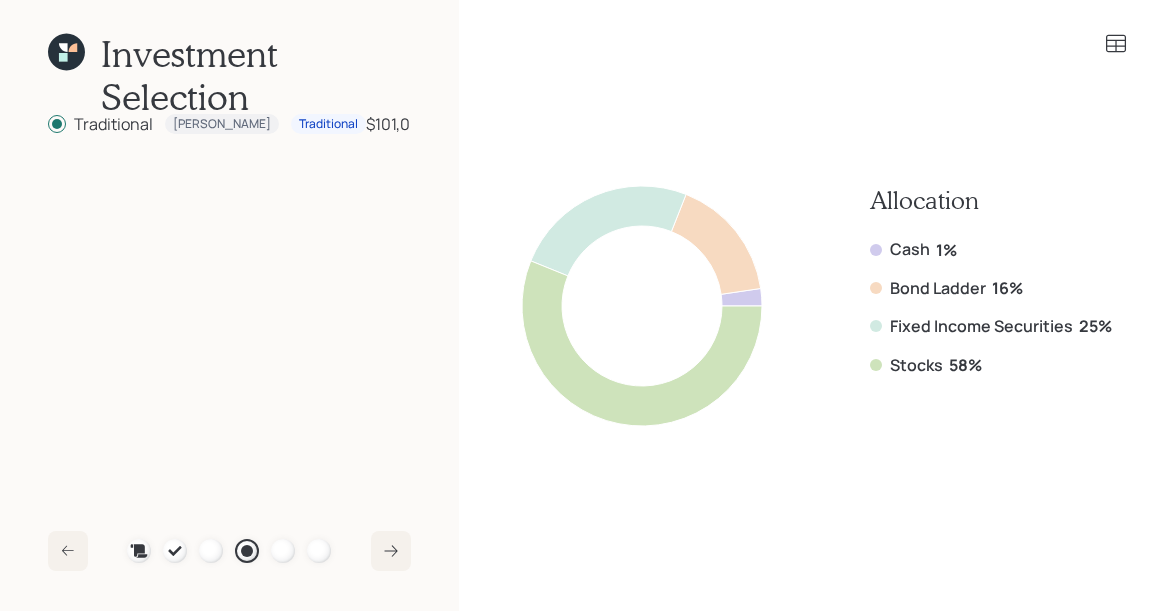 click 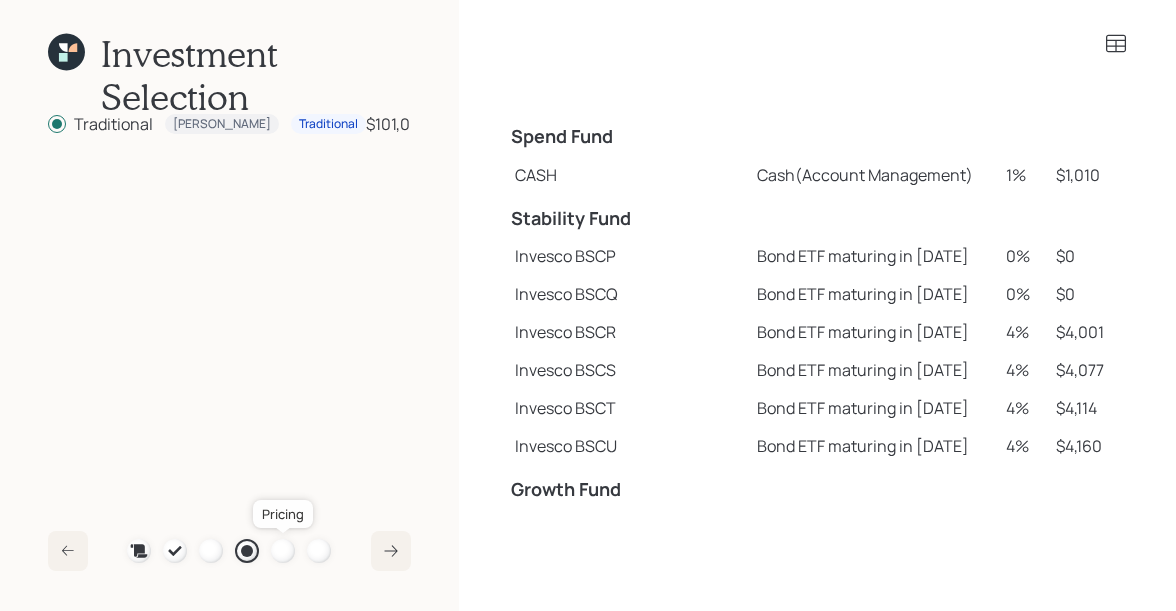 click at bounding box center [283, 551] 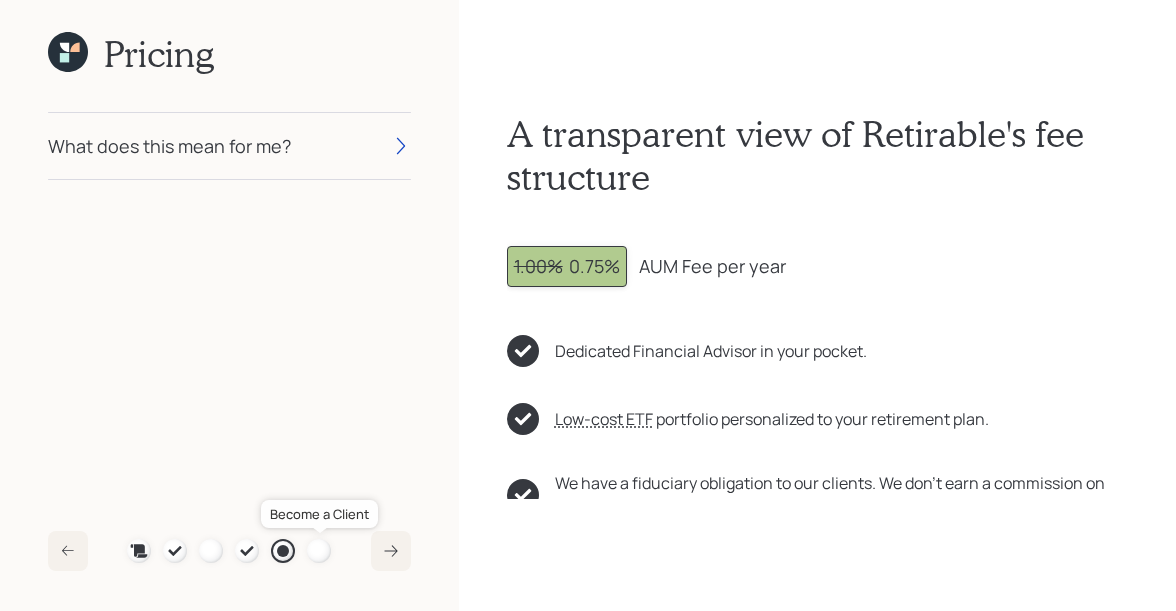 click at bounding box center [319, 551] 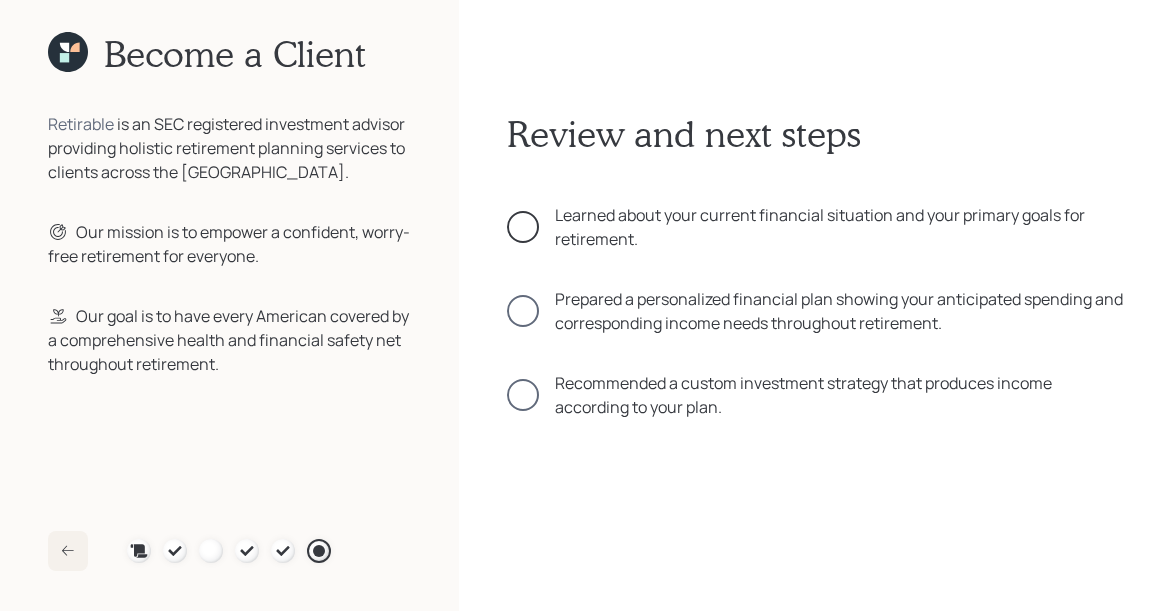 click at bounding box center (523, 227) 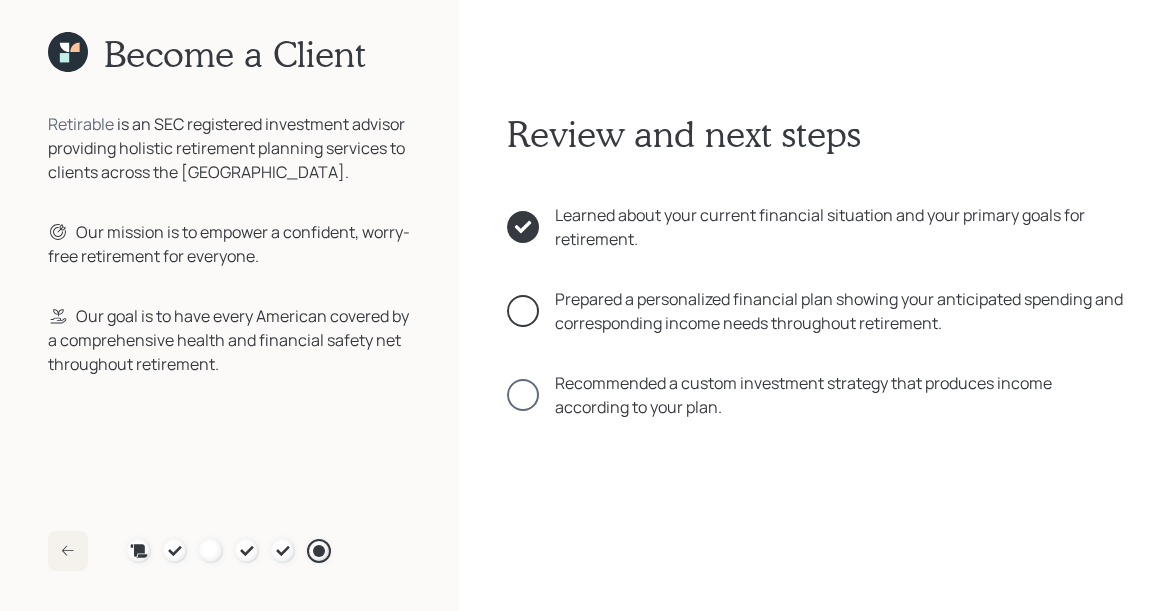 click at bounding box center (523, 311) 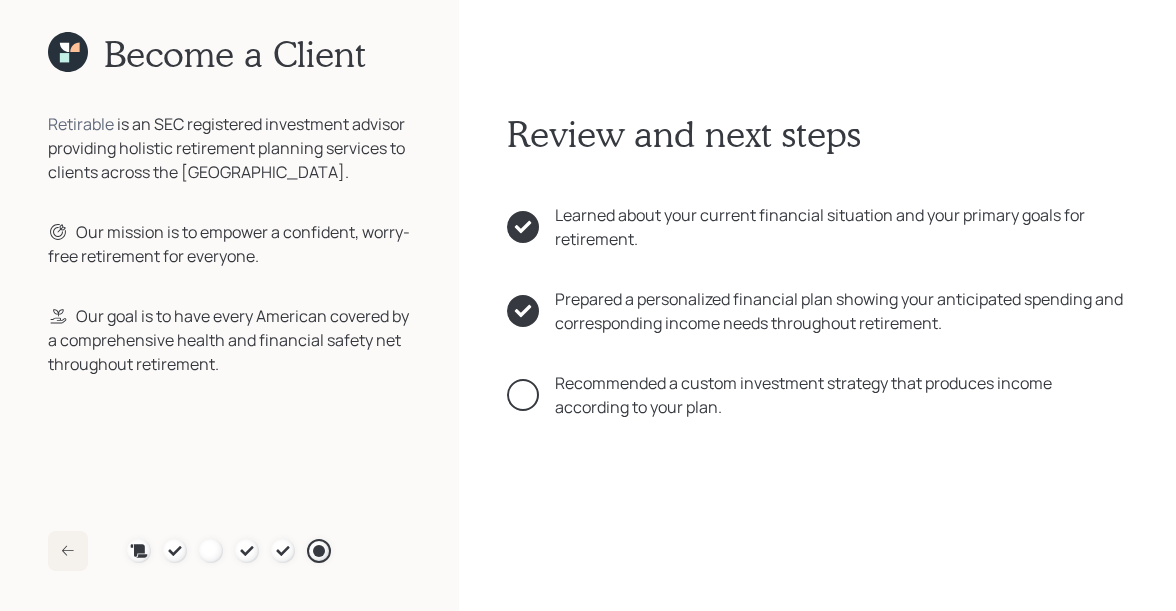 click at bounding box center (523, 395) 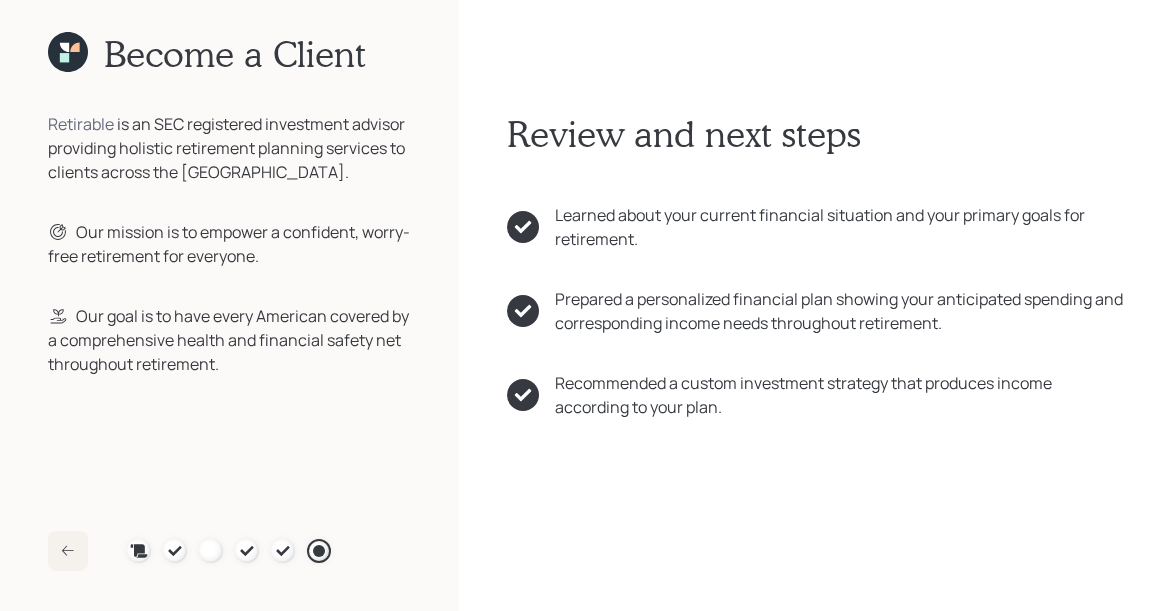 scroll, scrollTop: 45, scrollLeft: 0, axis: vertical 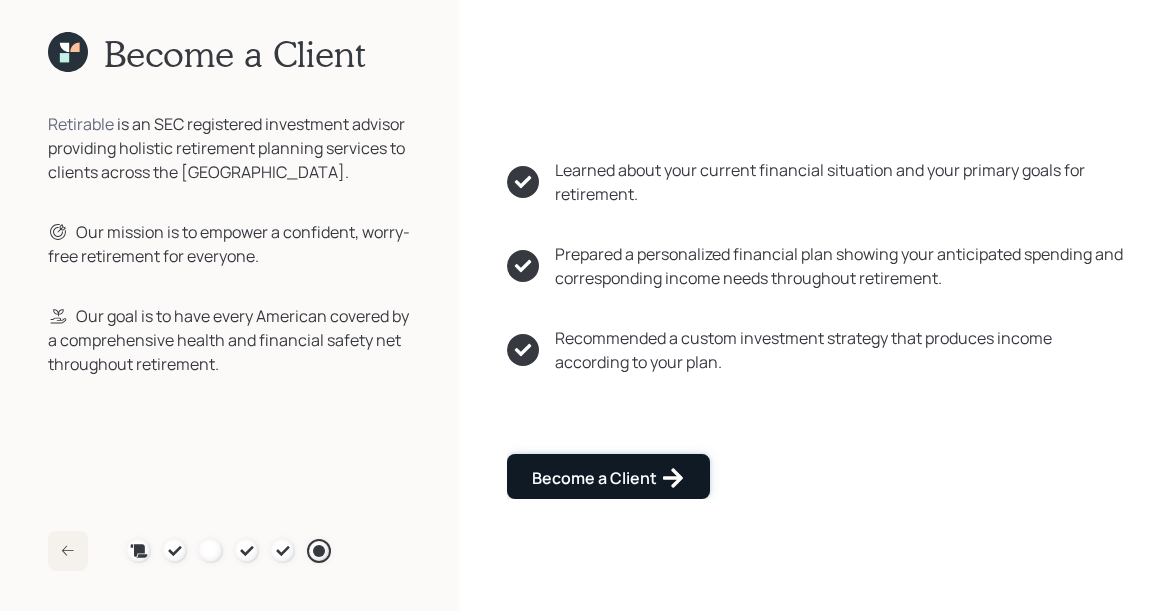 click on "Become a Client" at bounding box center (608, 478) 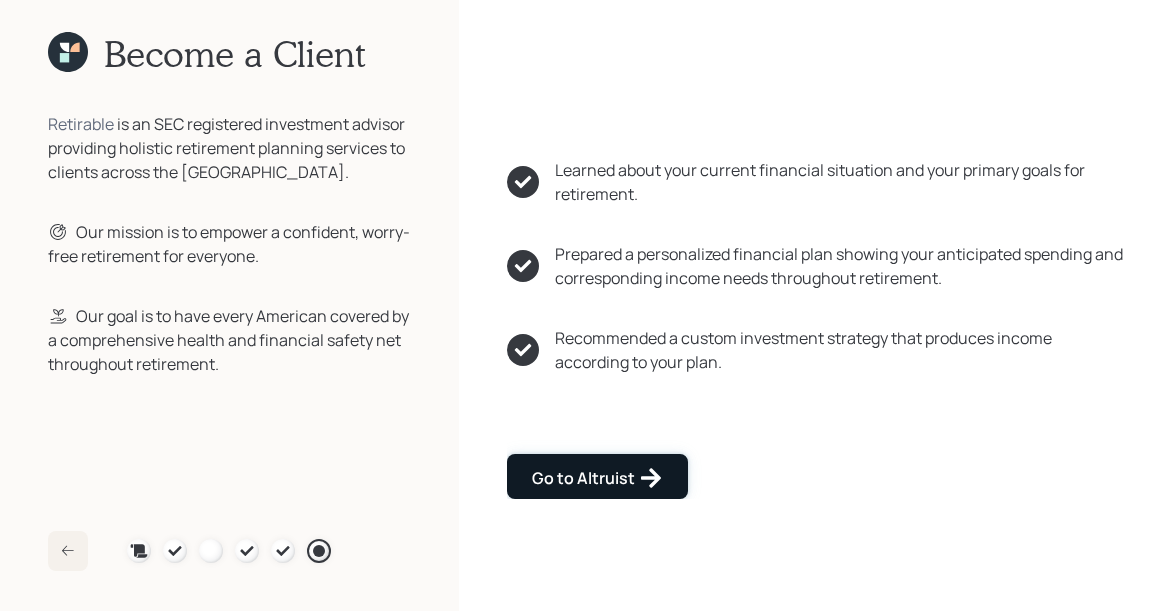click on "Go to Altruist" at bounding box center [597, 478] 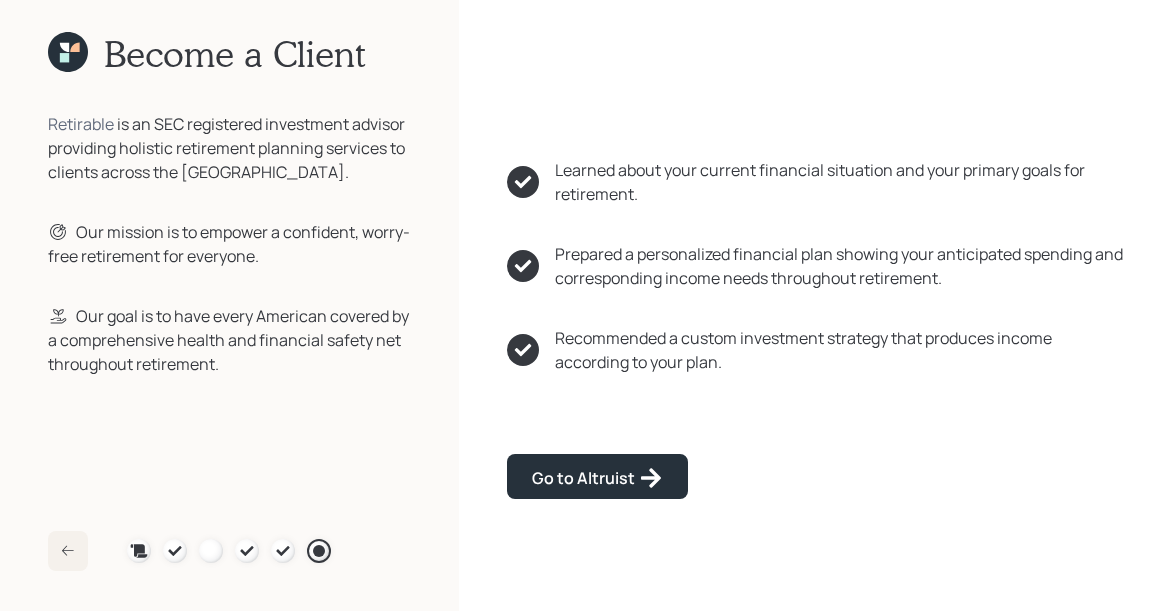 click 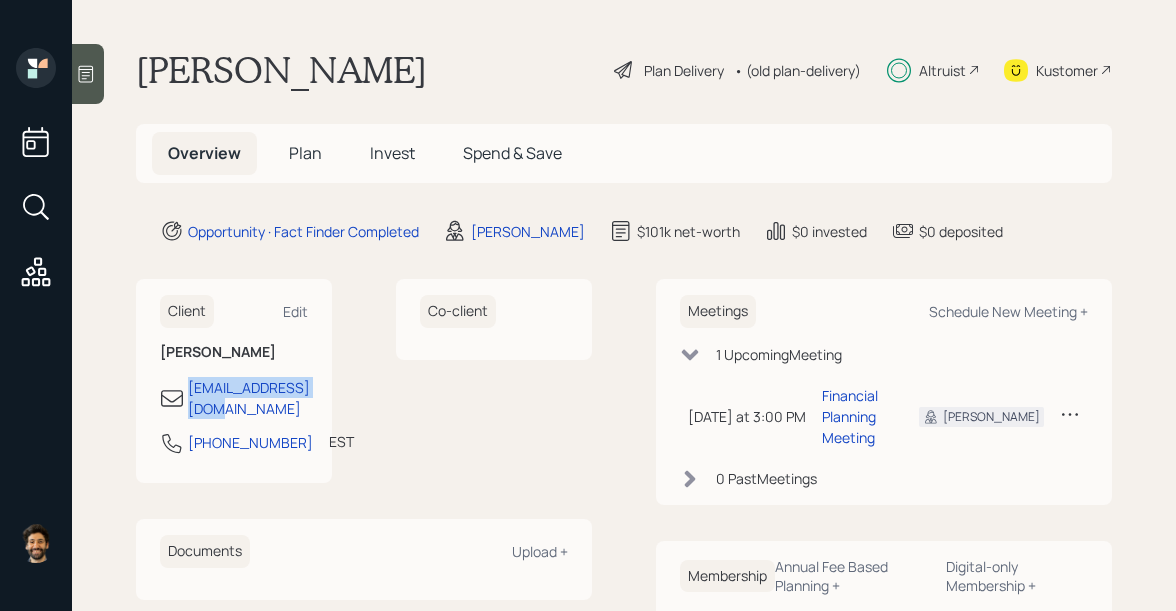 drag, startPoint x: 329, startPoint y: 391, endPoint x: 180, endPoint y: 391, distance: 149 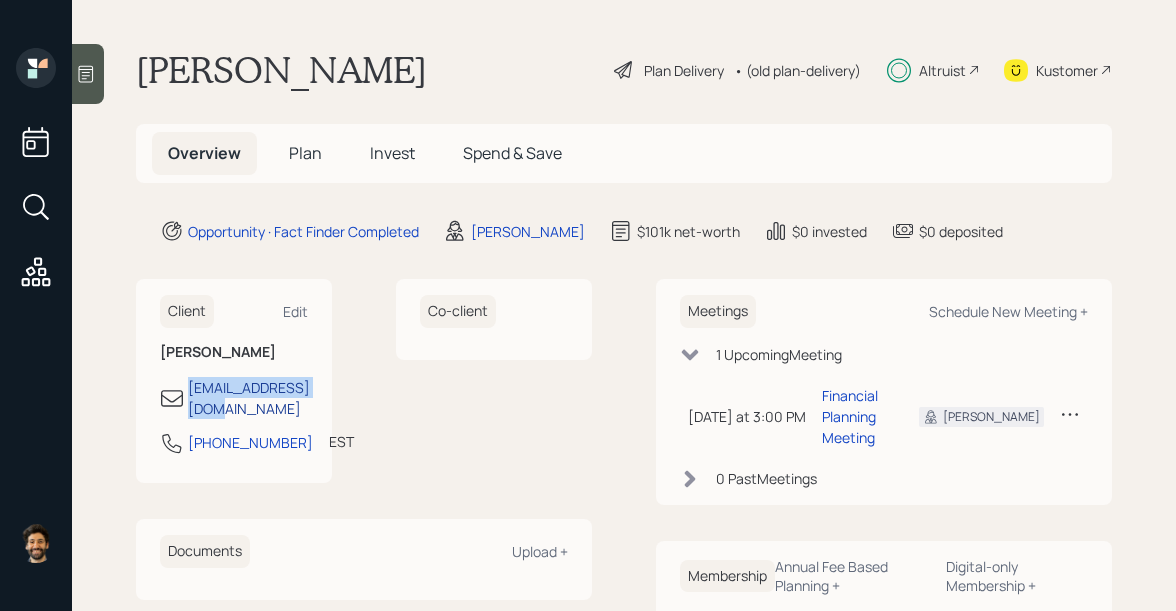 copy on "shyshark1@gmail.com" 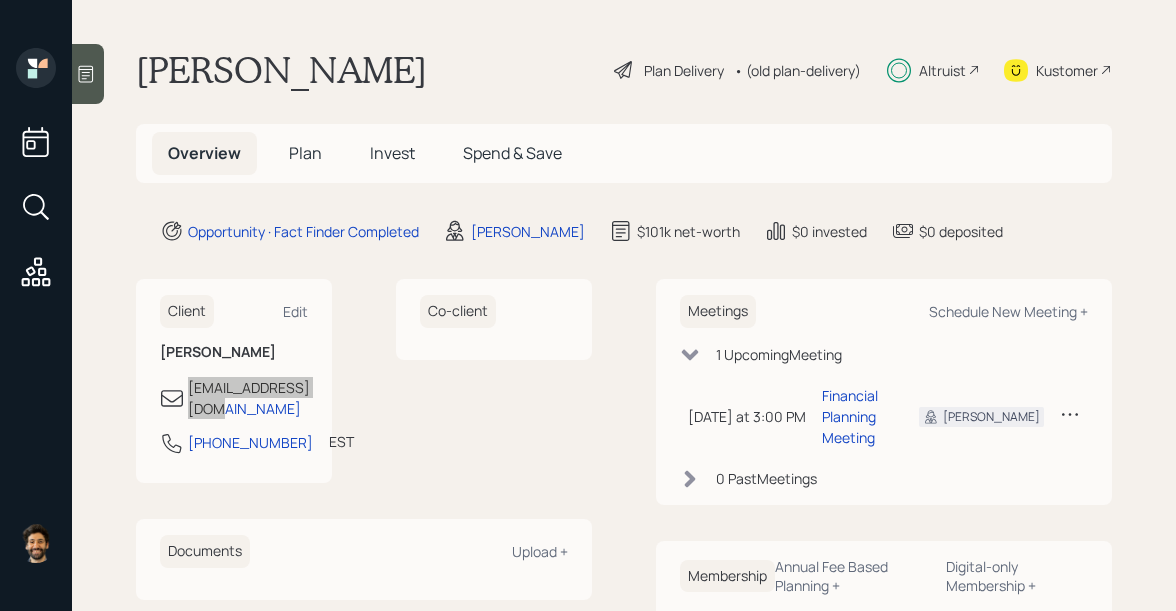 drag, startPoint x: 239, startPoint y: 384, endPoint x: 494, endPoint y: 51, distance: 419.42102 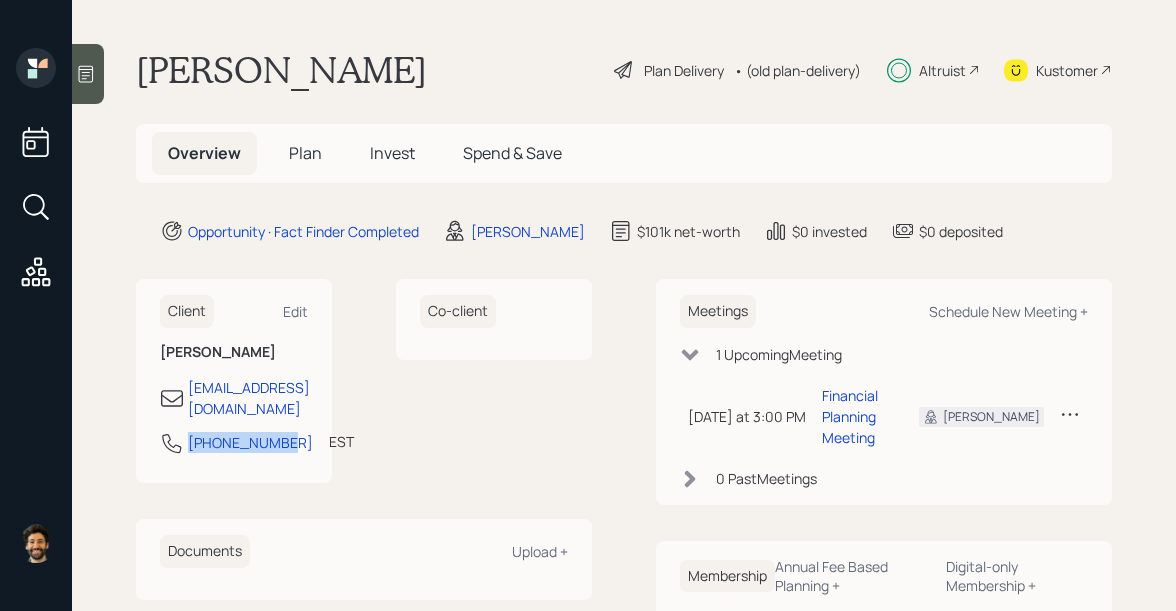 drag, startPoint x: 231, startPoint y: 445, endPoint x: 175, endPoint y: 425, distance: 59.464275 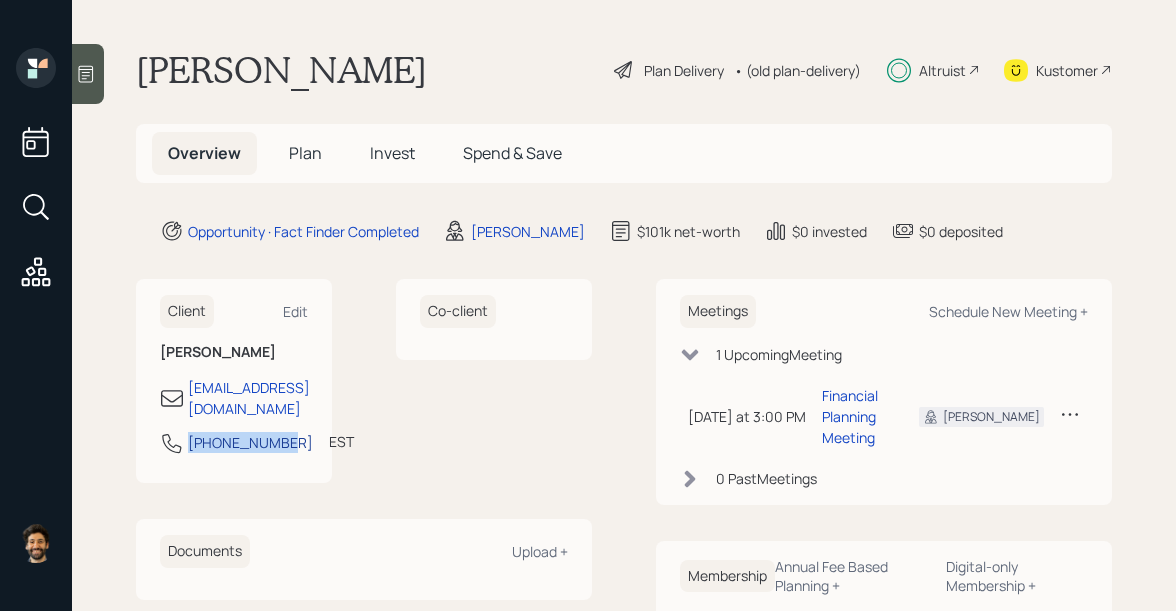 copy on "561-635-8079" 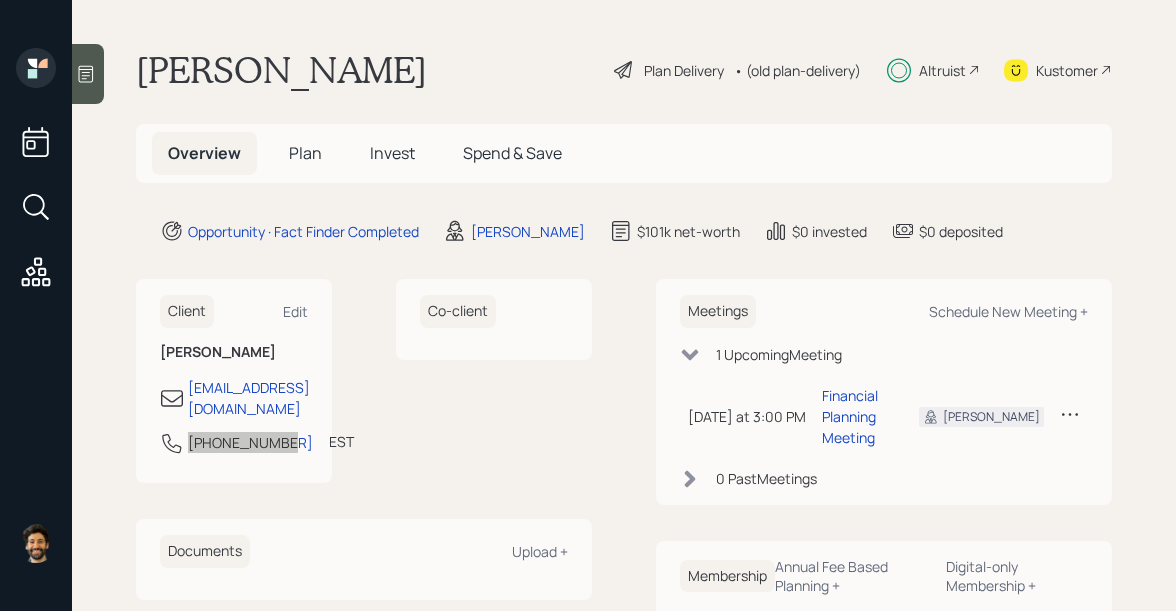 drag, startPoint x: 200, startPoint y: 426, endPoint x: 528, endPoint y: 0, distance: 537.643 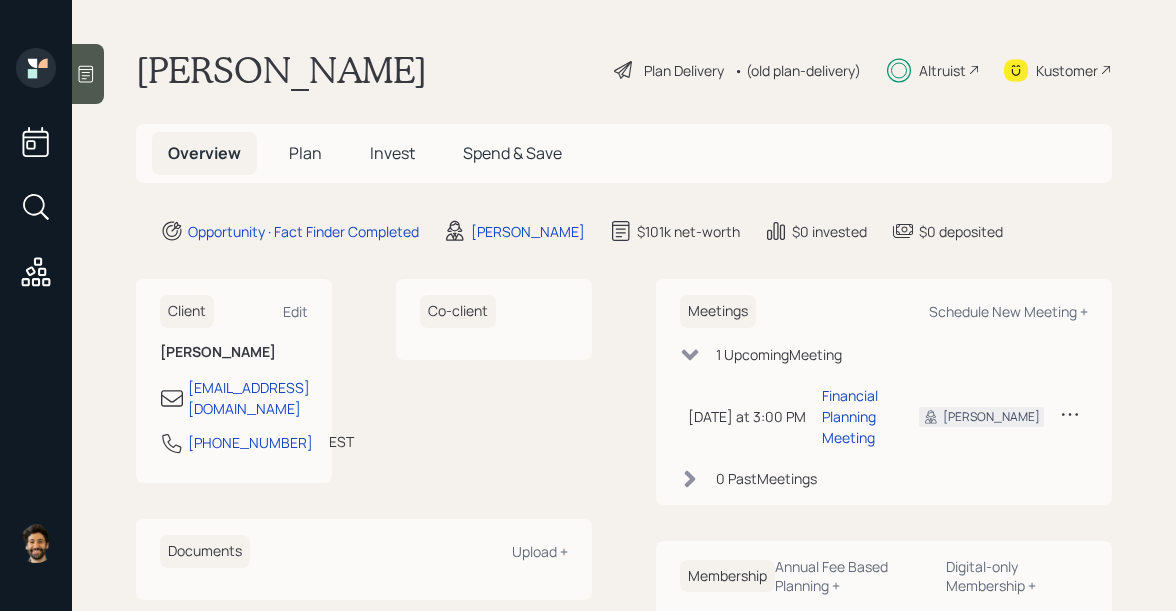 click on "Altruist" at bounding box center (942, 70) 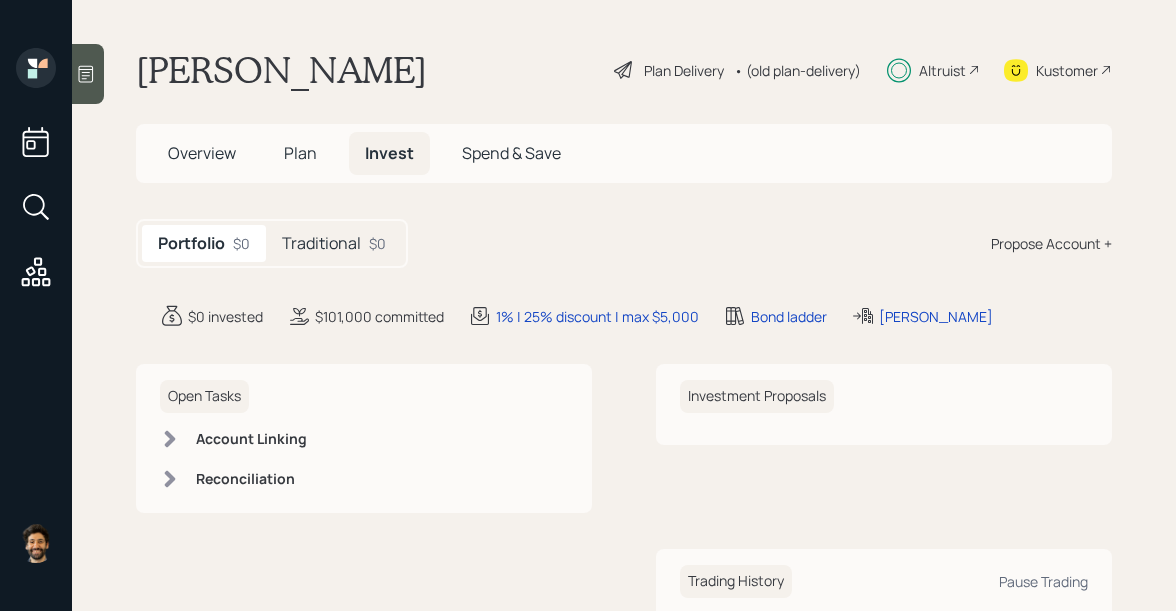 click on "Traditional" at bounding box center (321, 243) 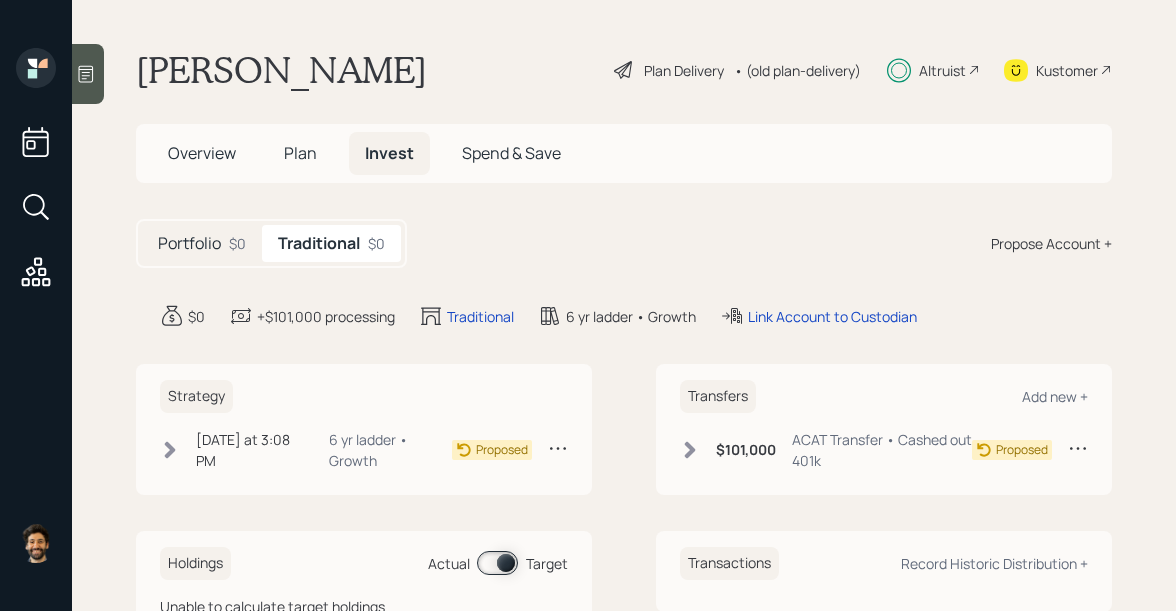 click 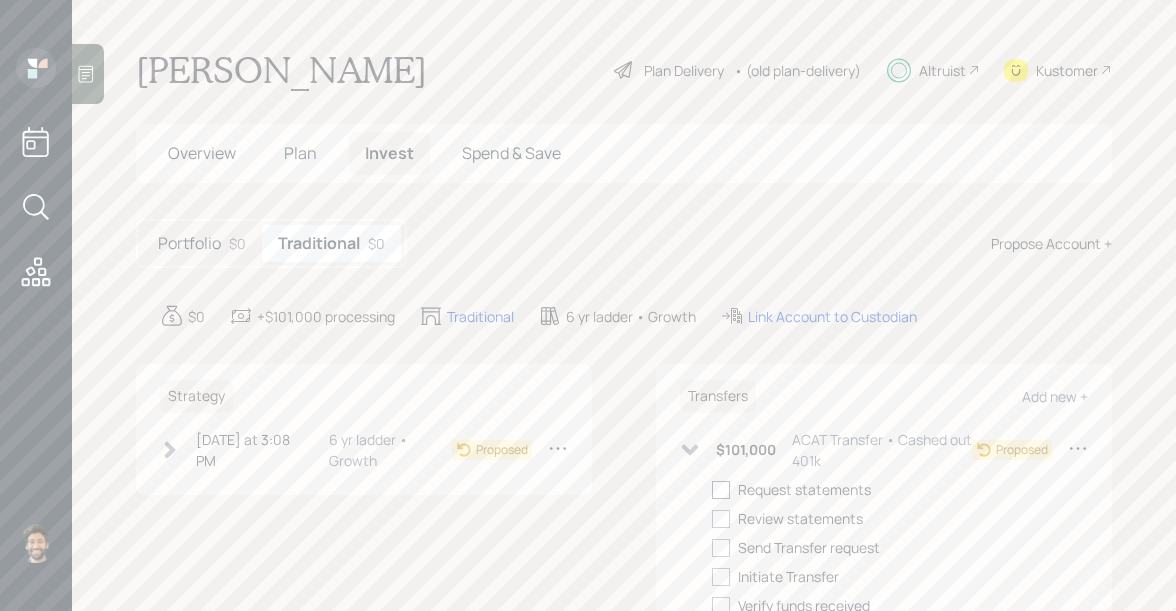 click at bounding box center [721, 490] 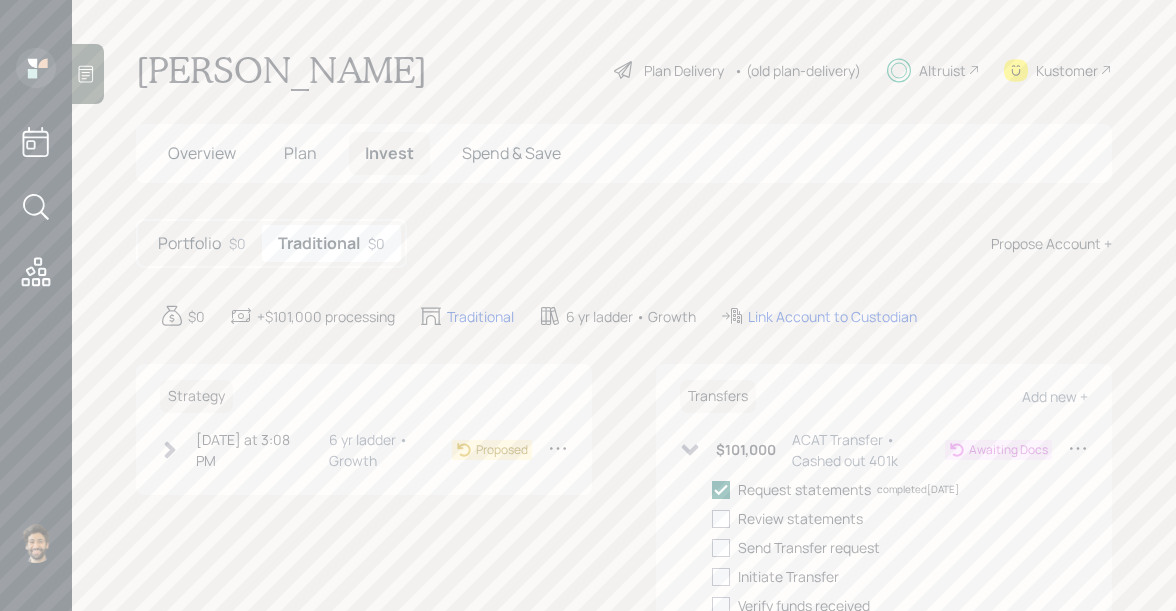 click on "Strategy Today at 3:08 PM Thursday, July 3, 2025 3:08 PM EDT 6 yr ladder • Growth Proposed" at bounding box center (364, 429) 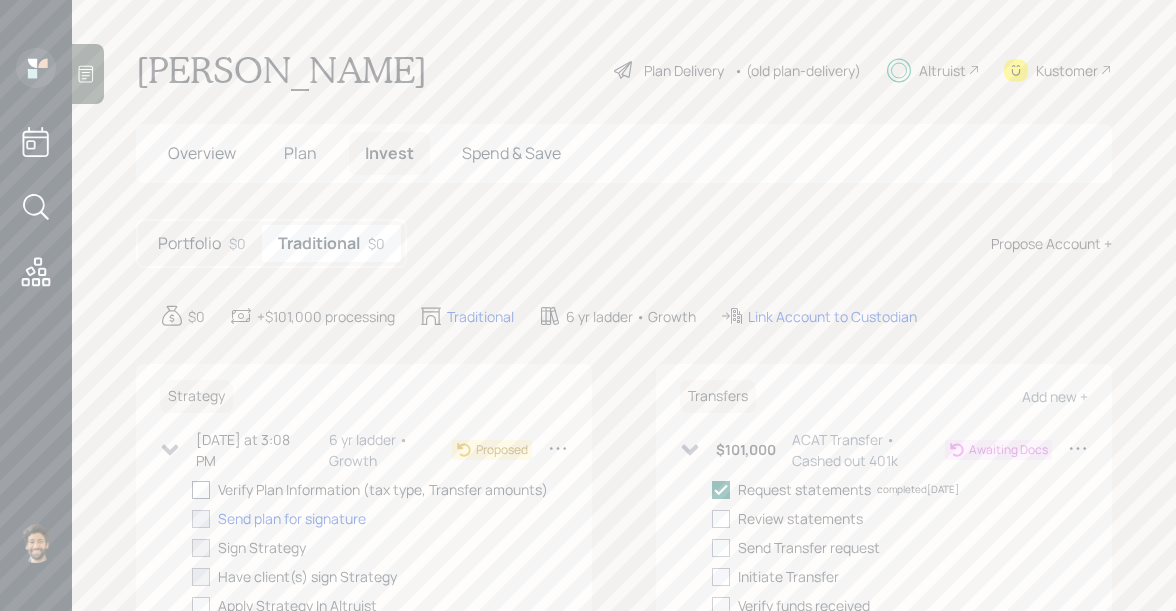 click at bounding box center (201, 490) 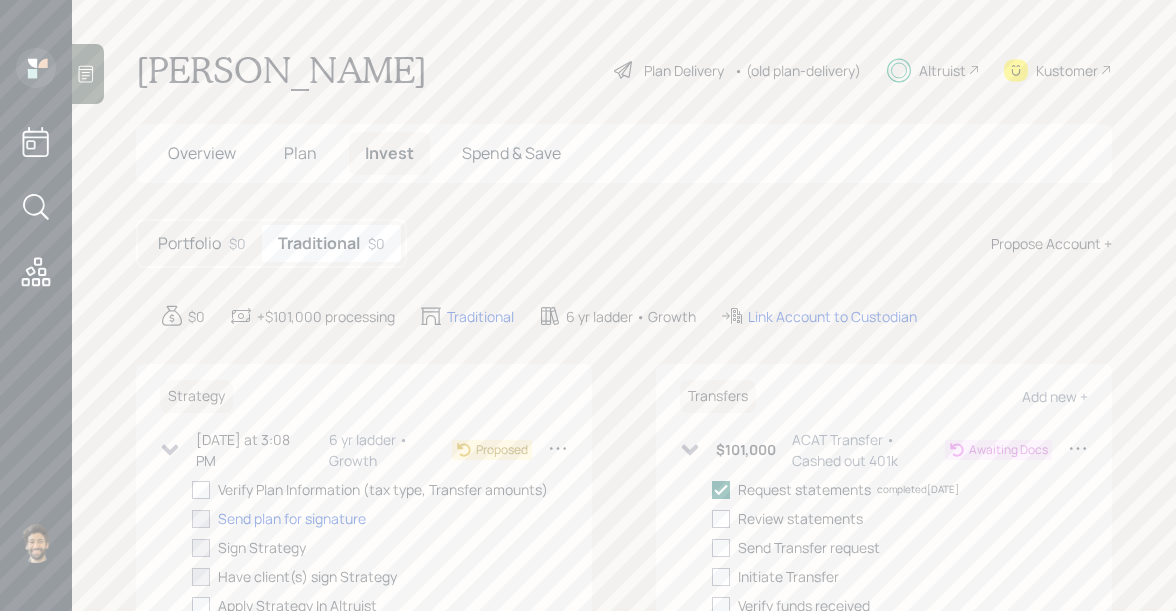 checkbox on "true" 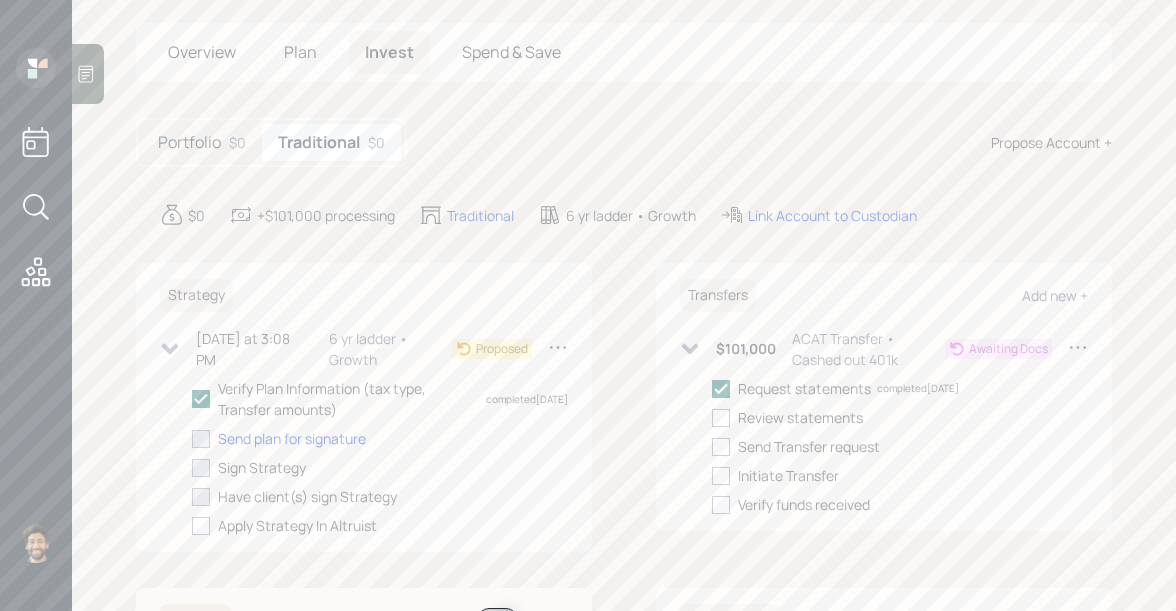 scroll, scrollTop: 156, scrollLeft: 0, axis: vertical 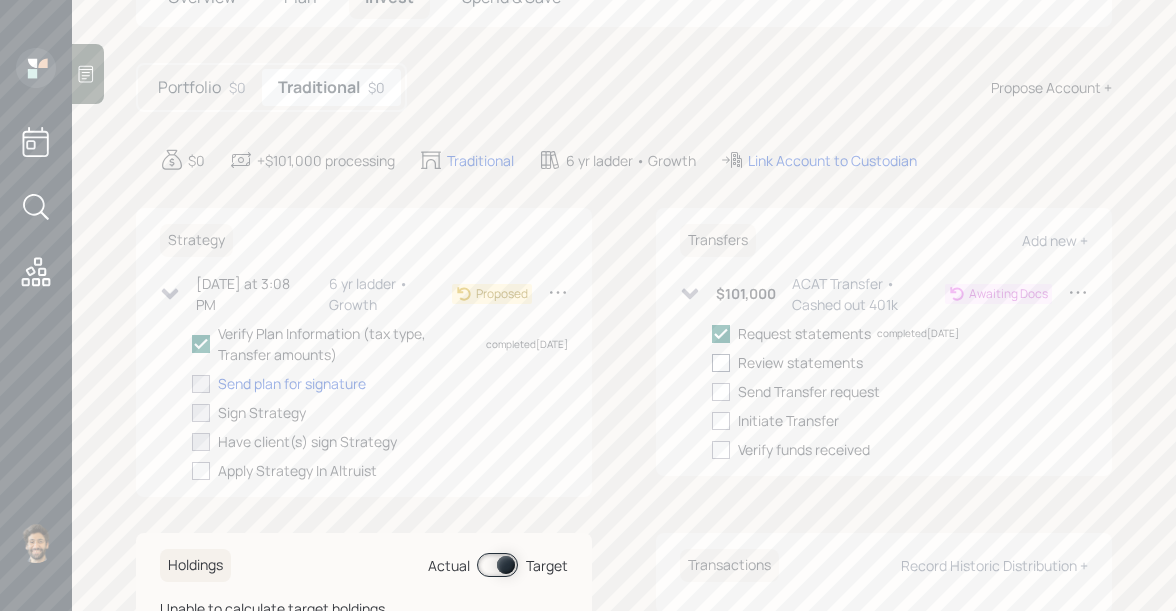 click at bounding box center [721, 363] 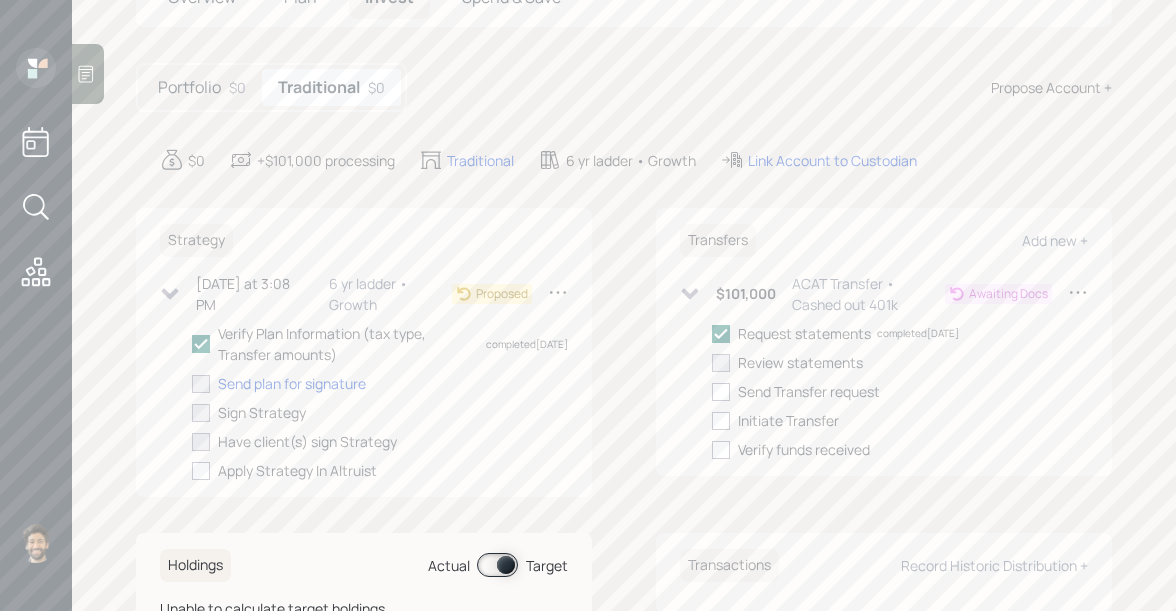 checkbox on "true" 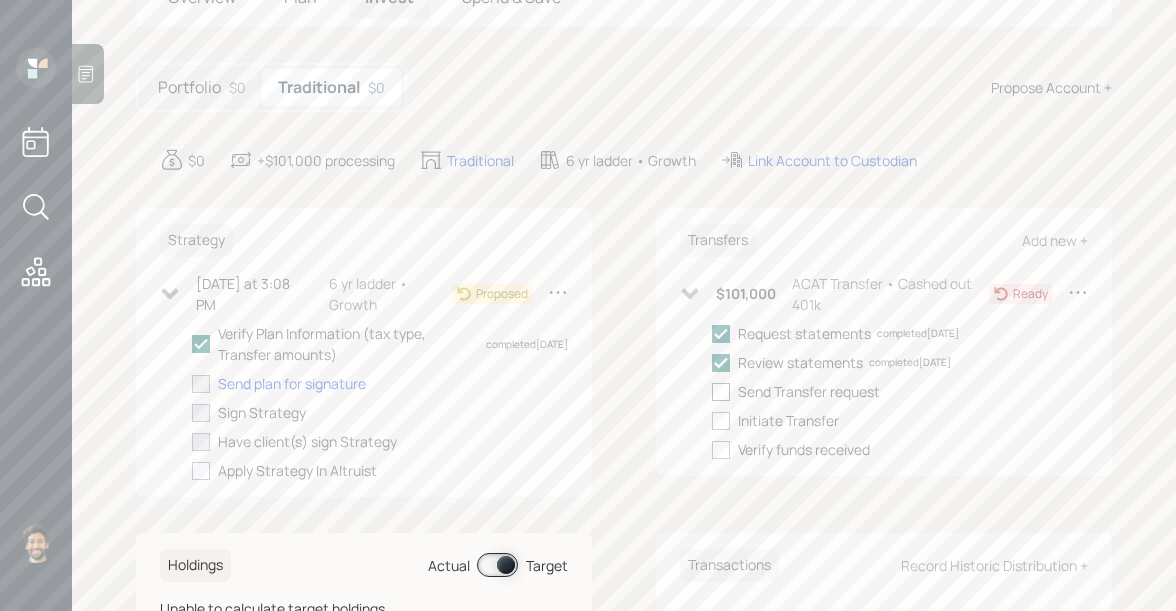 click at bounding box center (721, 392) 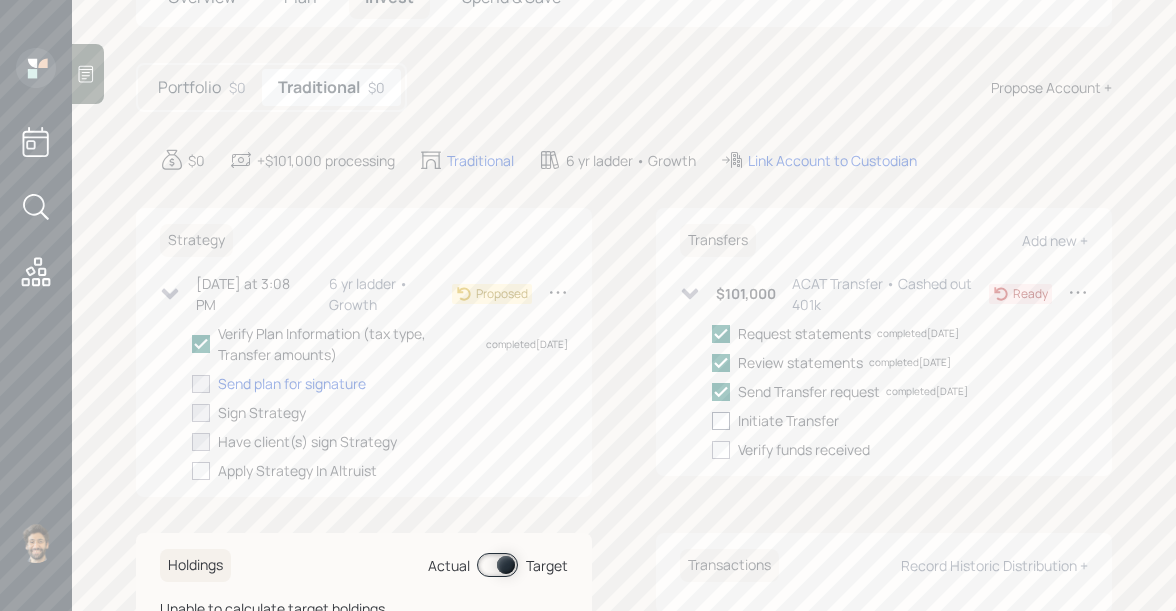 click at bounding box center (721, 421) 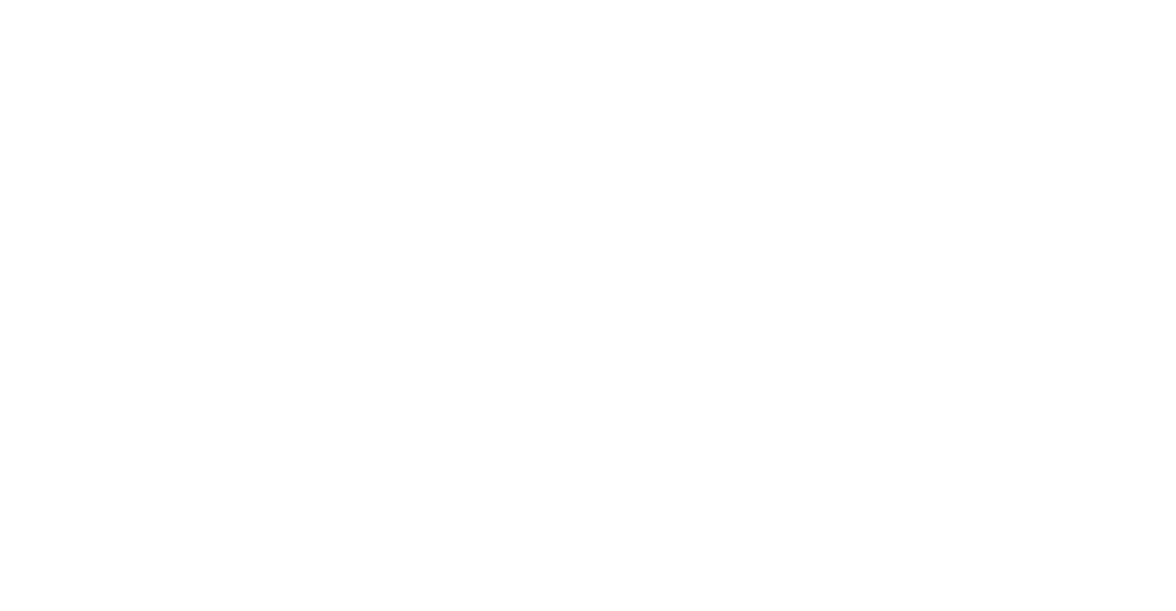 scroll, scrollTop: 0, scrollLeft: 0, axis: both 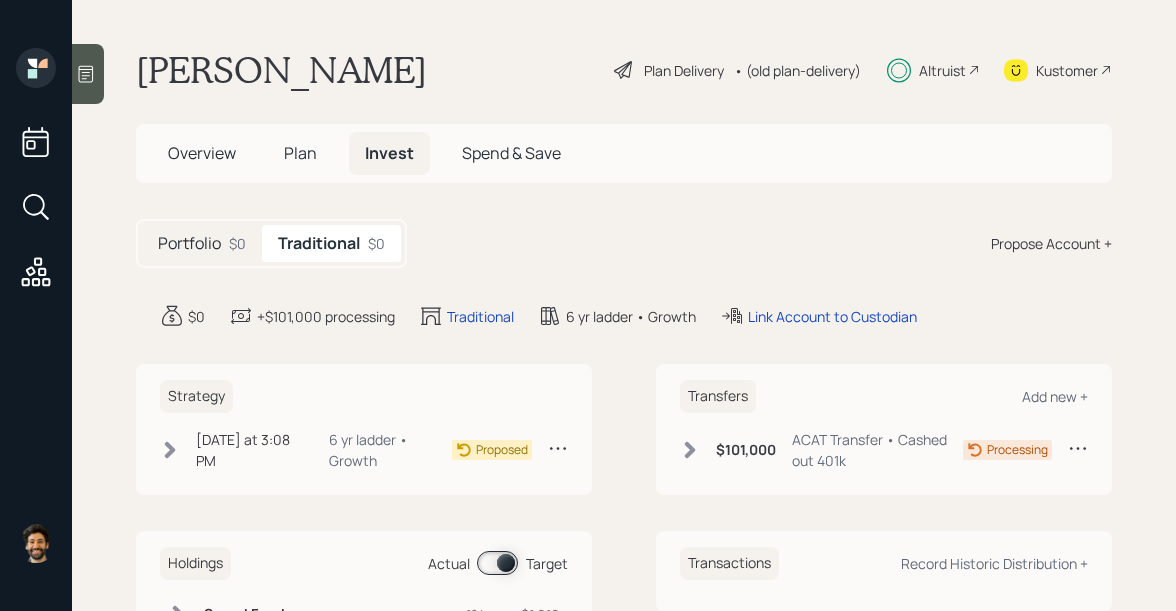 click on "Plan" at bounding box center [300, 153] 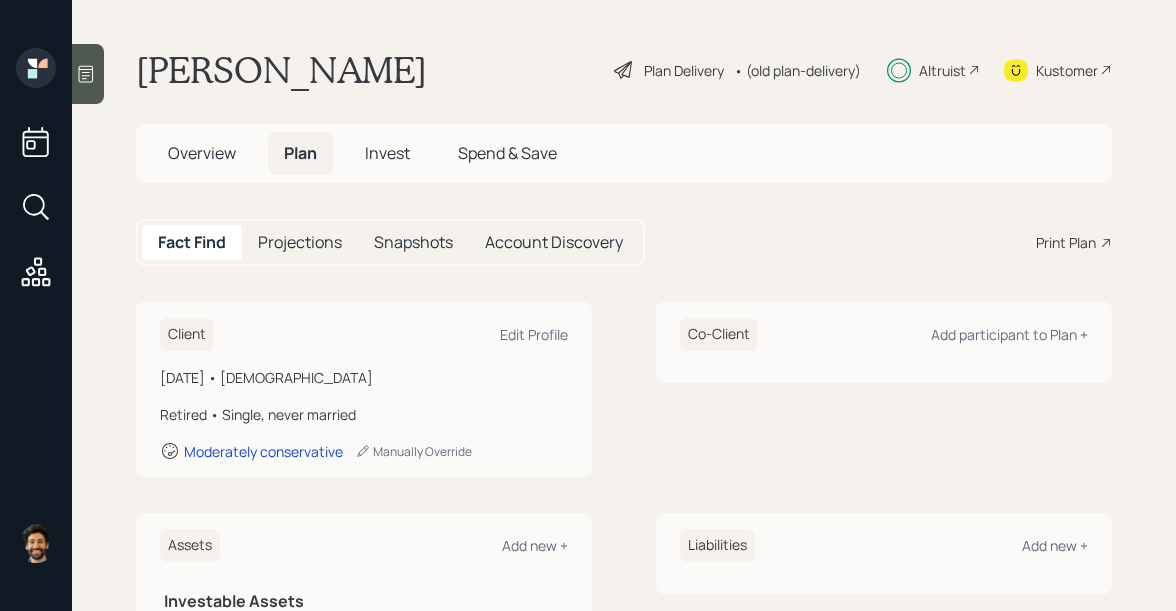 click on "Overview" at bounding box center (202, 153) 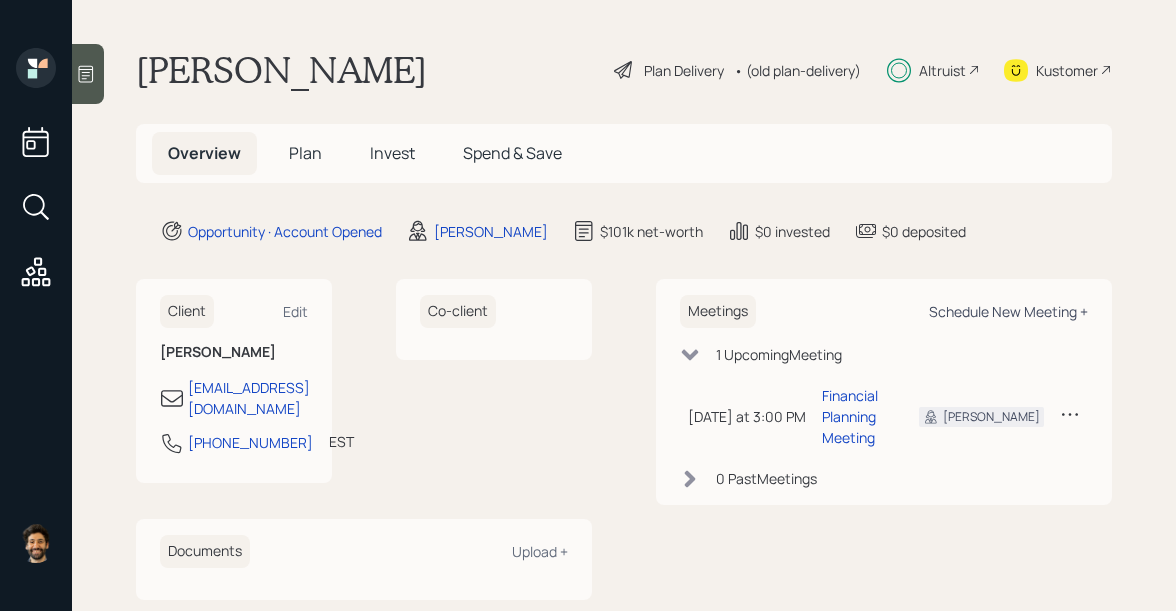 click on "Schedule New Meeting +" at bounding box center [1008, 311] 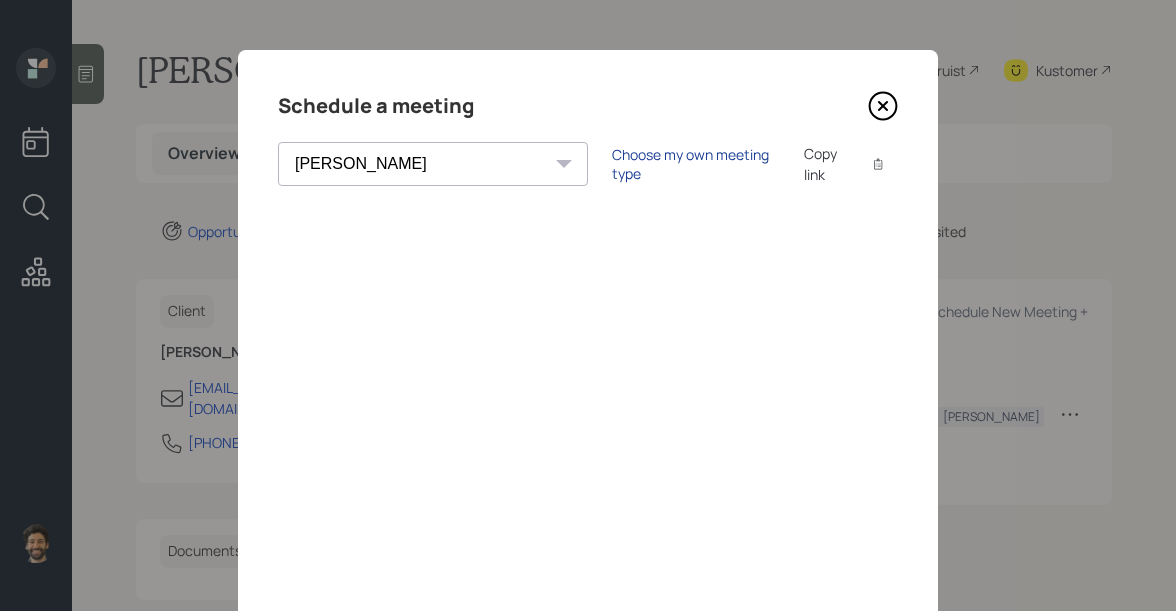 click on "Choose my own meeting type" at bounding box center [696, 164] 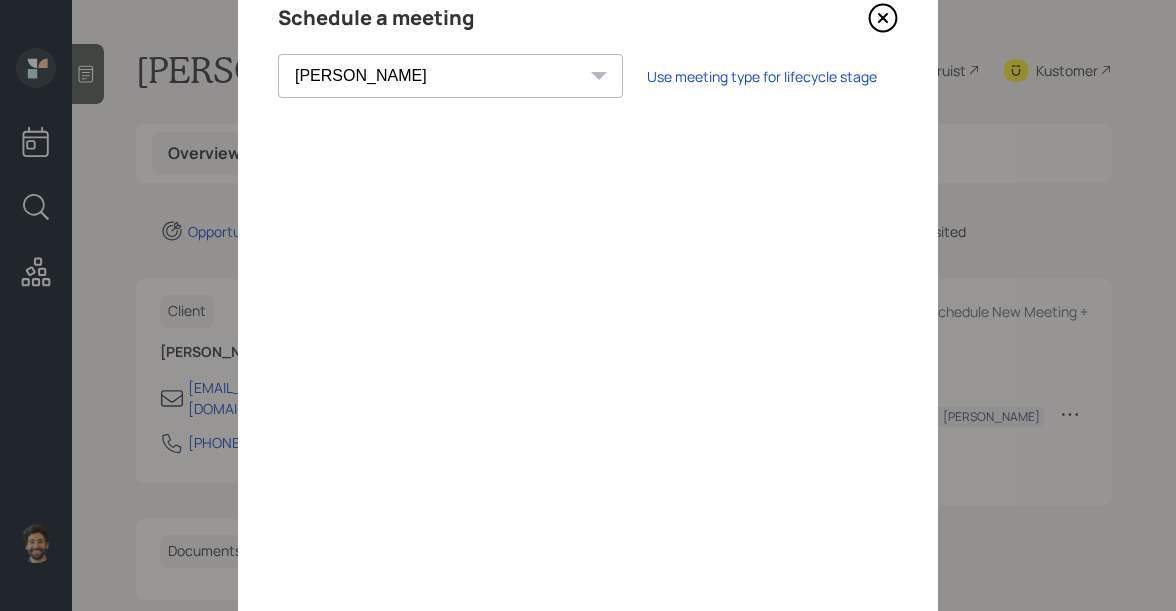 scroll, scrollTop: 0, scrollLeft: 0, axis: both 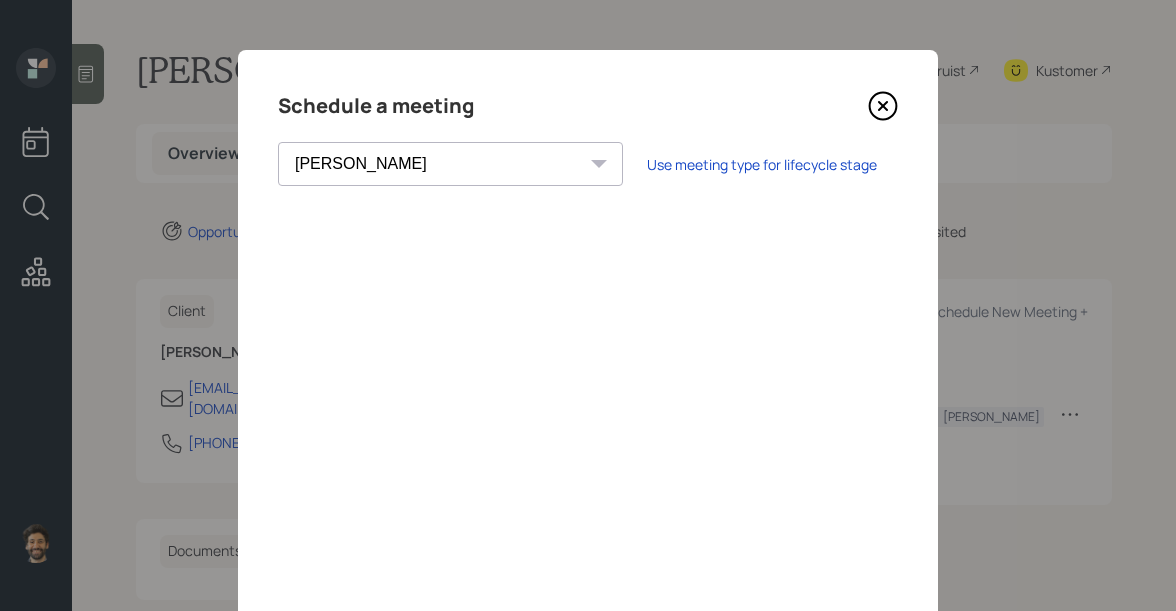 click 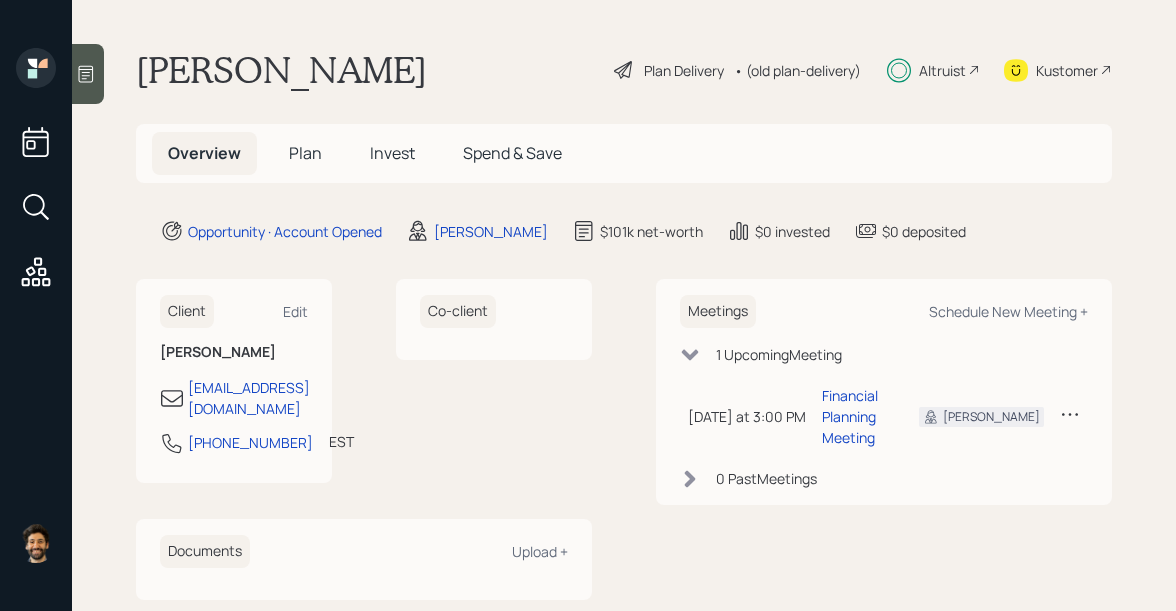 click on "Invest" at bounding box center (392, 153) 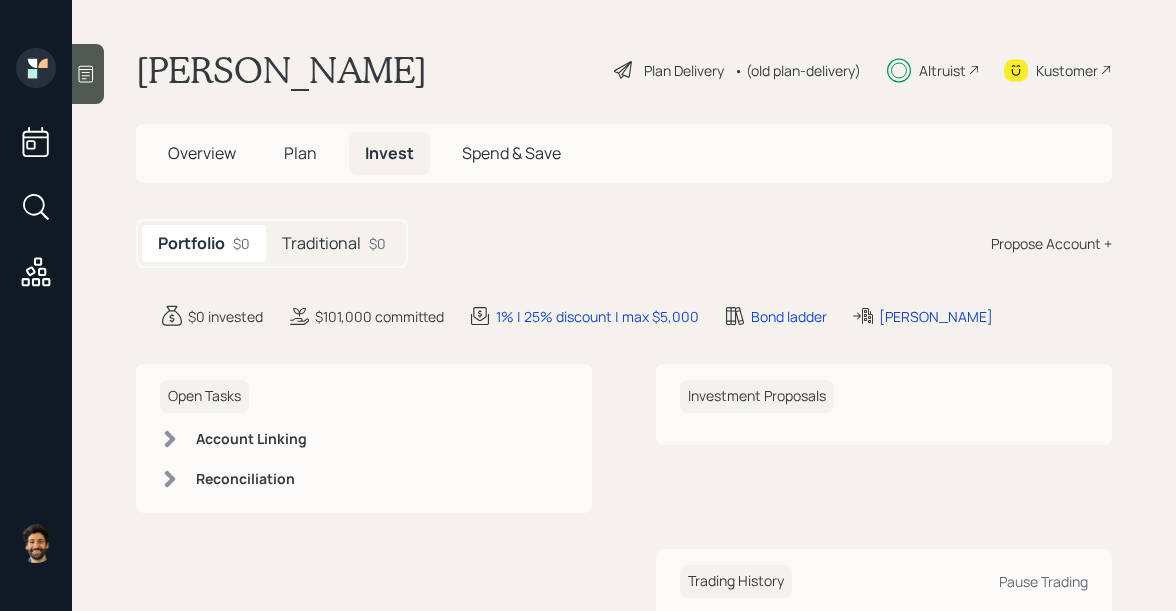 click on "Traditional" at bounding box center [321, 243] 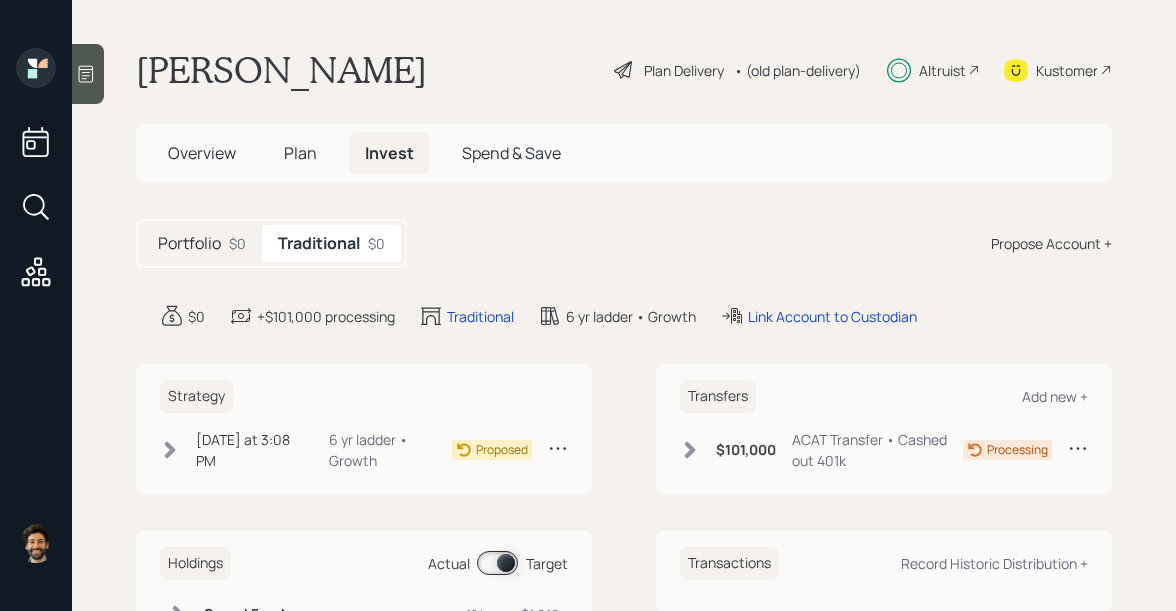 click 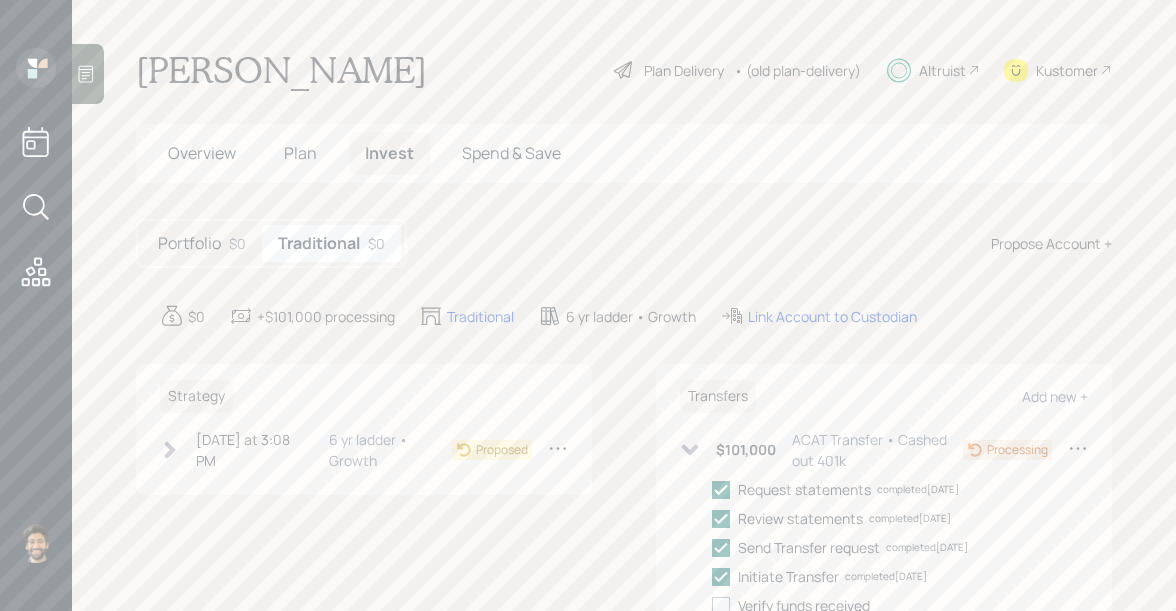 scroll, scrollTop: 6, scrollLeft: 0, axis: vertical 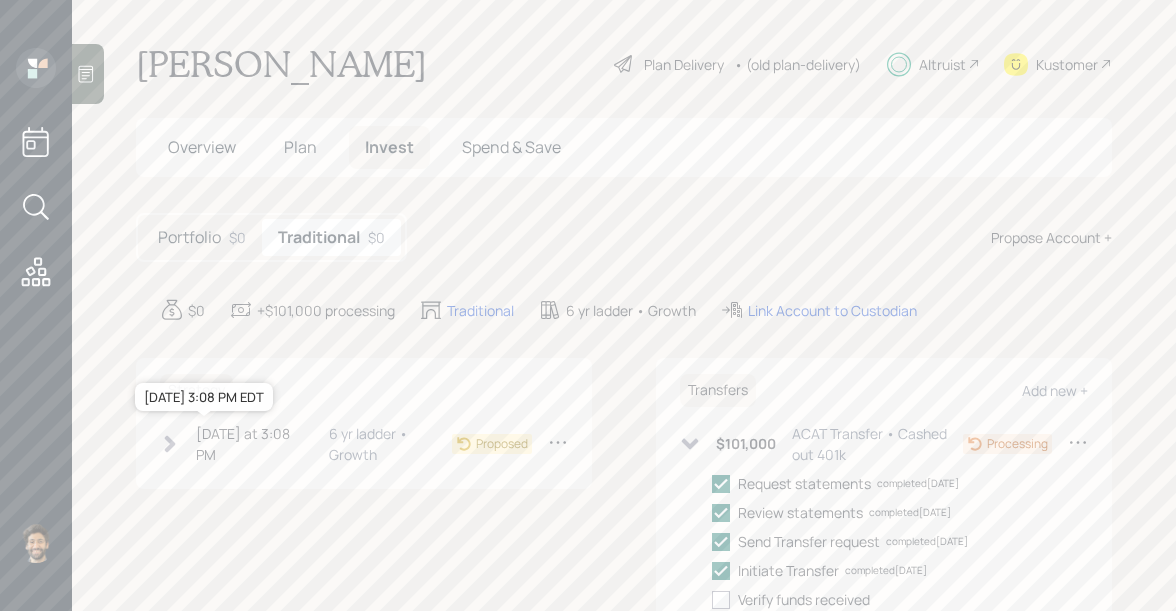 click on "Today at 3:08 PM" at bounding box center [251, 444] 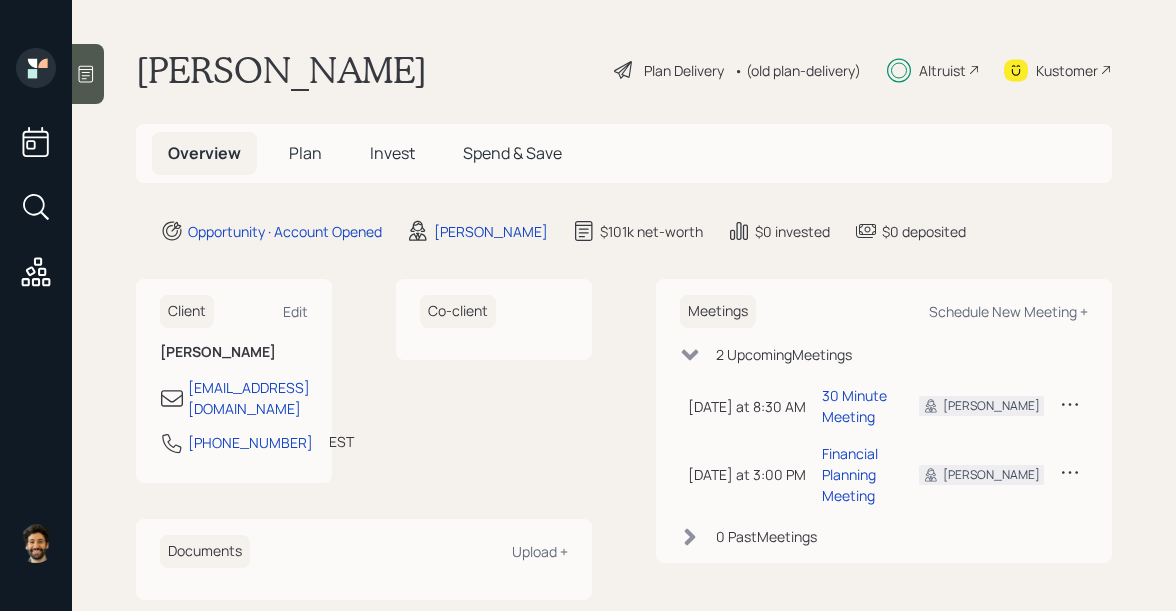 scroll, scrollTop: 0, scrollLeft: 0, axis: both 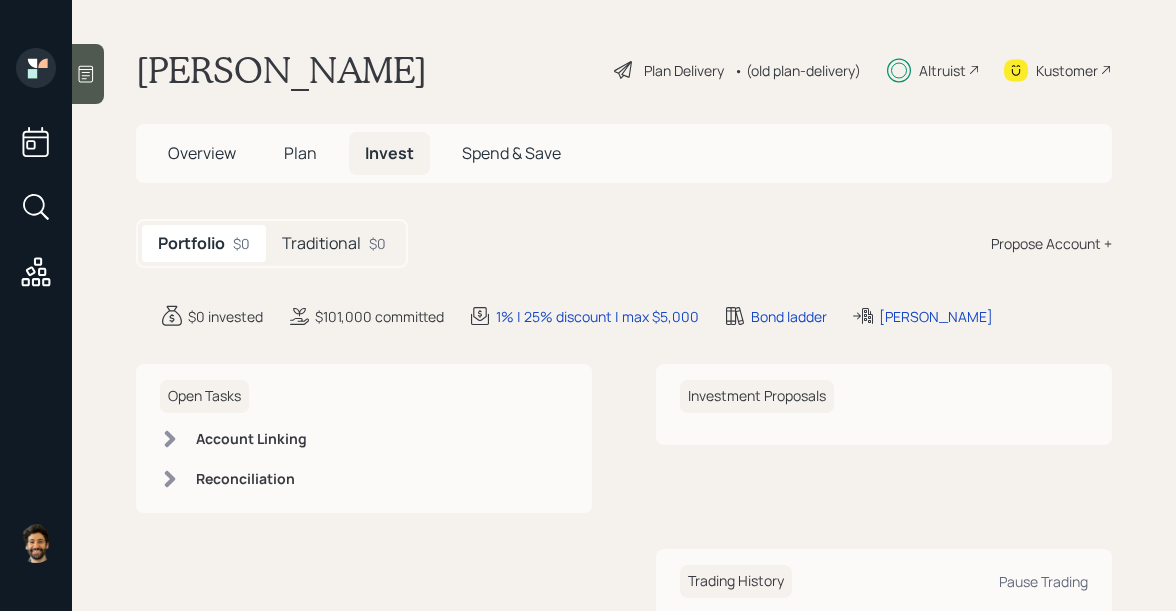 click on "Traditional" at bounding box center [321, 243] 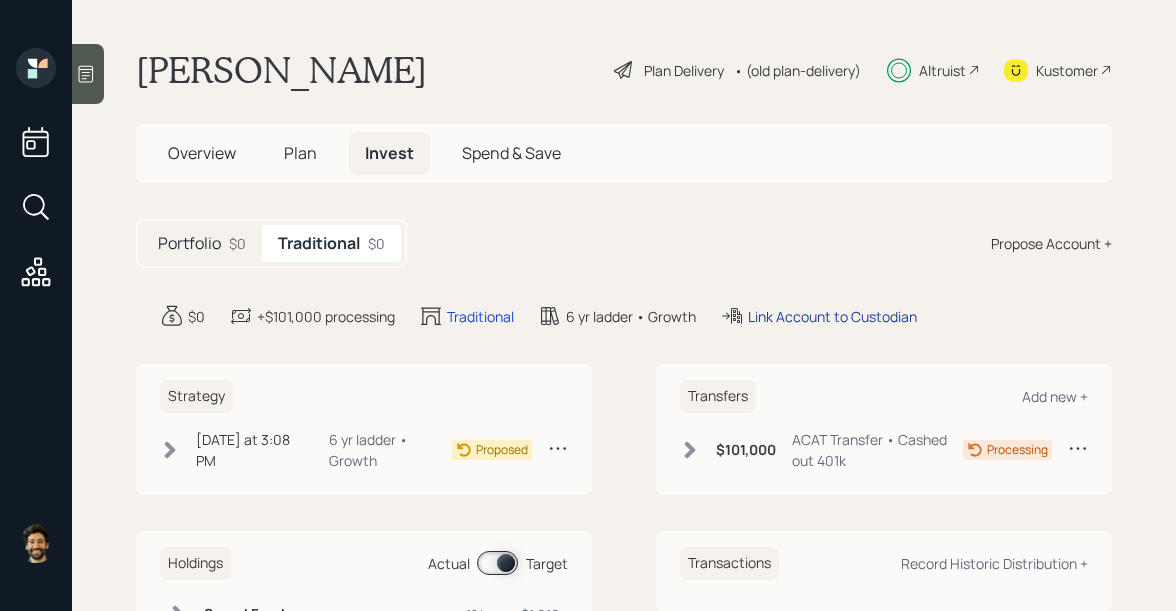 click on "Link Account to Custodian" at bounding box center [832, 316] 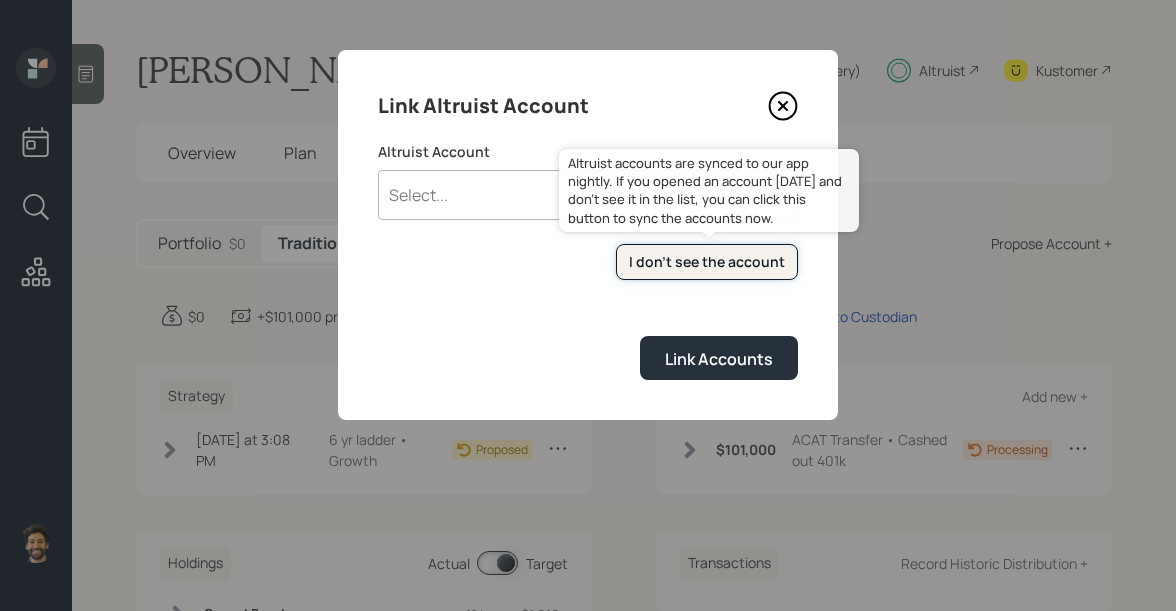 click on "I don't see the account" at bounding box center (707, 262) 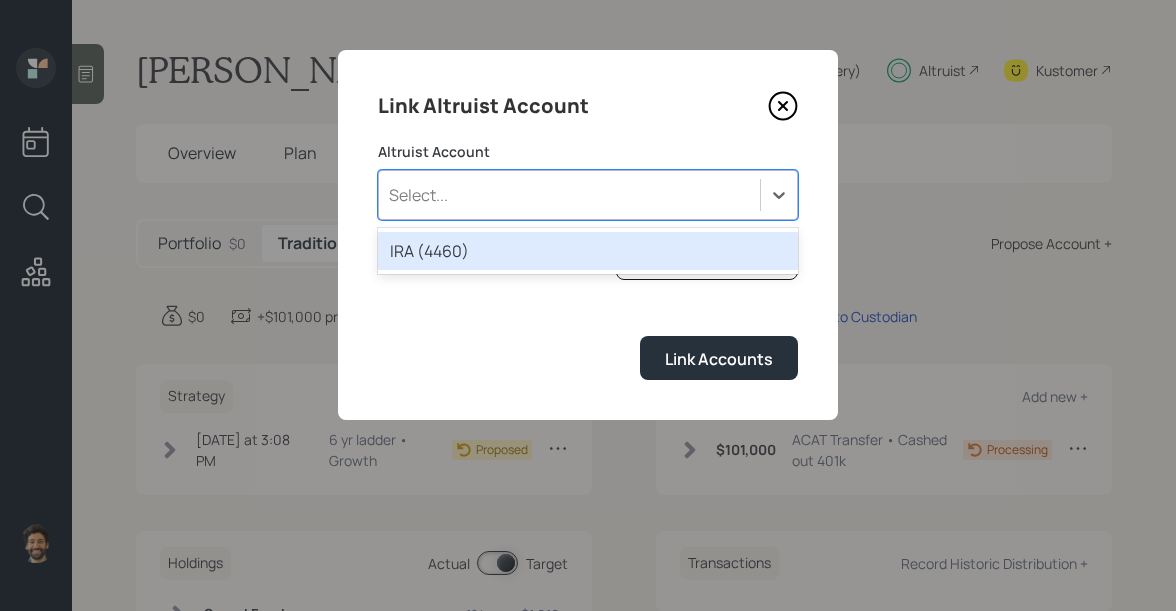 click on "Select..." at bounding box center [569, 195] 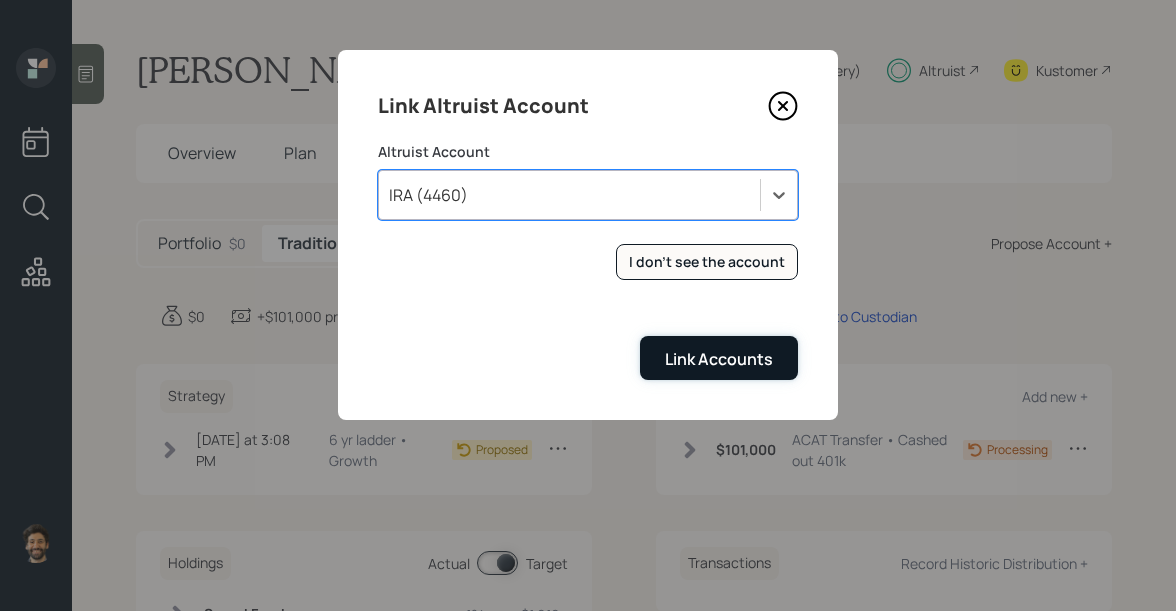 click on "Link Accounts" at bounding box center (719, 357) 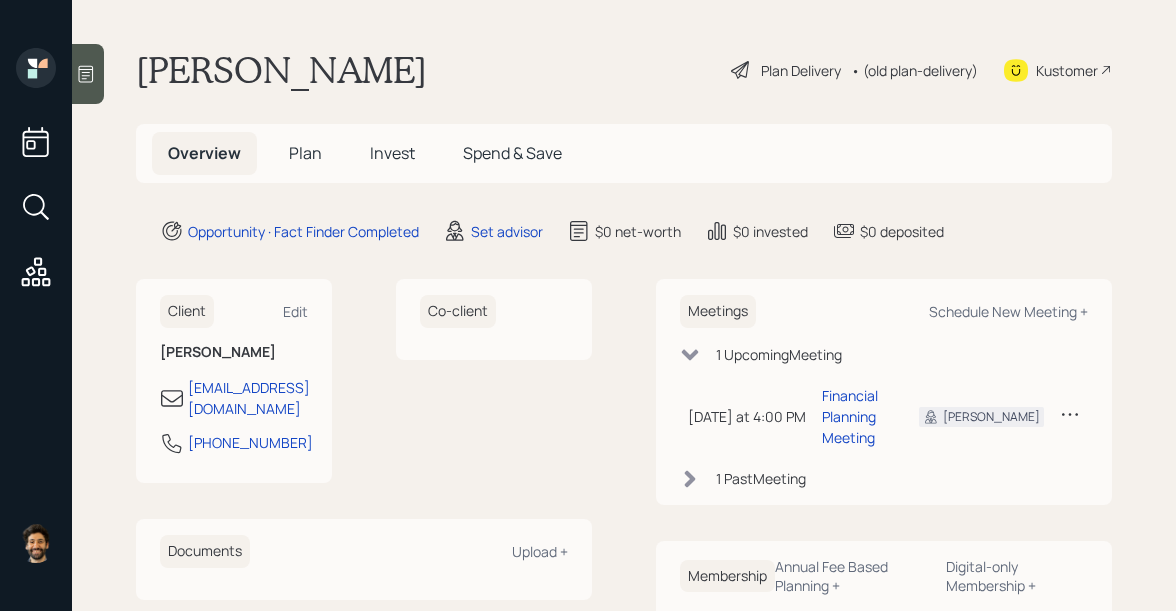 scroll, scrollTop: 0, scrollLeft: 0, axis: both 